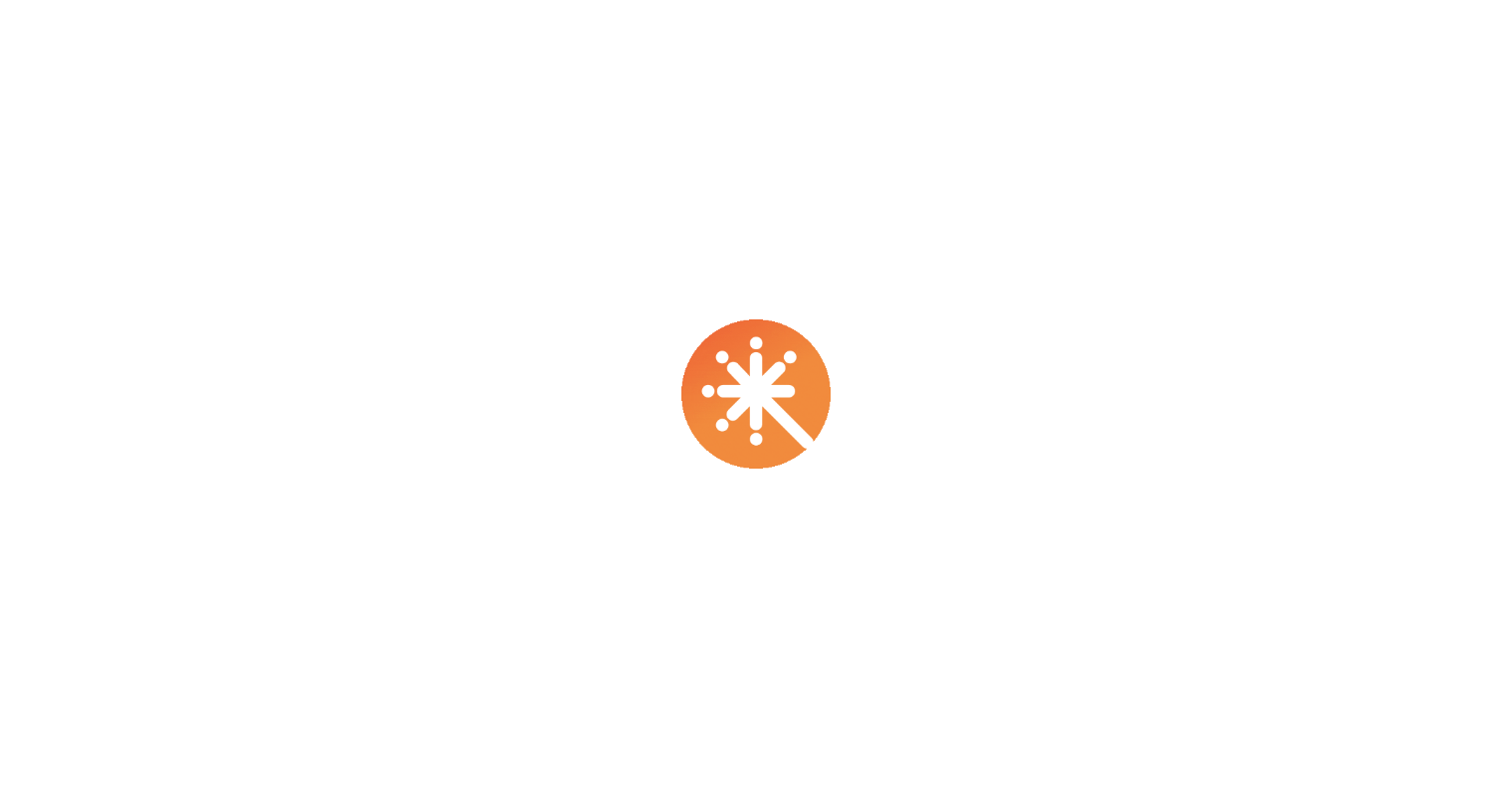 scroll, scrollTop: 0, scrollLeft: 0, axis: both 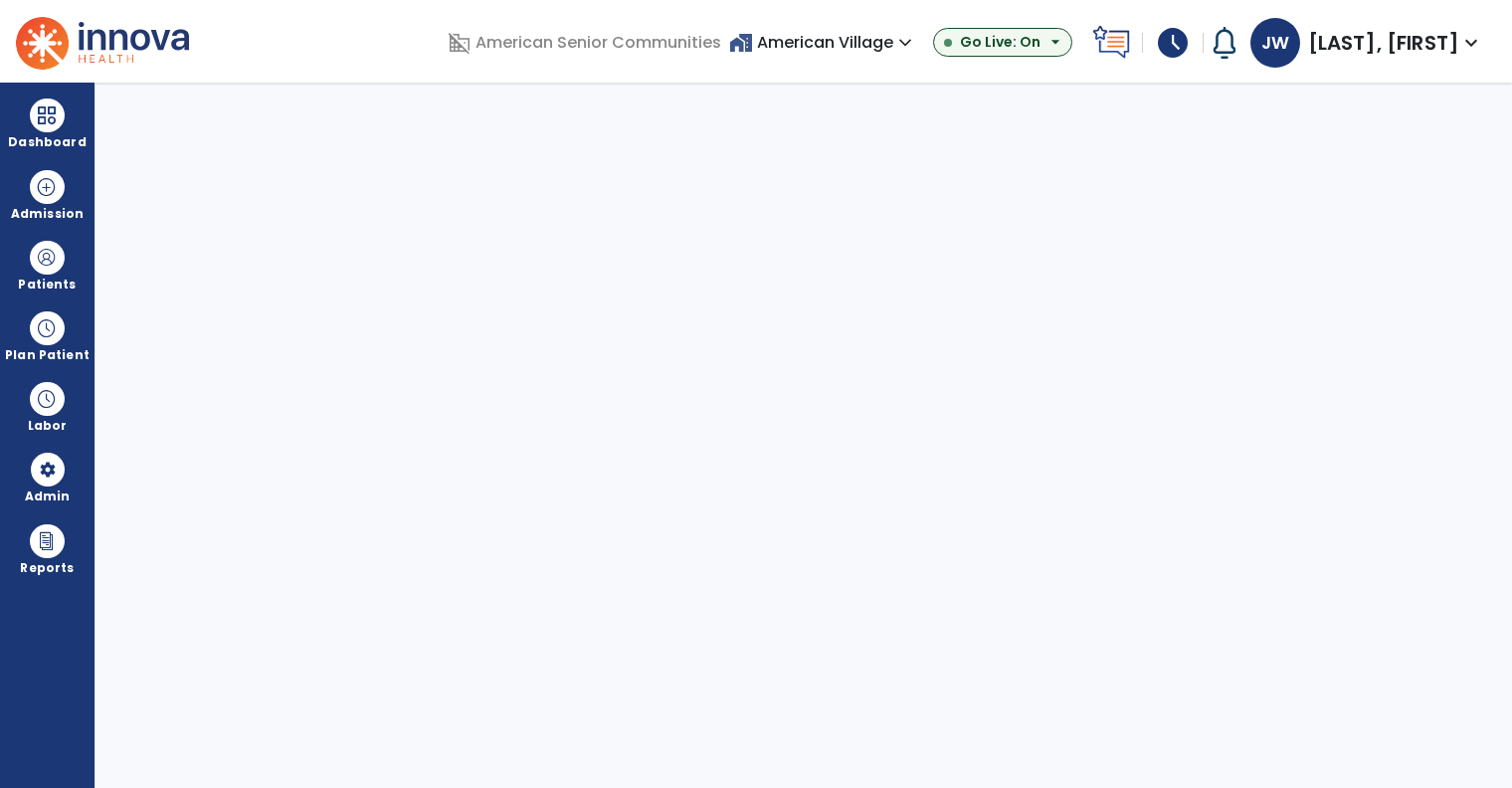 select on "***" 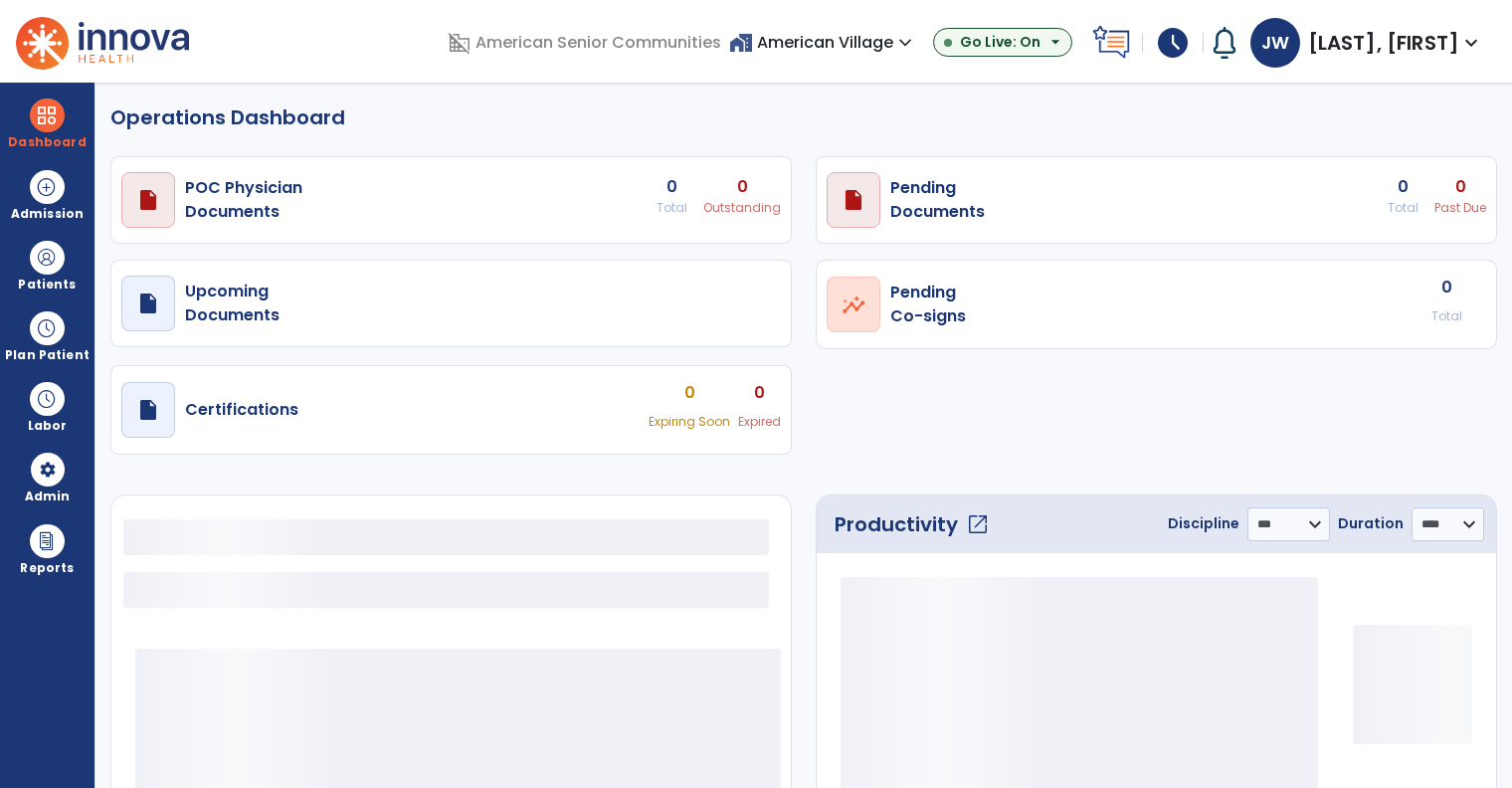 select on "***" 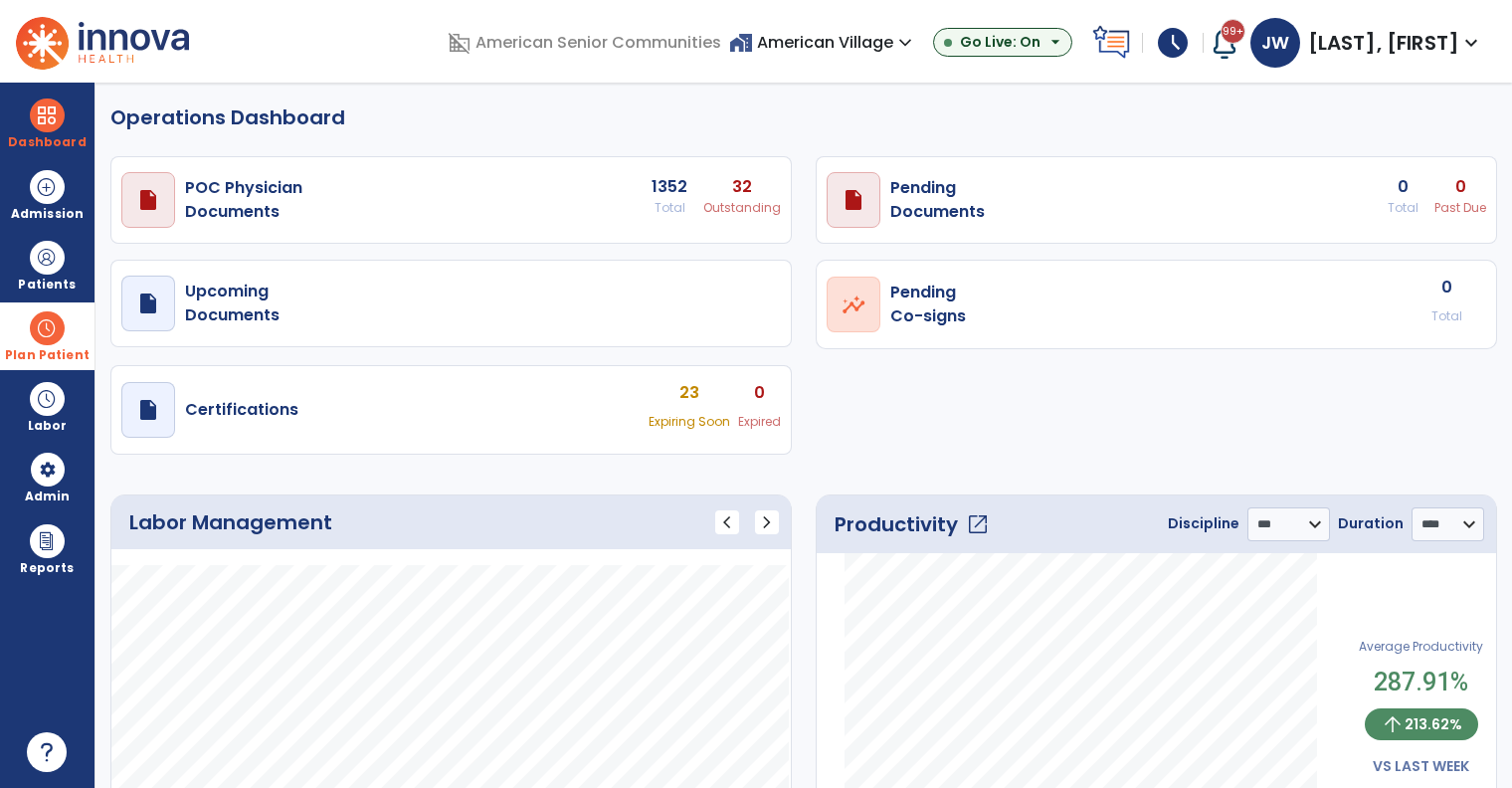 click at bounding box center (47, 328) 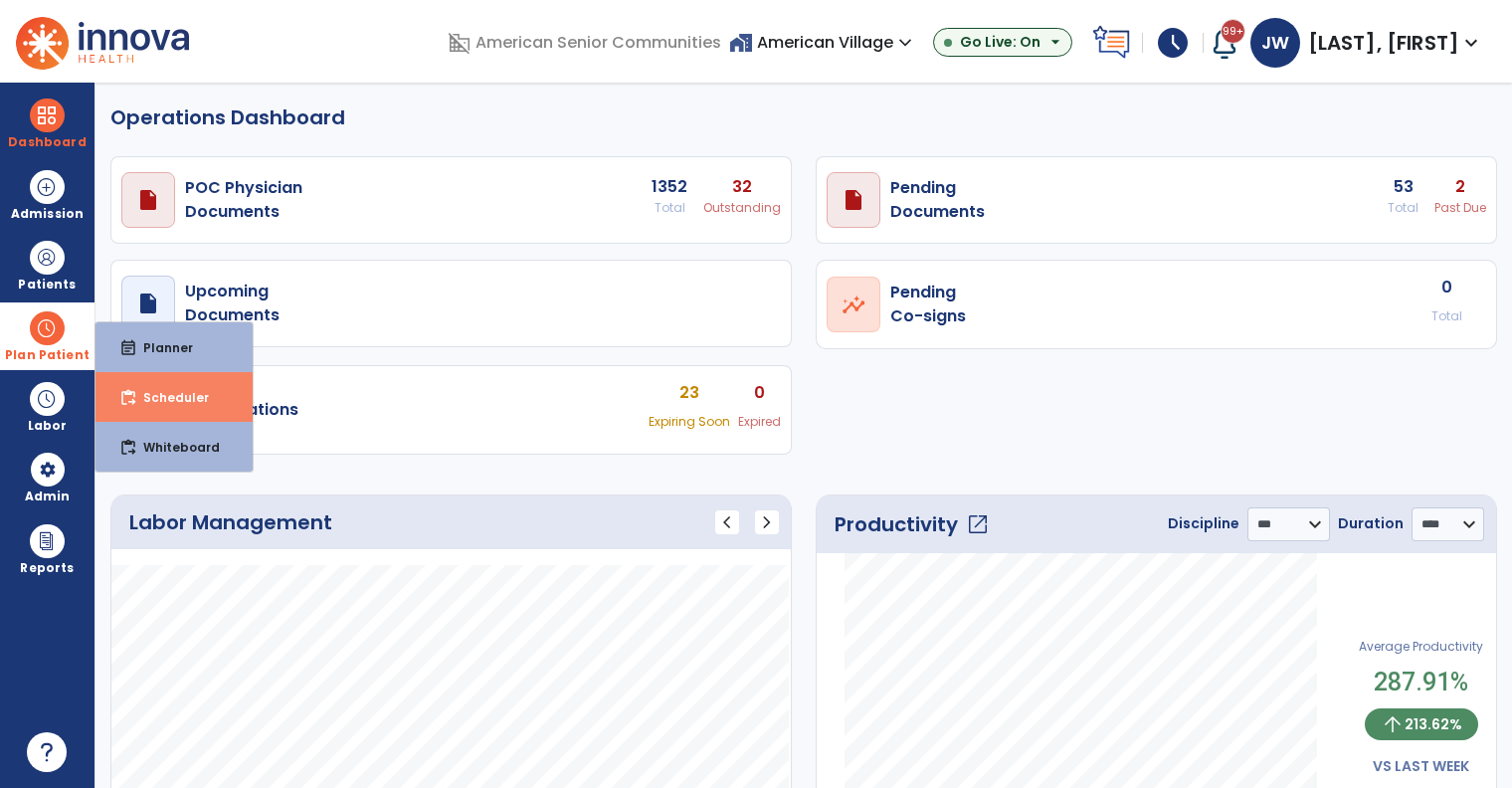 click on "Scheduler" at bounding box center [168, 397] 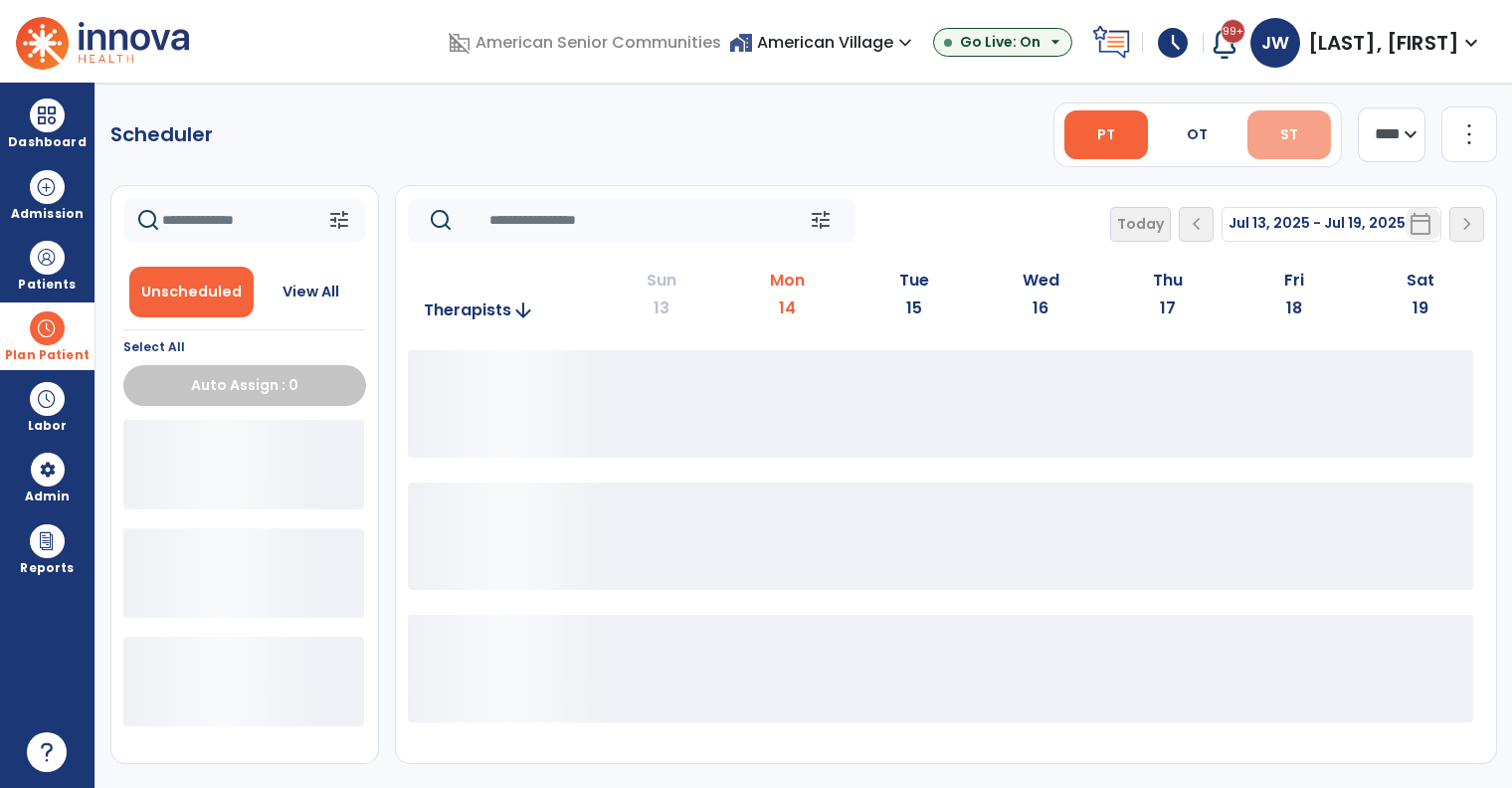 click on "ST" at bounding box center [1289, 134] 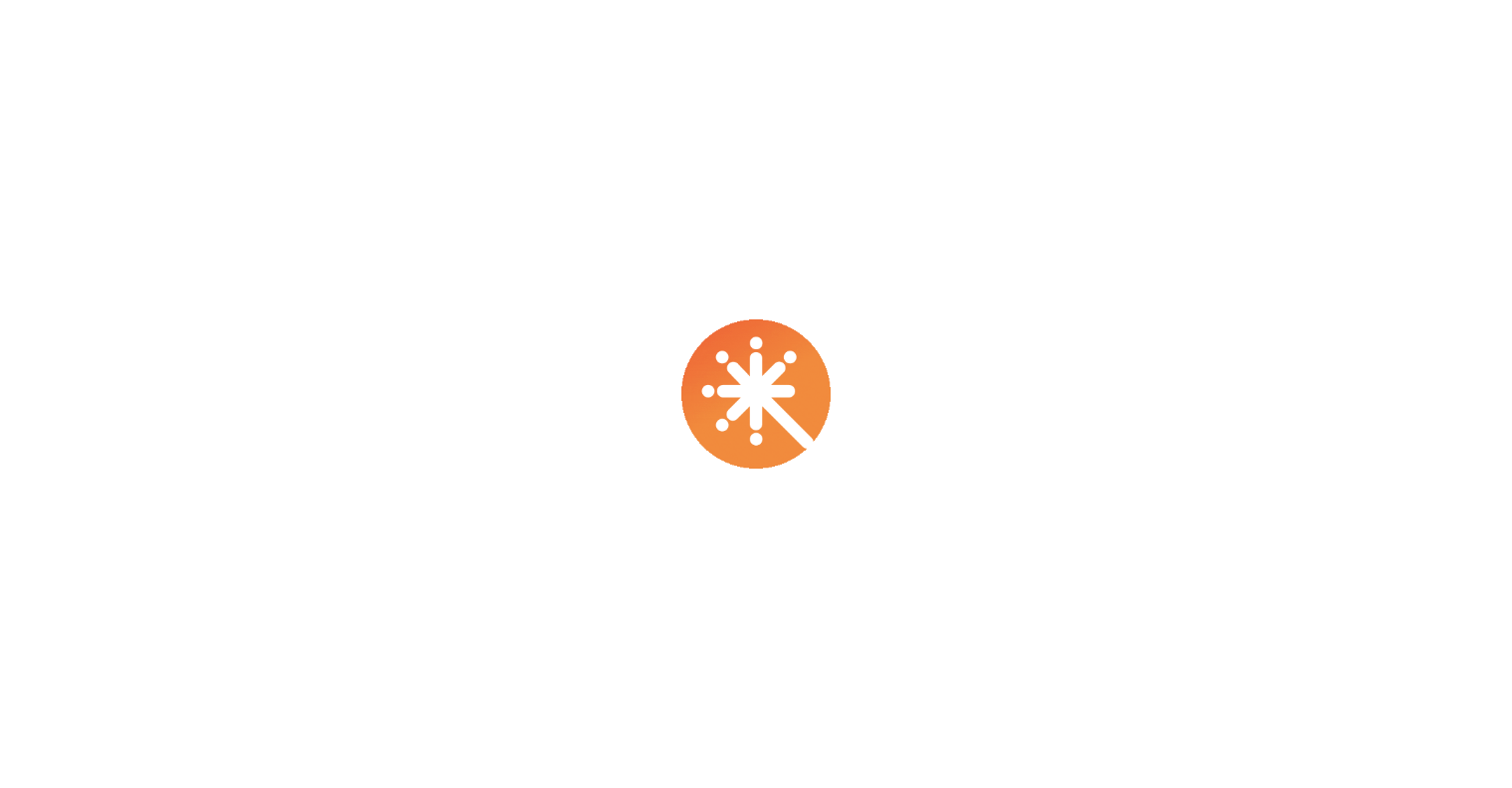 scroll, scrollTop: 0, scrollLeft: 0, axis: both 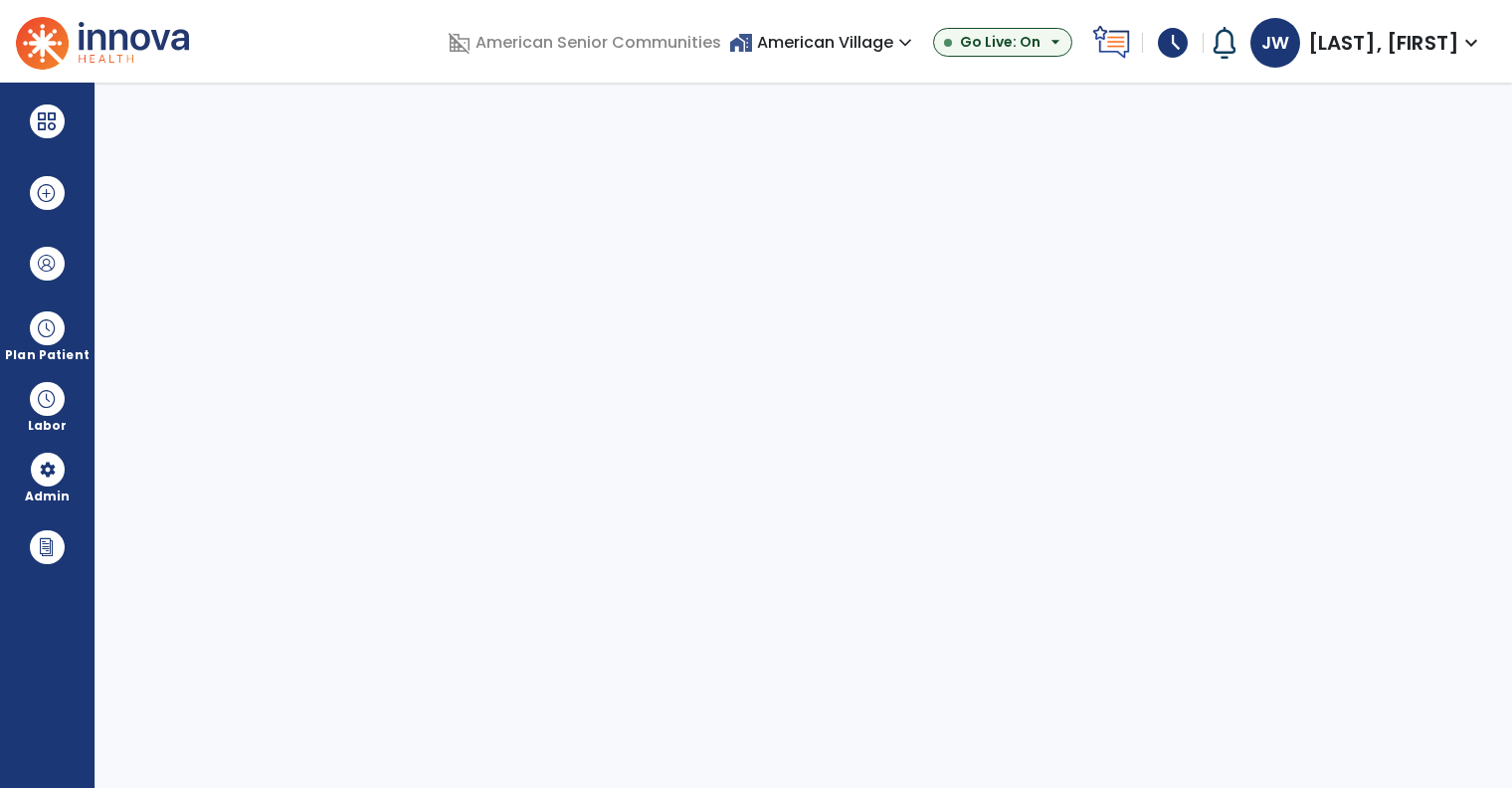 select on "***" 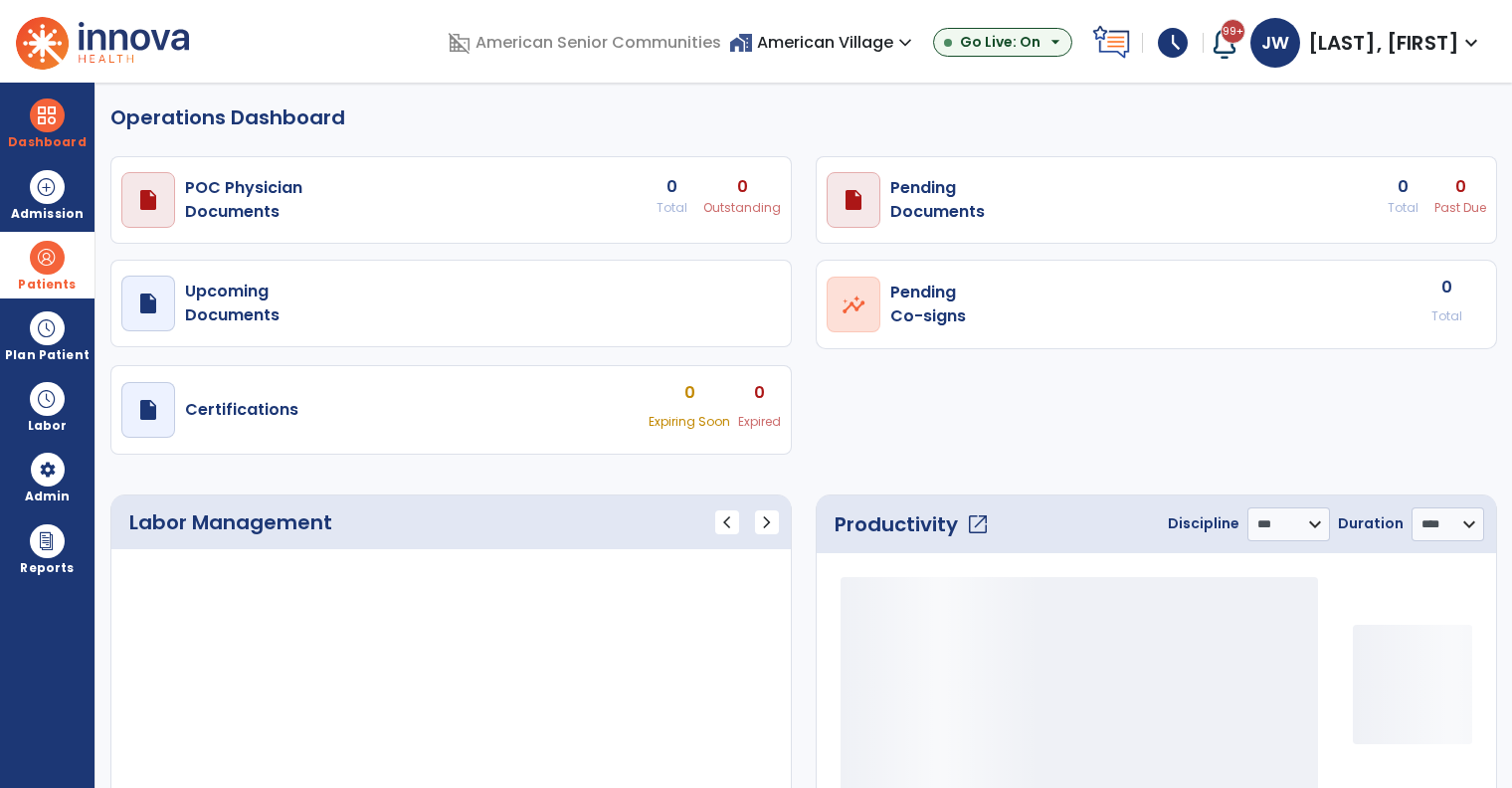 select on "***" 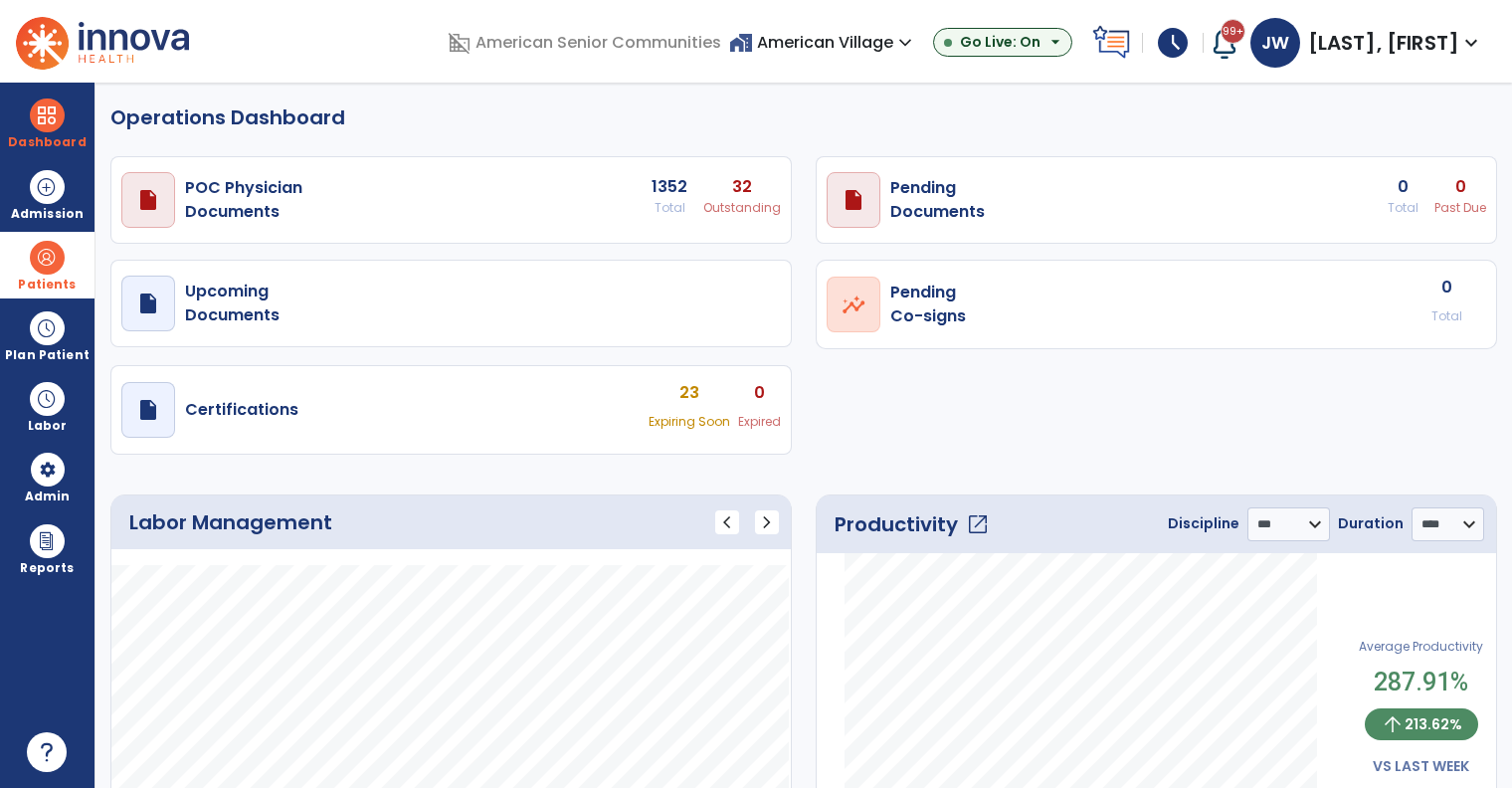 click at bounding box center [47, 258] 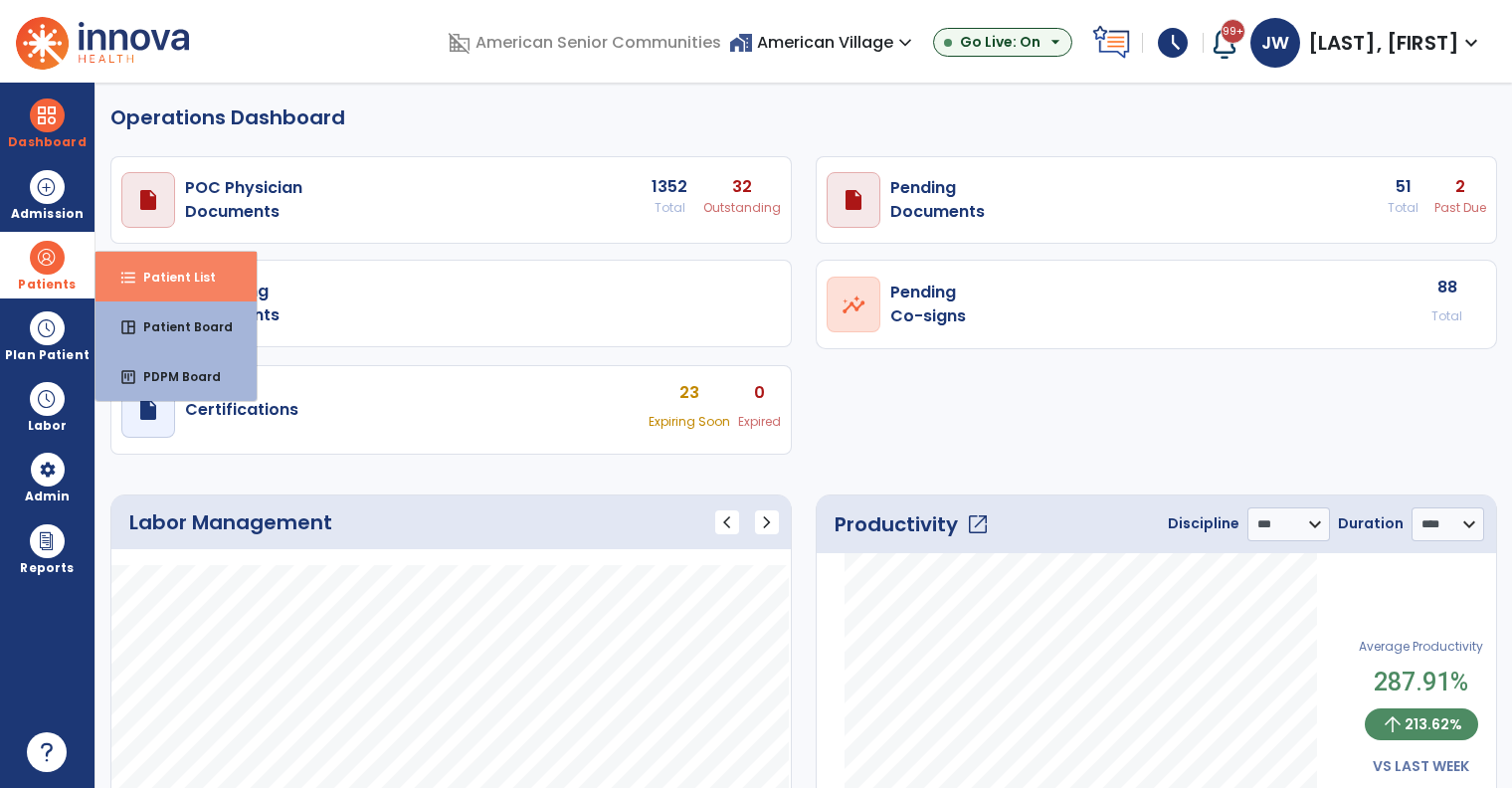 click on "format_list_bulleted  Patient List" at bounding box center [176, 277] 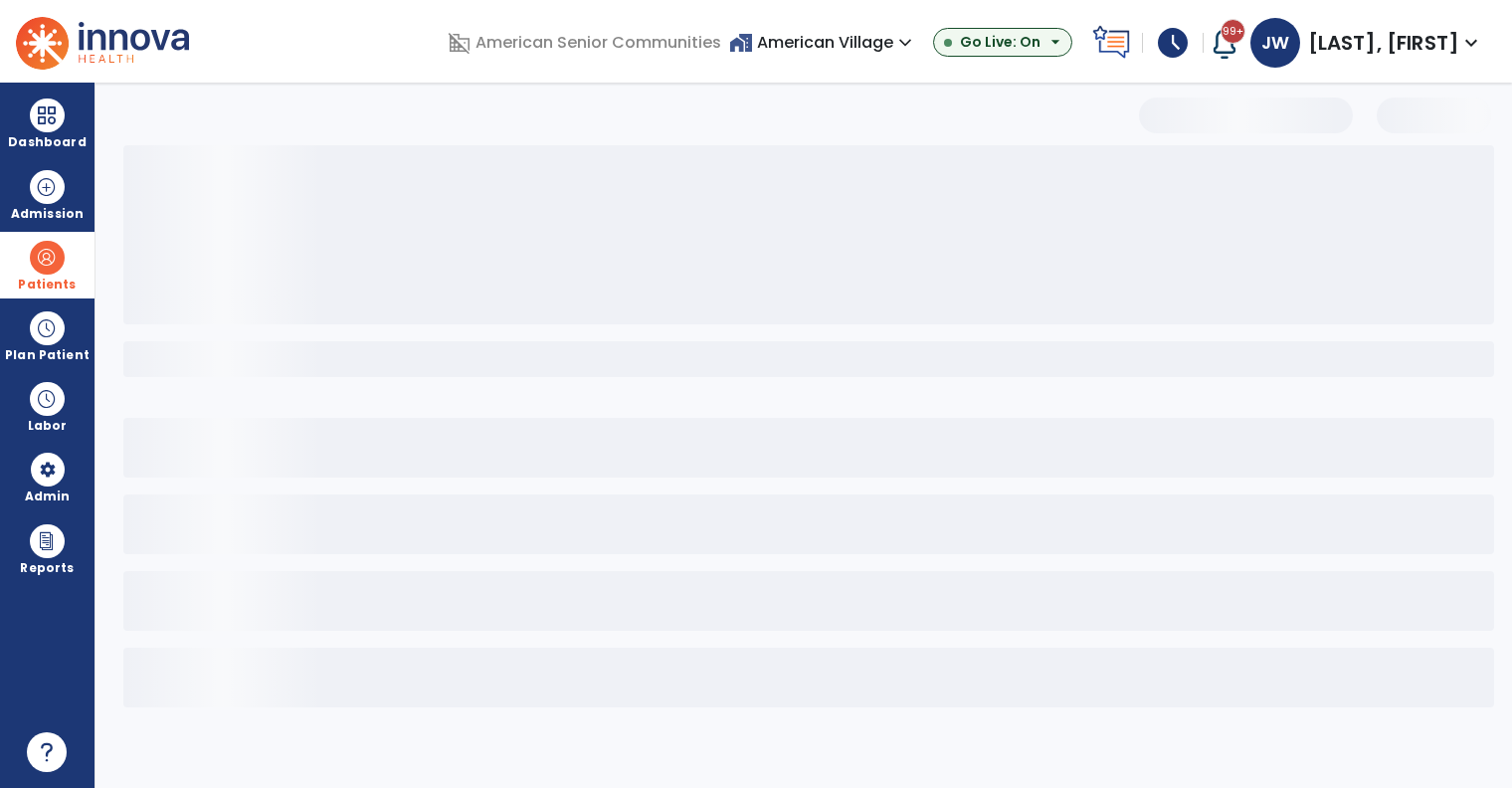 select on "***" 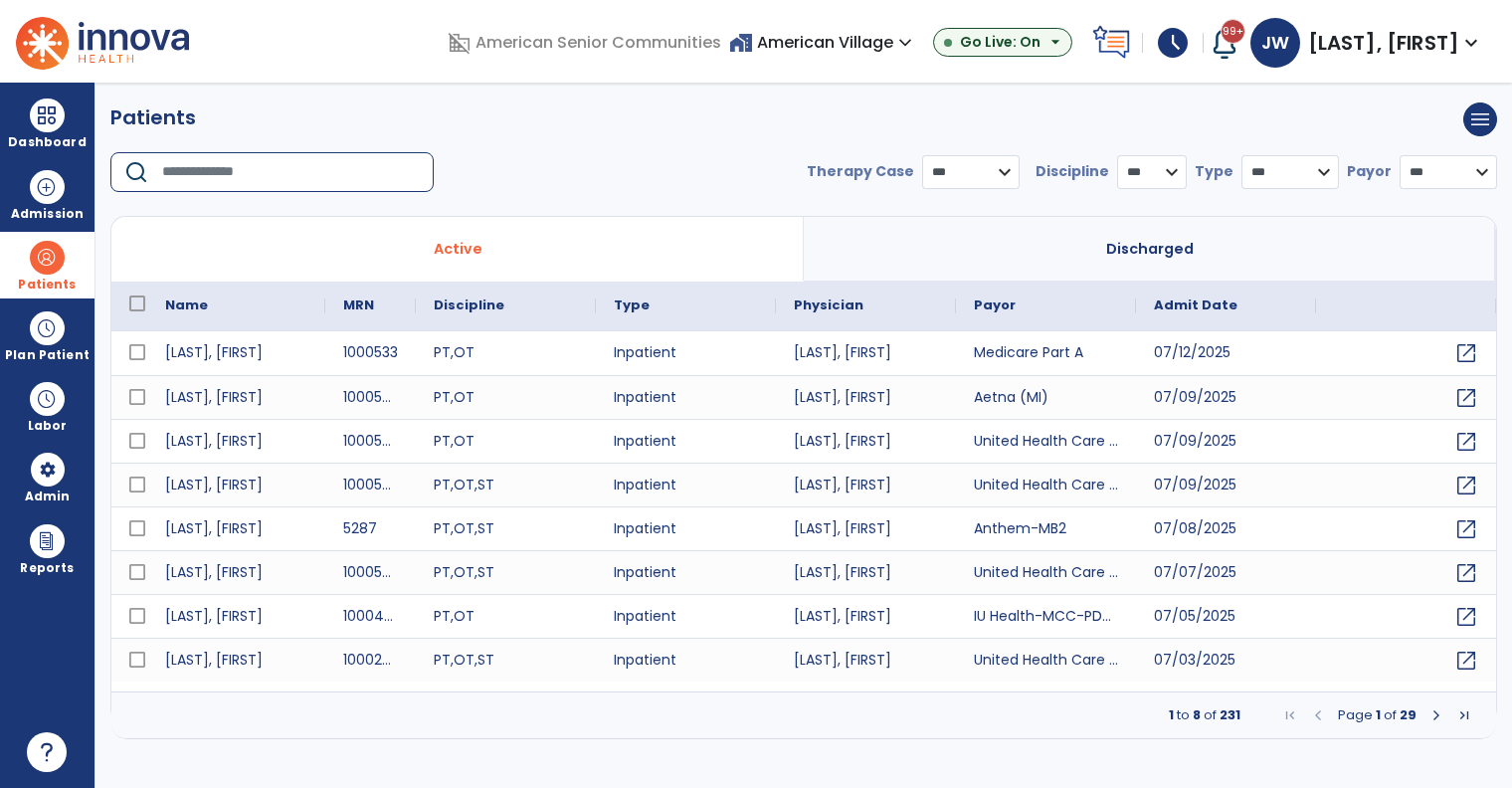click at bounding box center (290, 172) 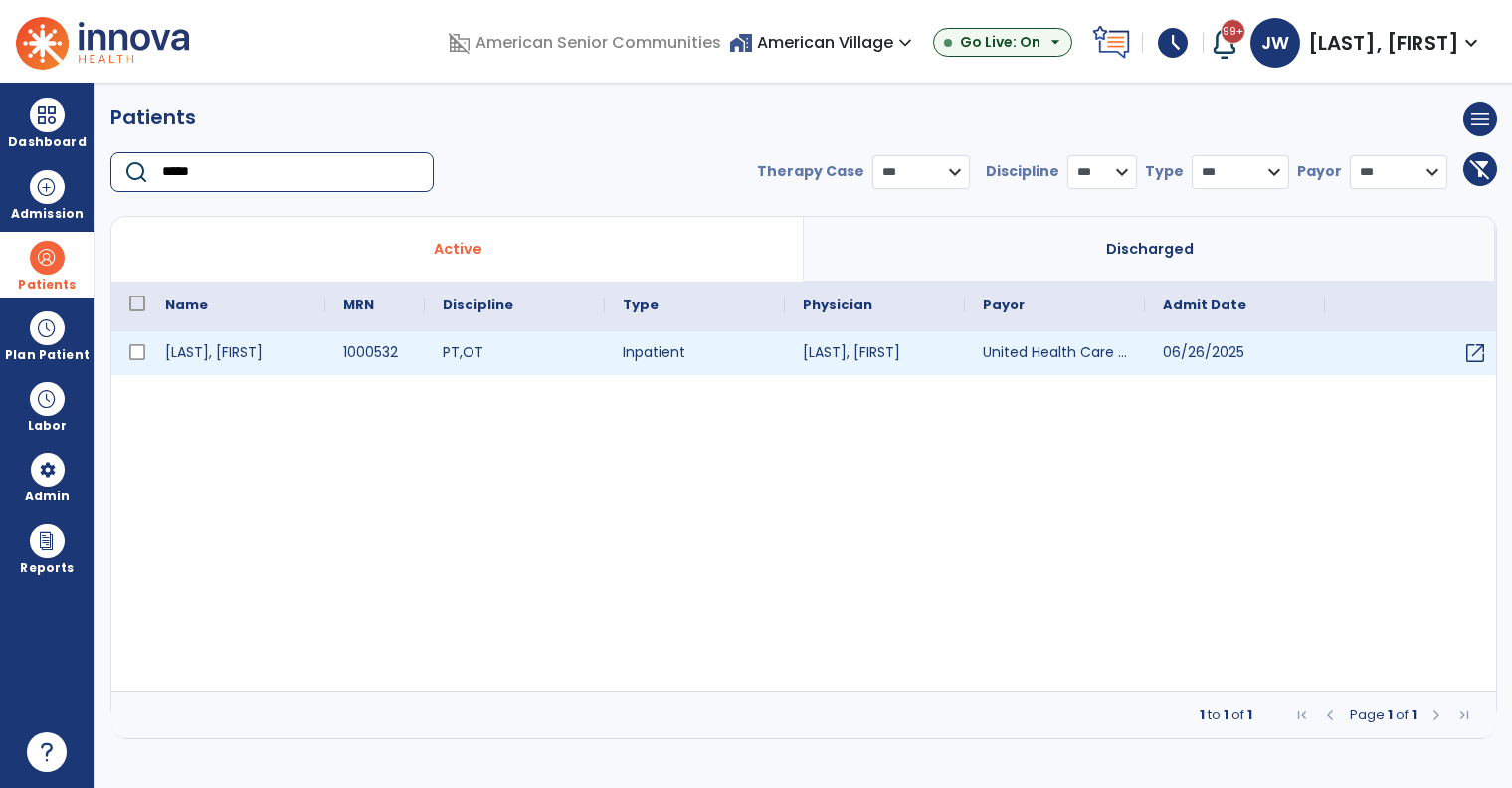 type on "*****" 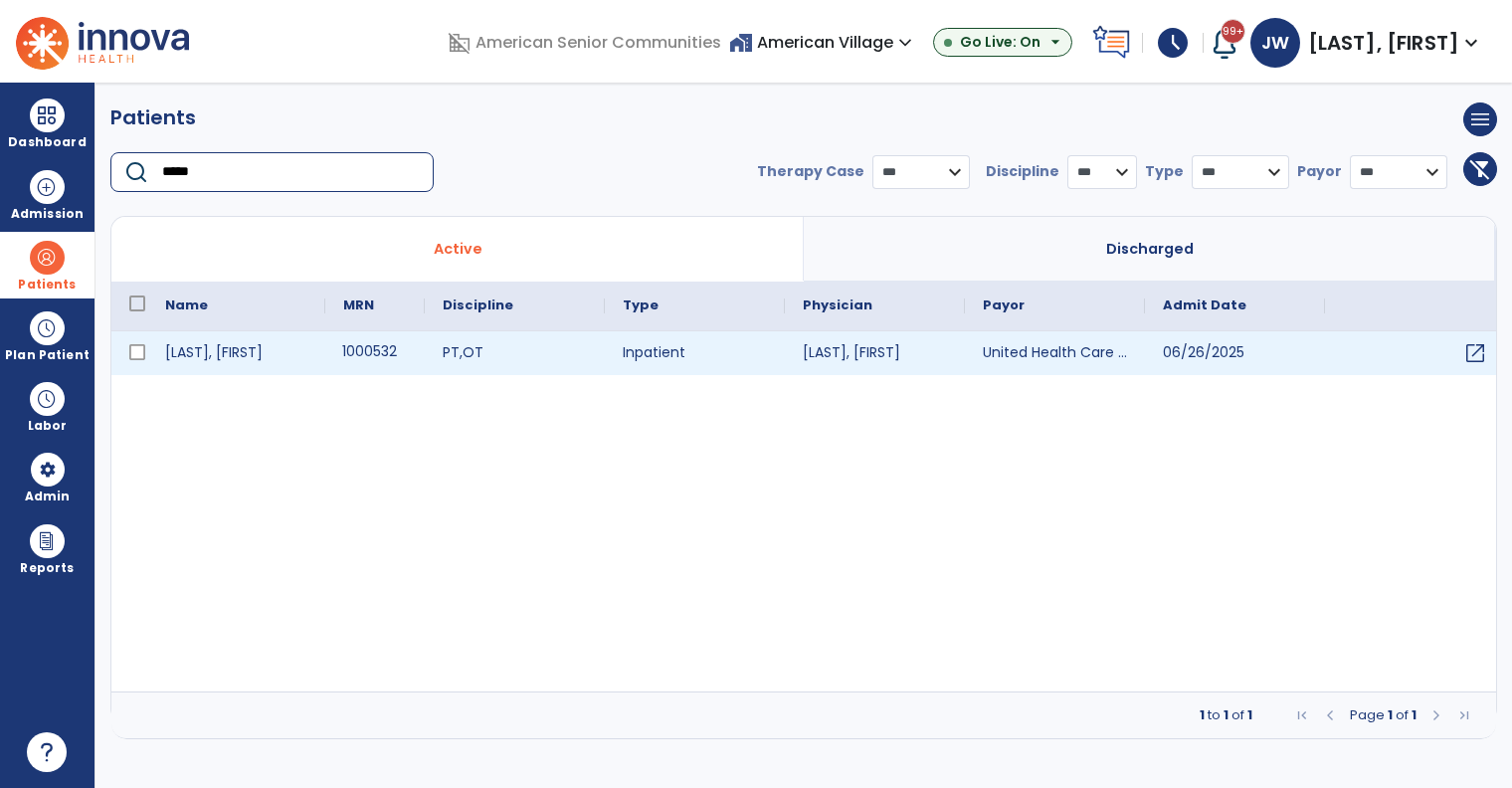 click on "1000532" at bounding box center [375, 353] 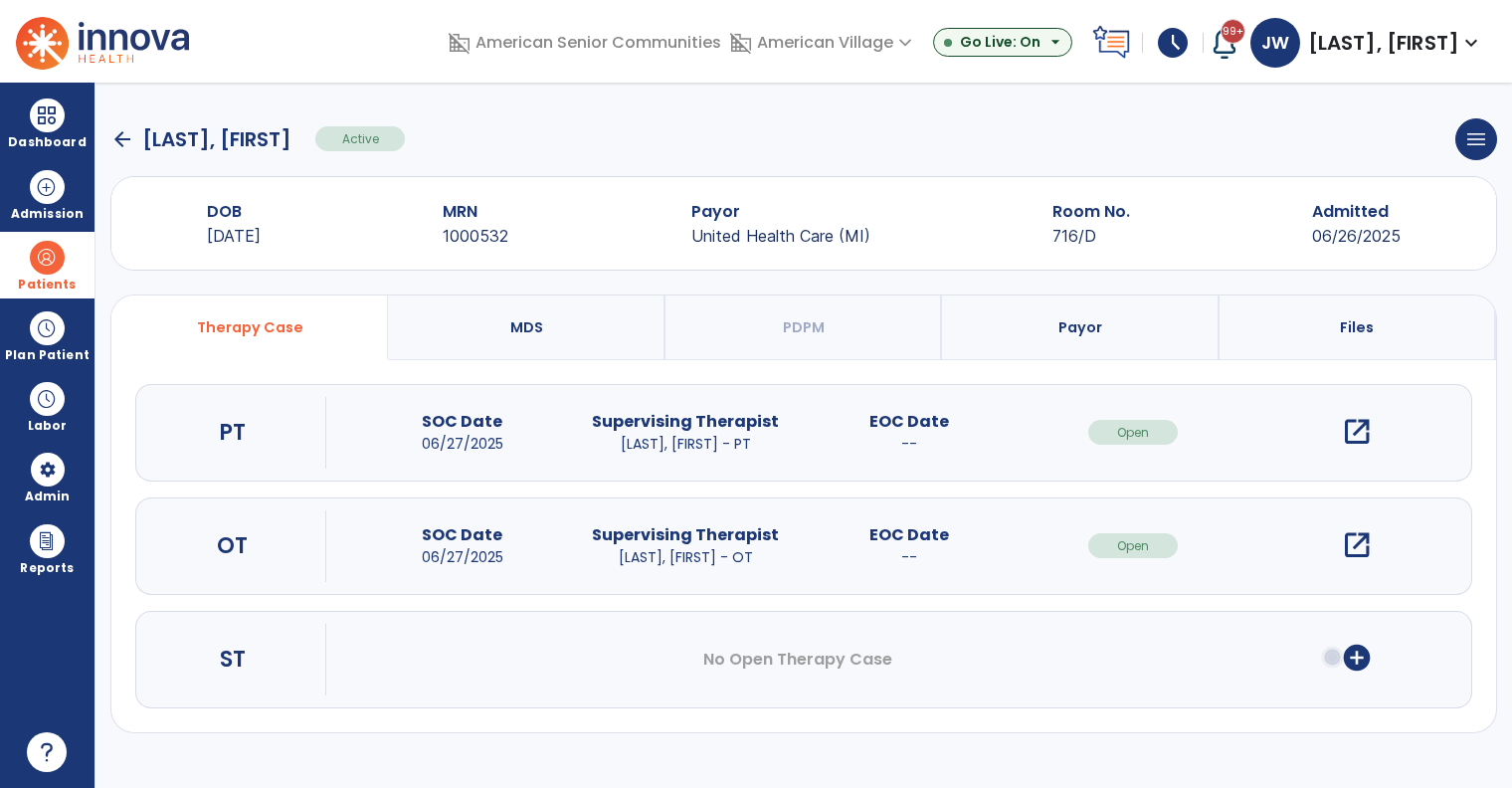 click on "open_in_new" at bounding box center [1357, 432] 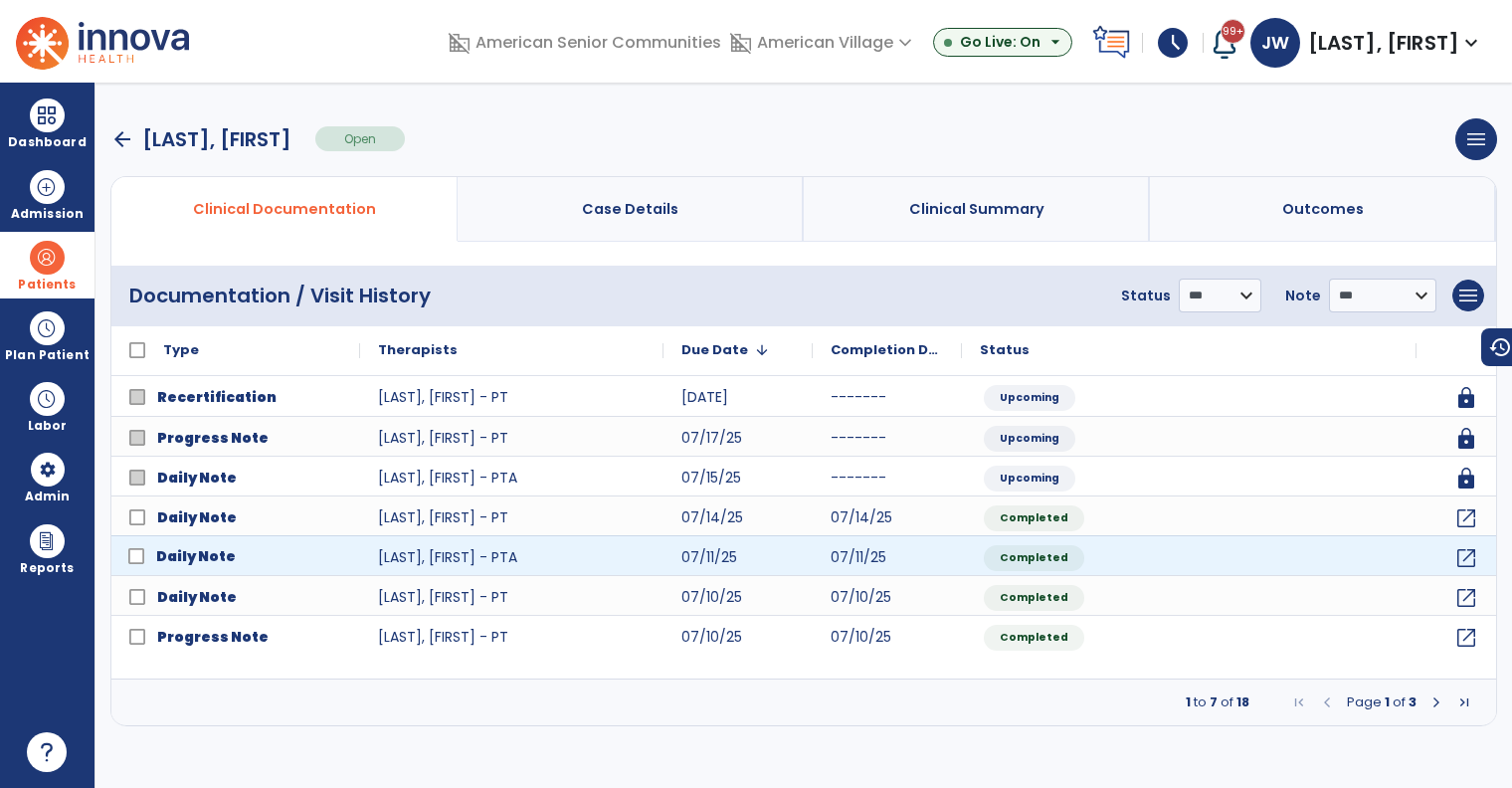 click 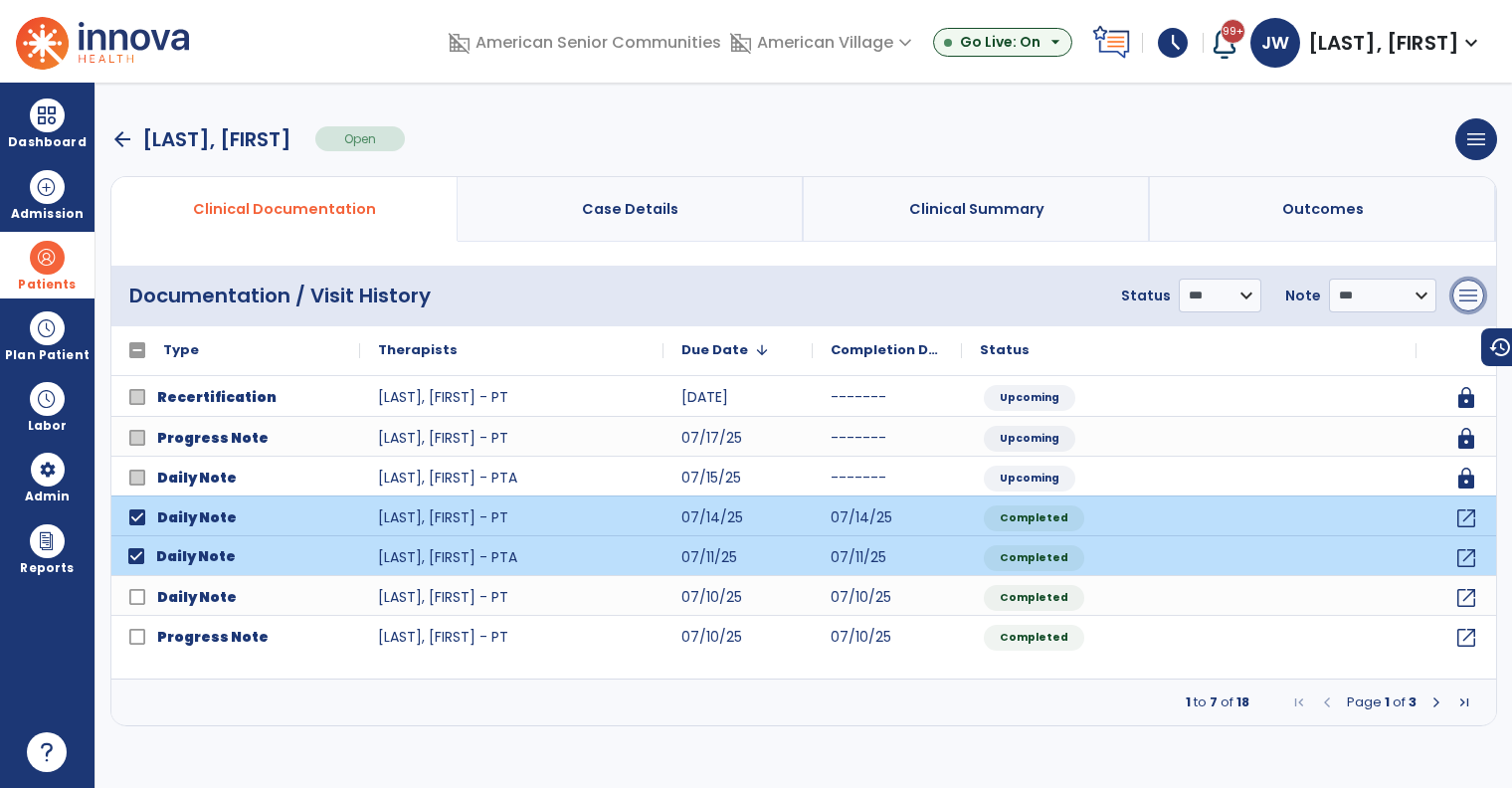 click on "menu" at bounding box center (1468, 296) 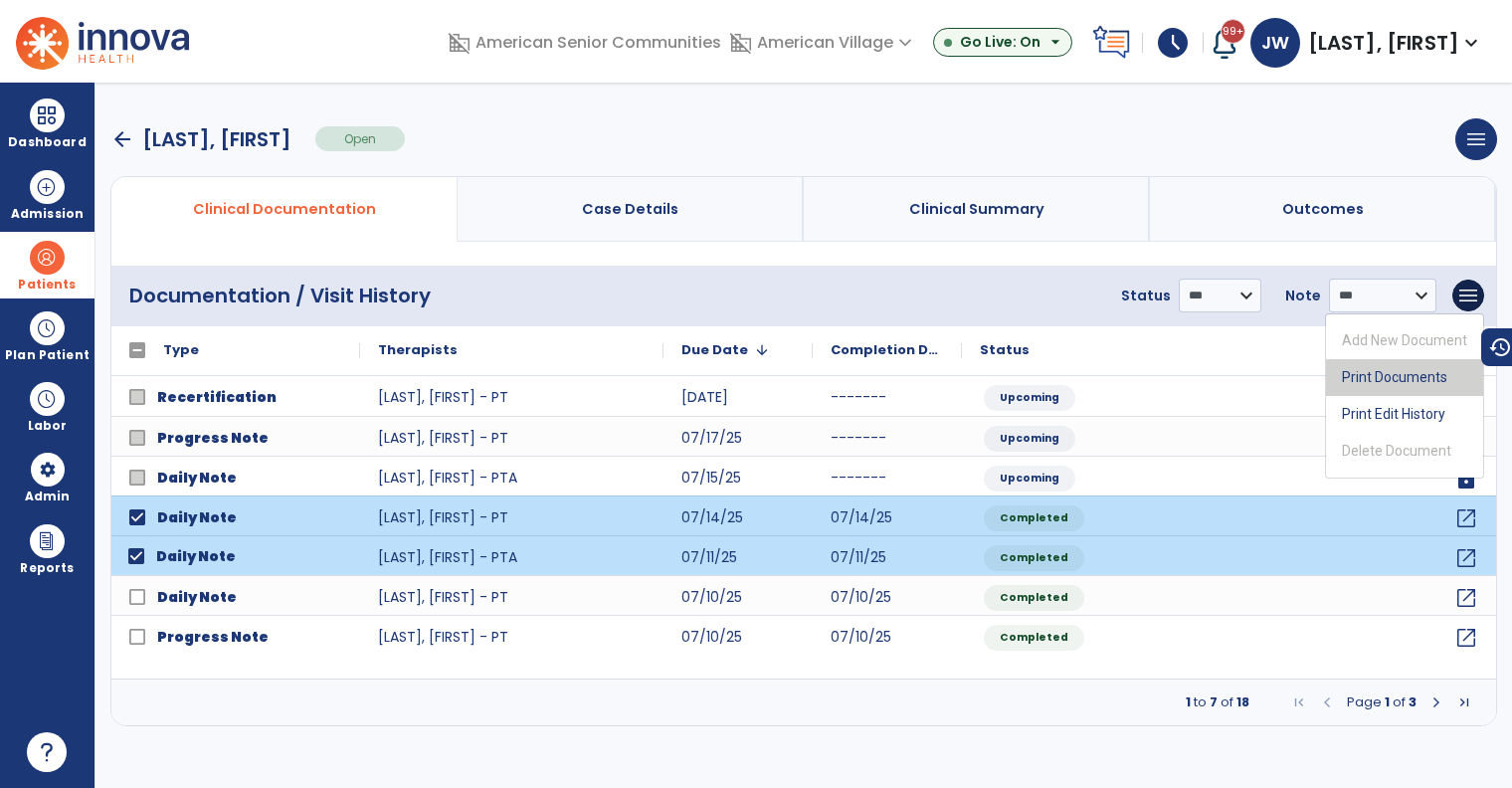 click on "Print Documents" at bounding box center (1405, 377) 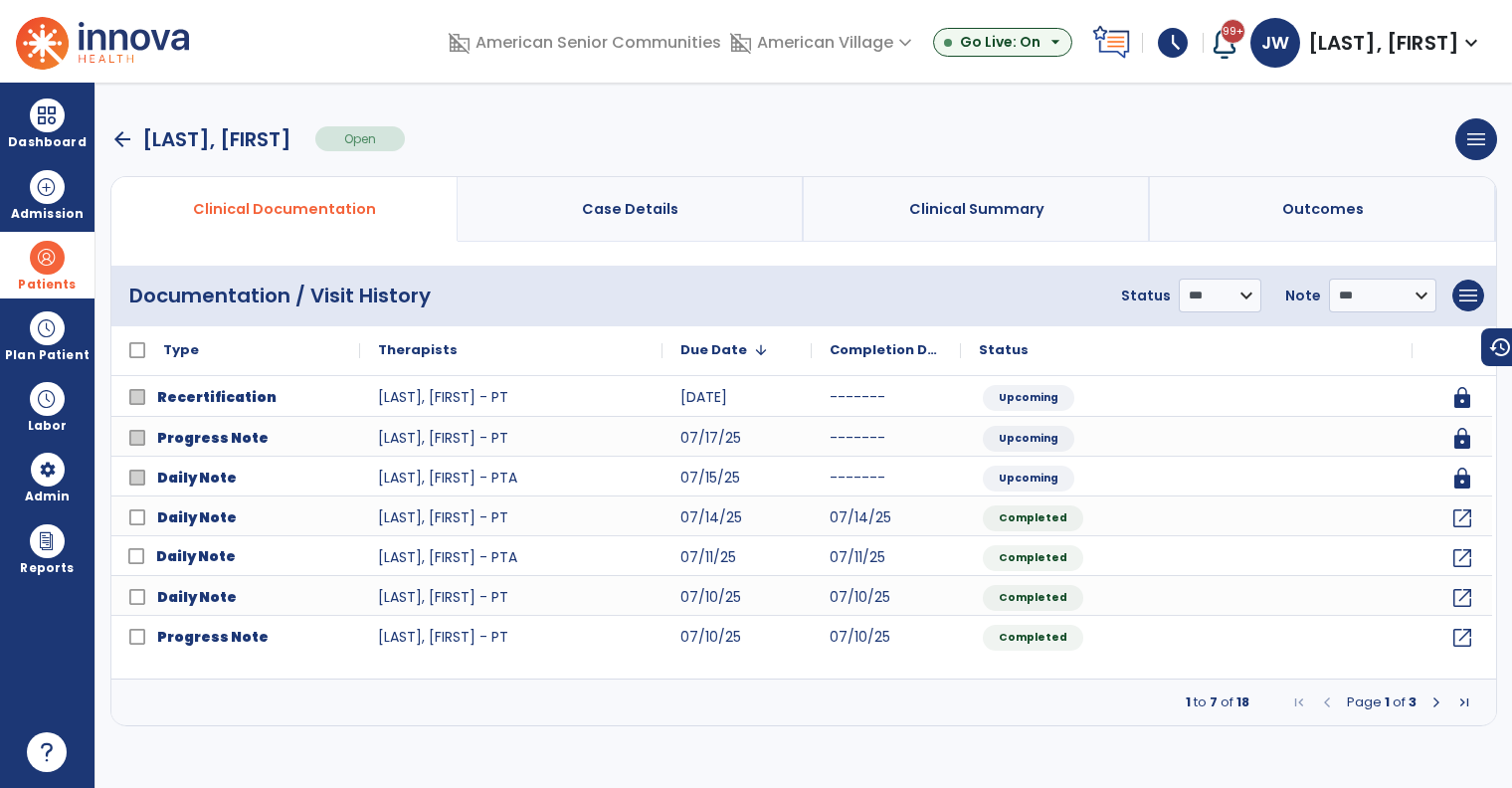 click on "arrow_back" at bounding box center [122, 139] 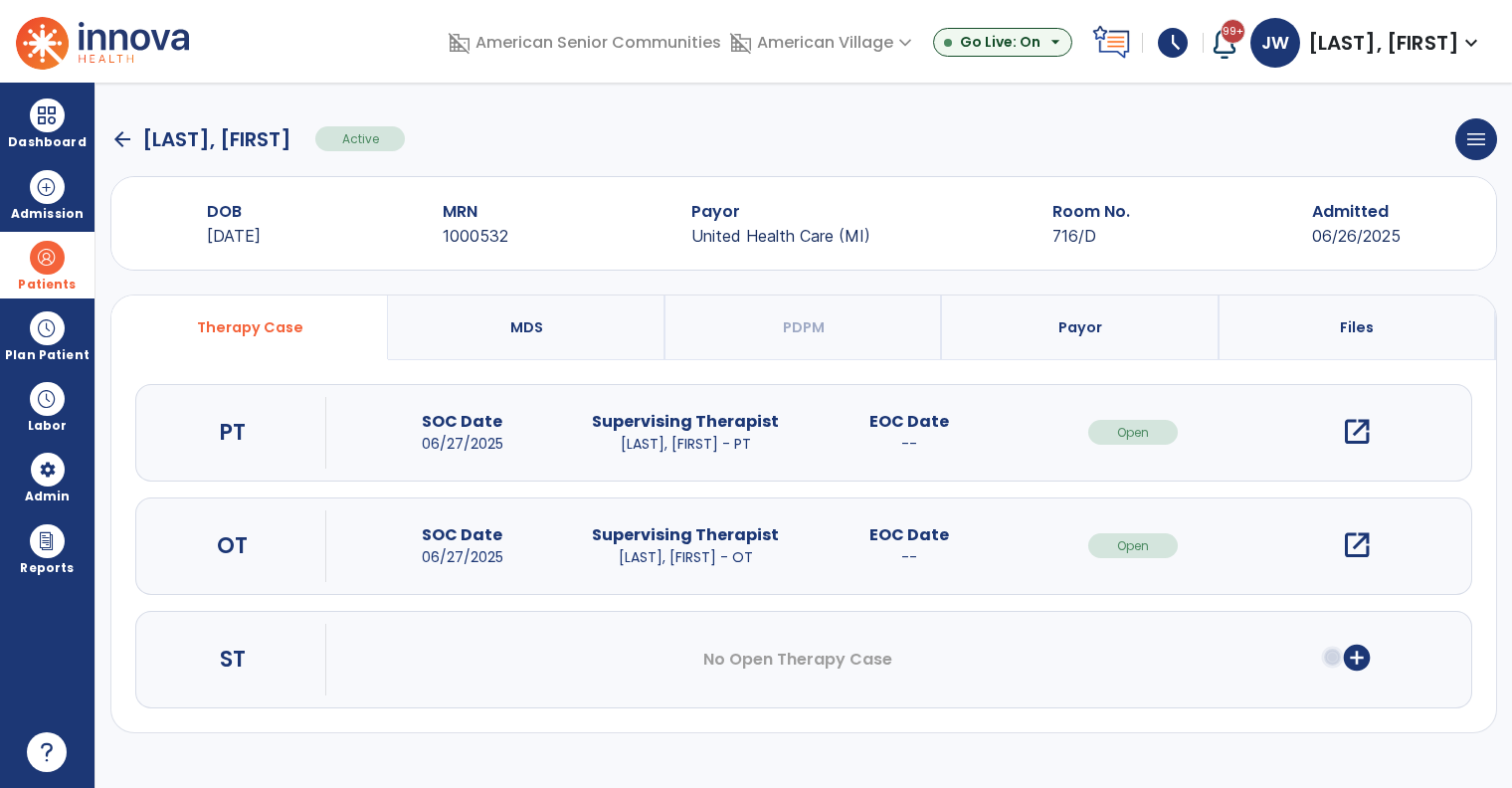 click on "open_in_new" at bounding box center (1357, 545) 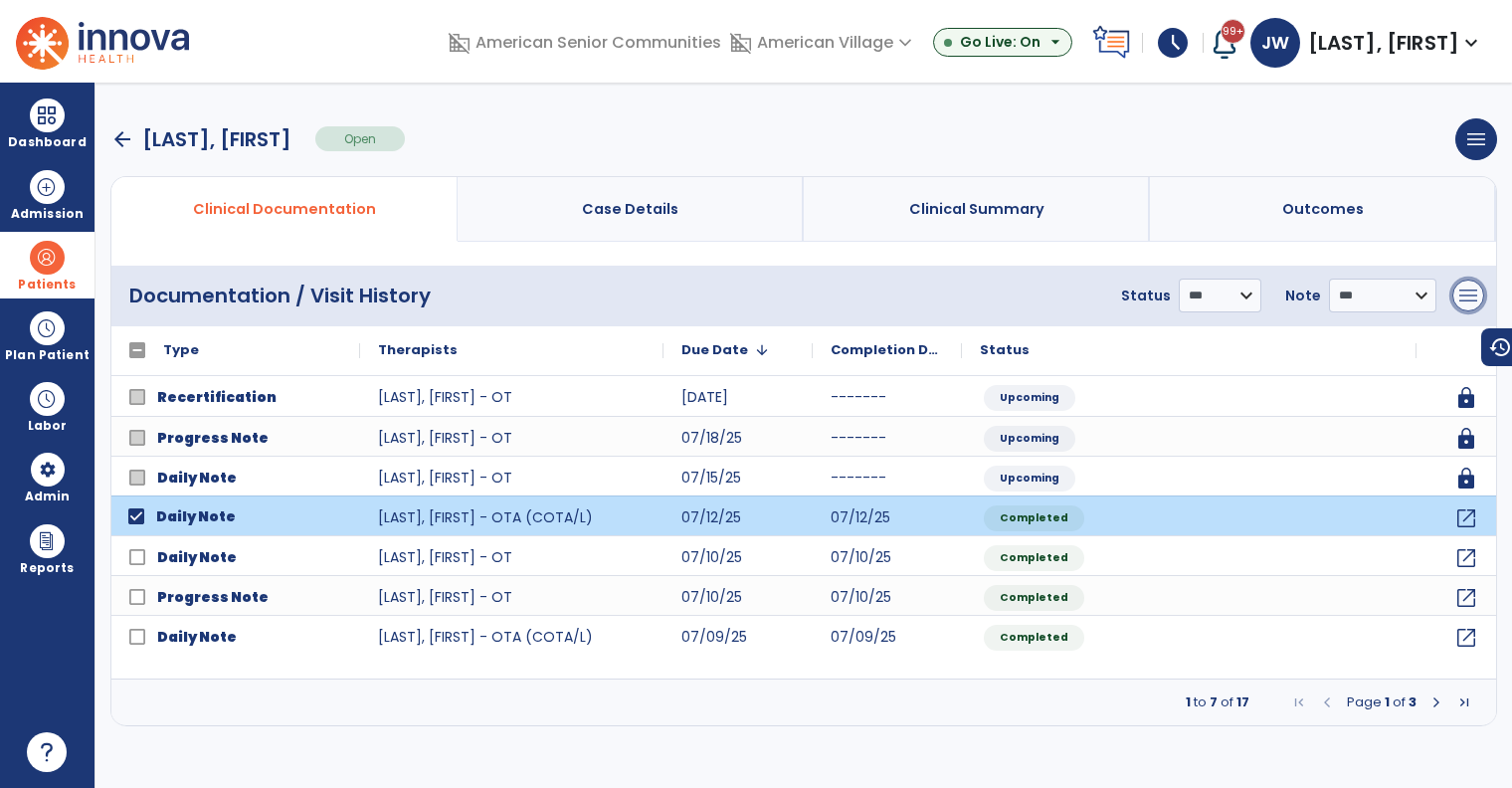 click on "menu" at bounding box center [1468, 296] 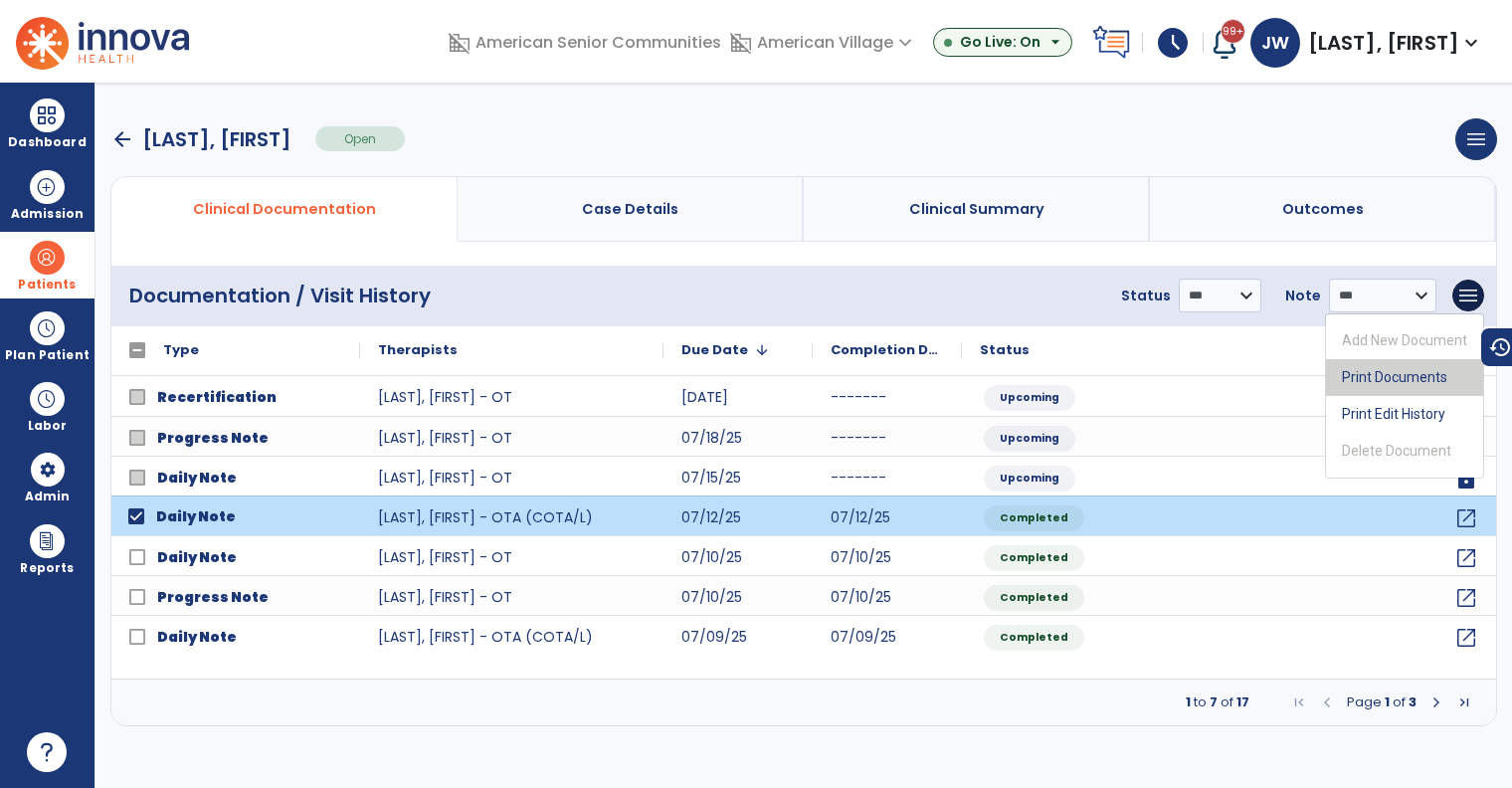 click on "Print Documents" at bounding box center (1405, 377) 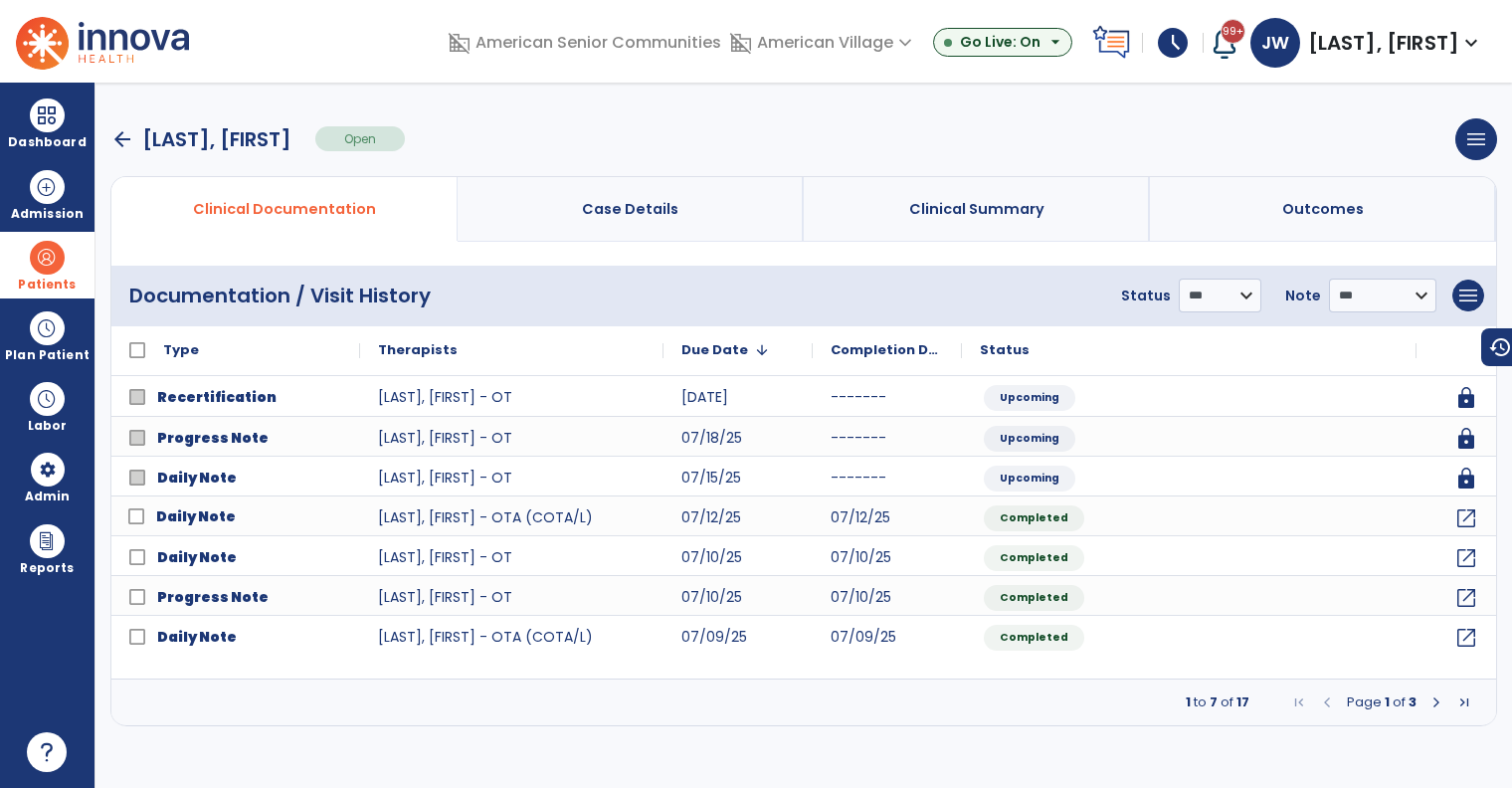 click on "arrow_back" at bounding box center [122, 139] 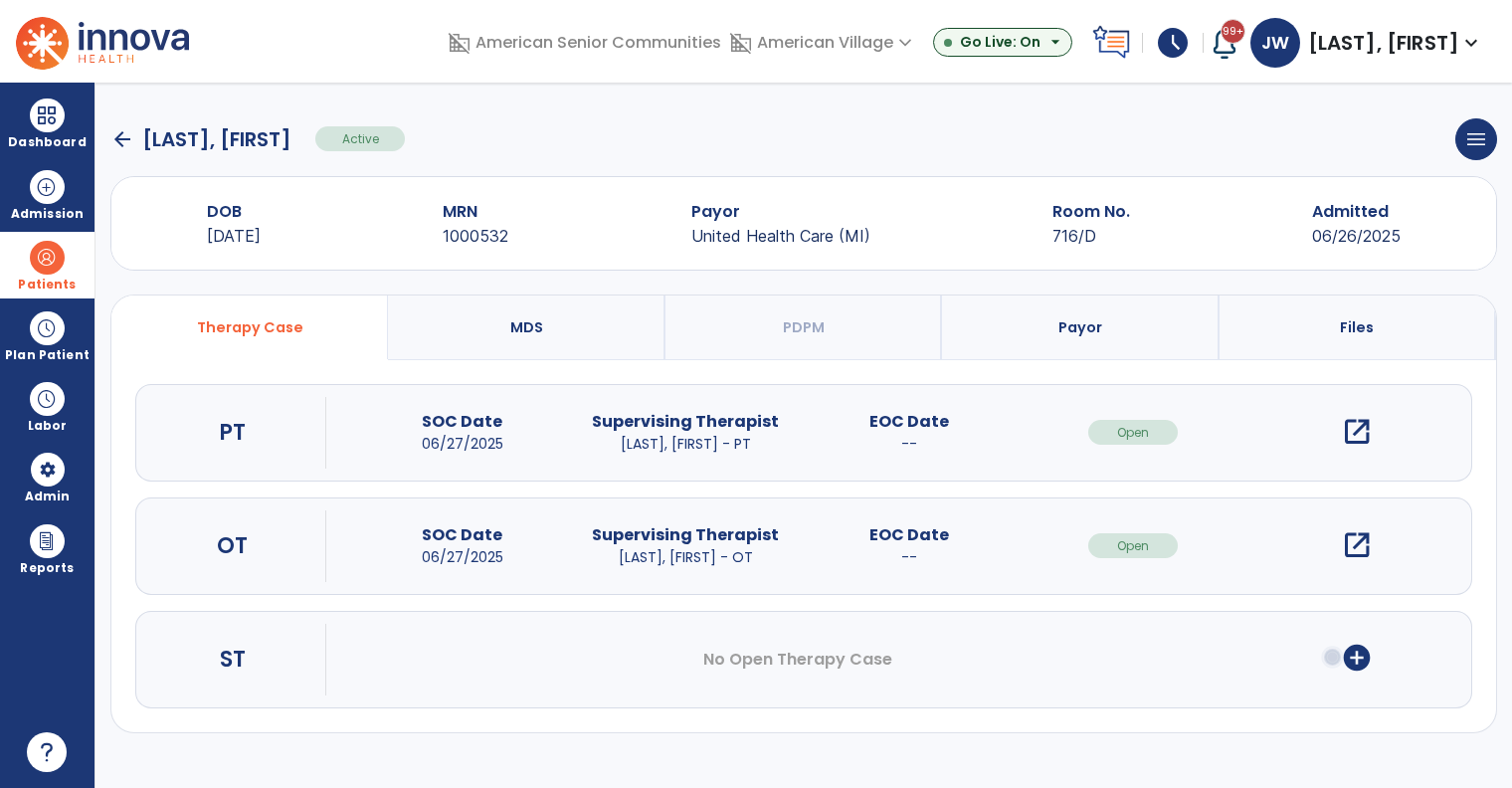 click on "arrow_back" 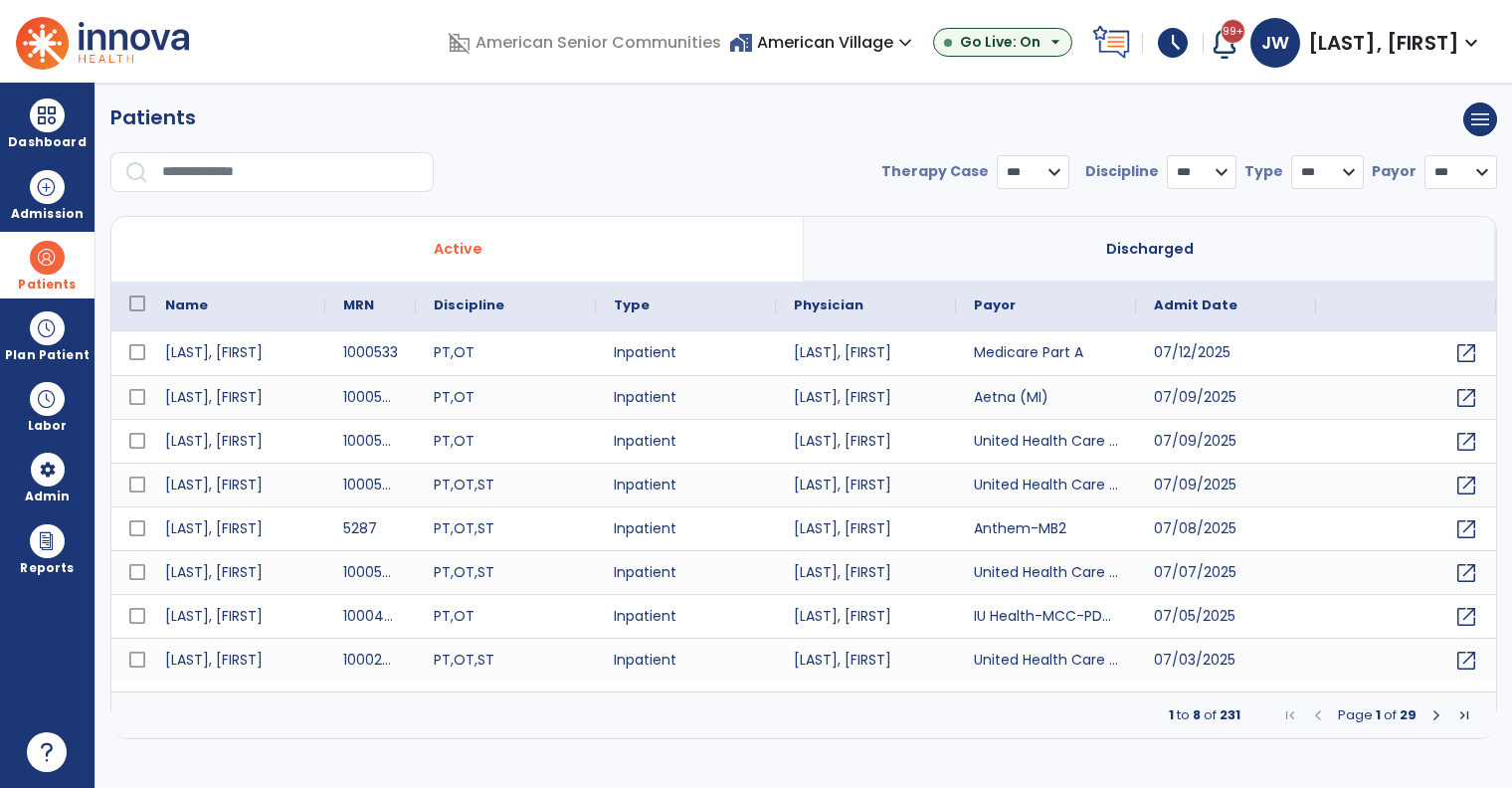 select on "***" 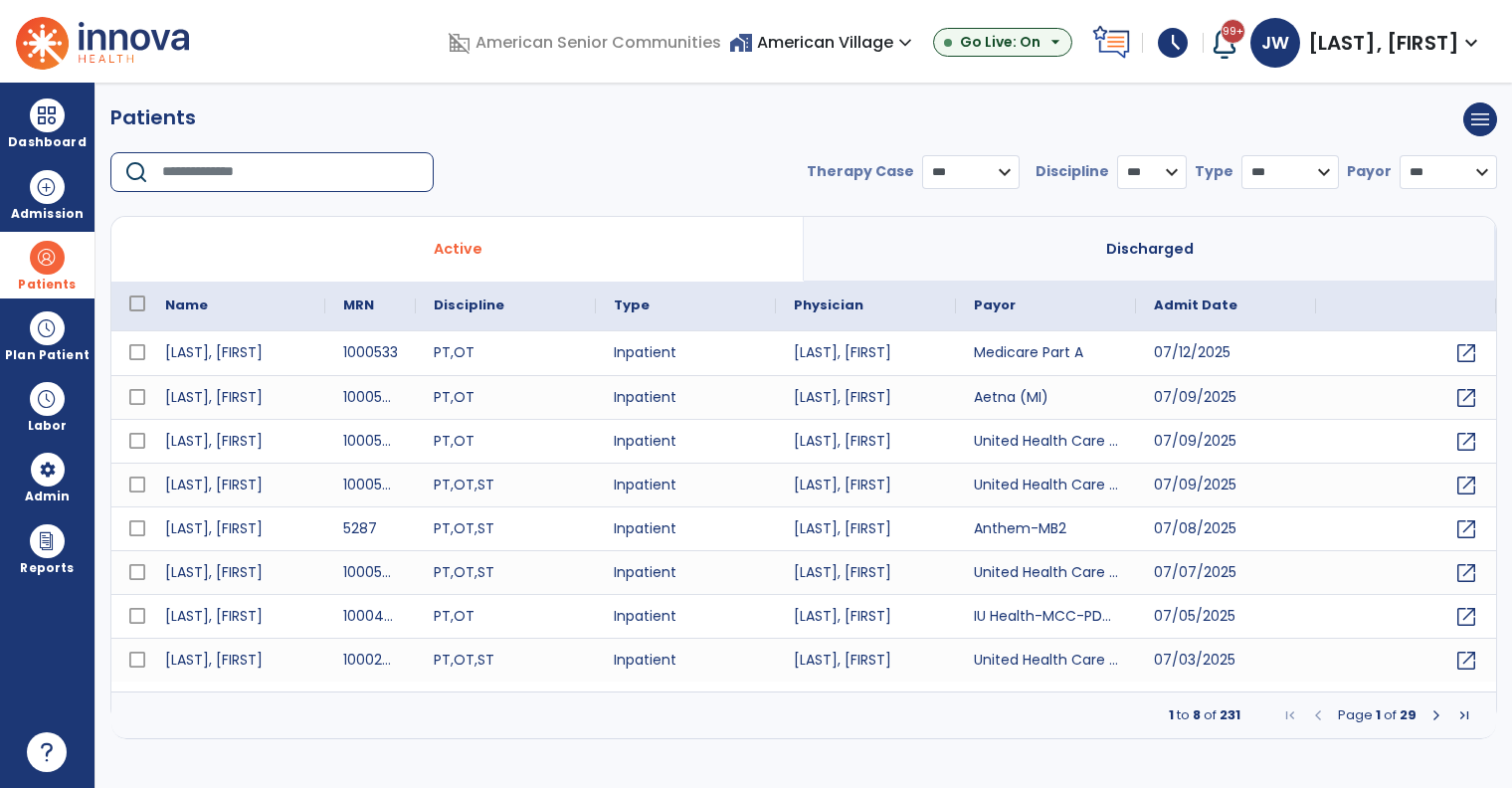 click at bounding box center (290, 172) 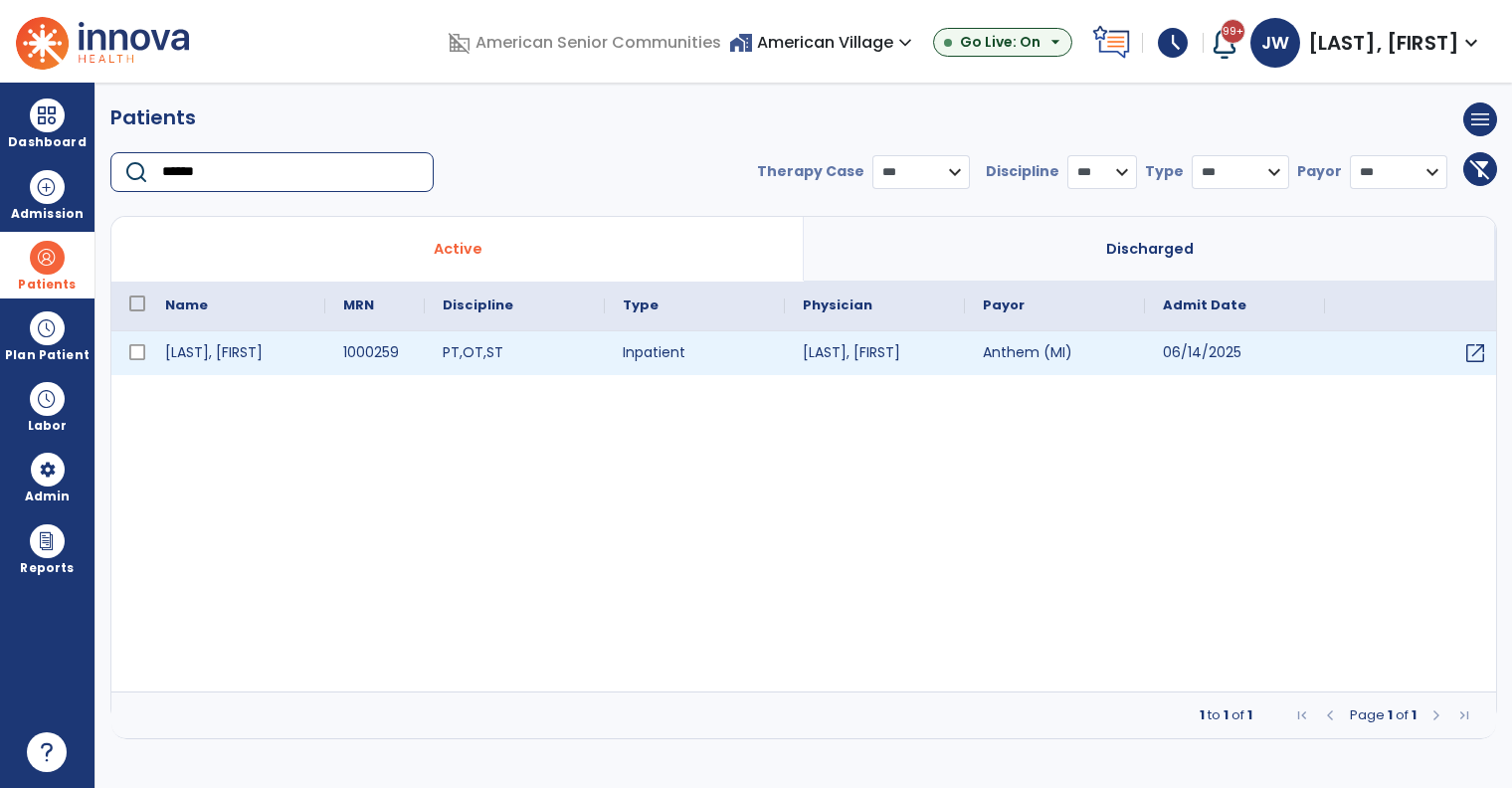 type on "******" 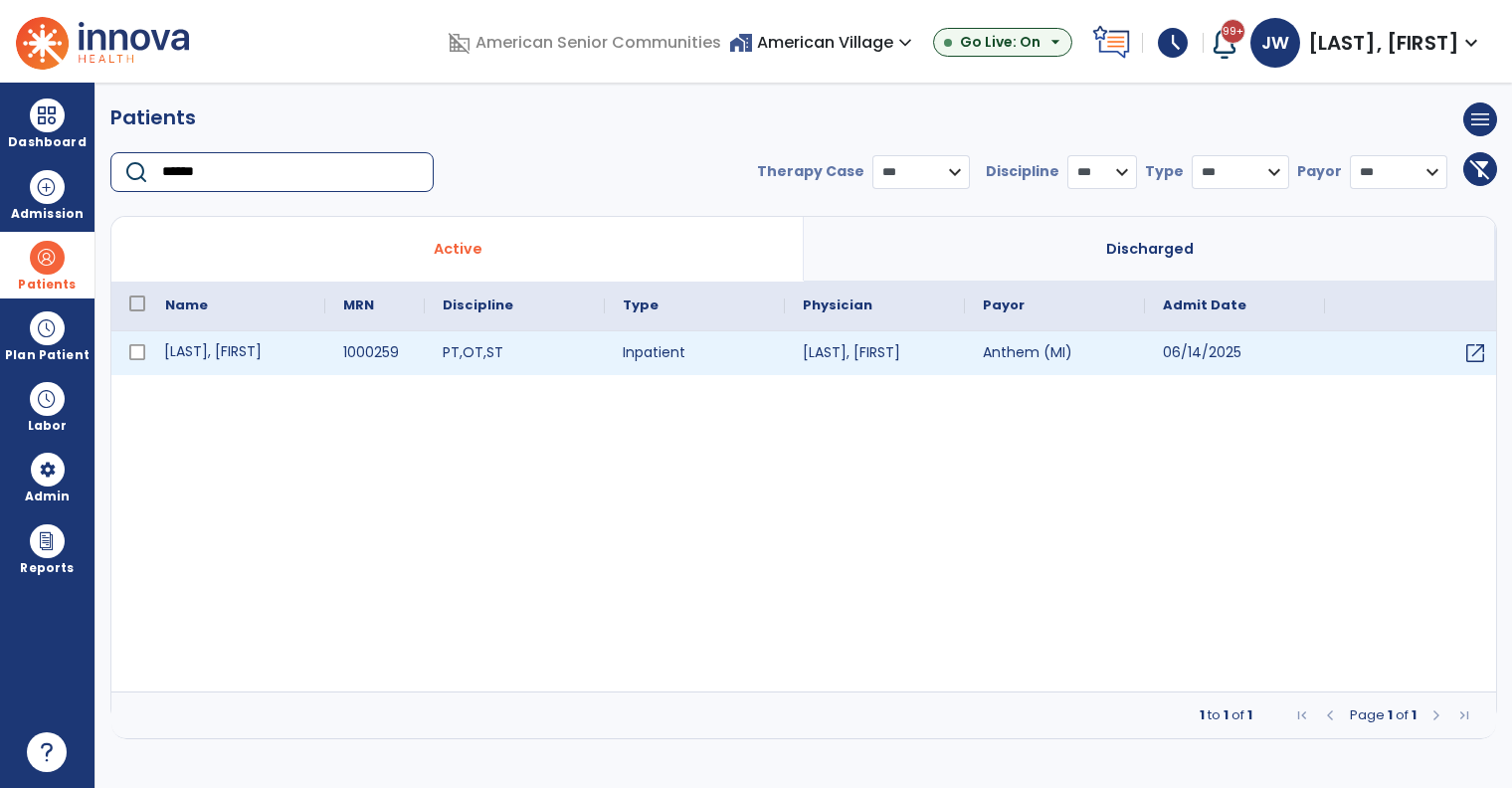 click on "Bruner, John" at bounding box center [236, 353] 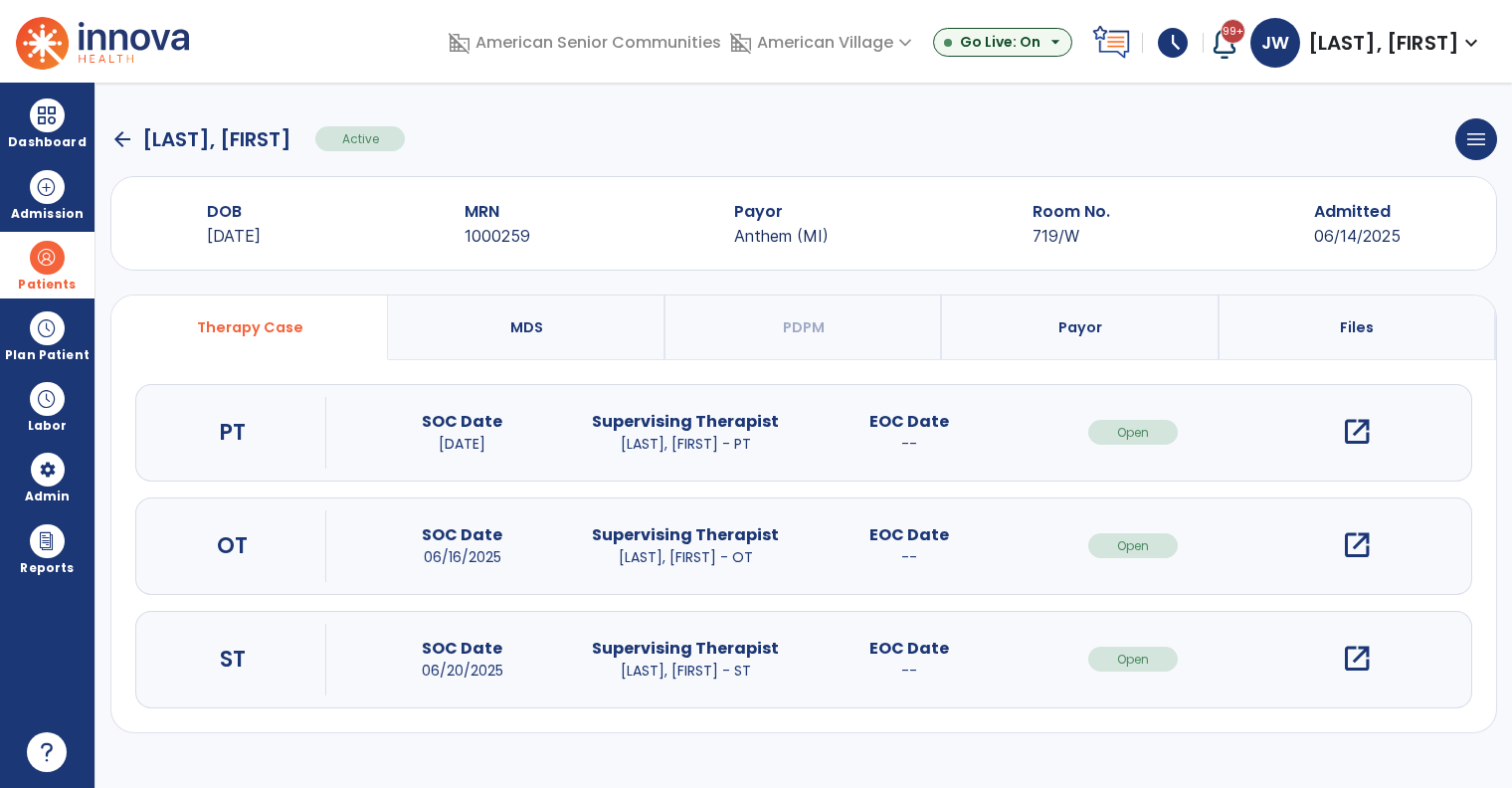click on "open_in_new" at bounding box center [1357, 432] 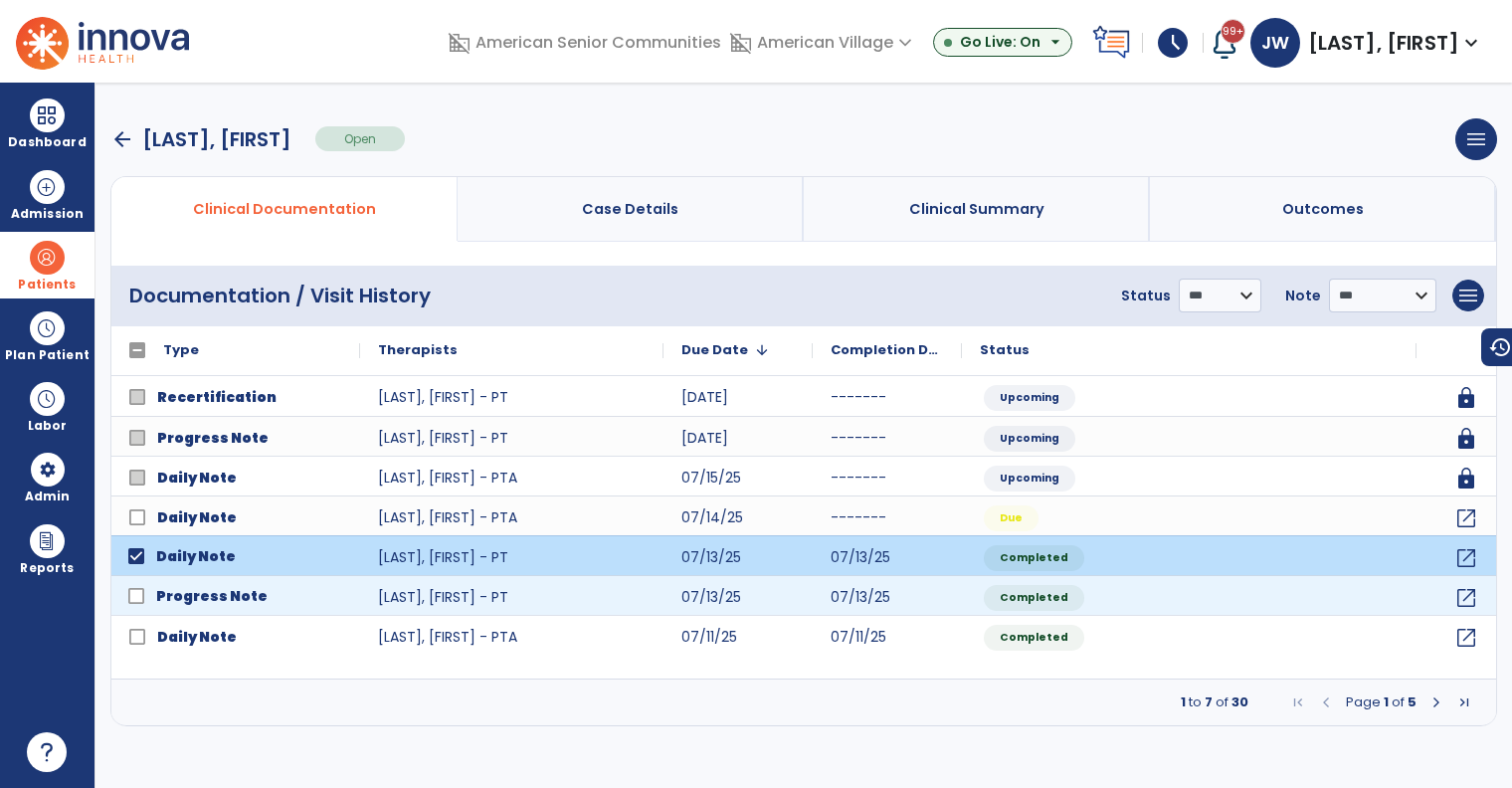 click 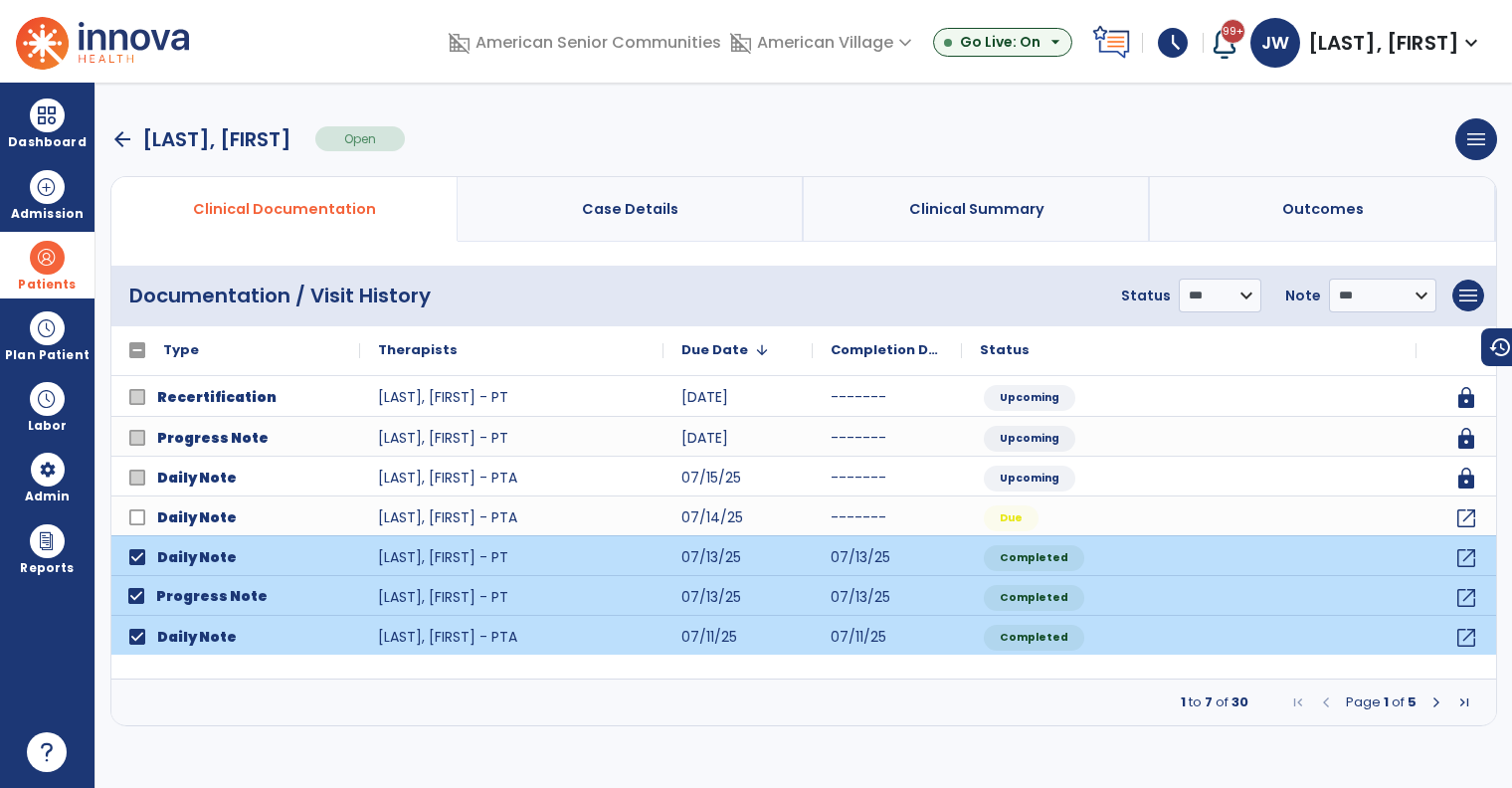click at bounding box center (1436, 702) 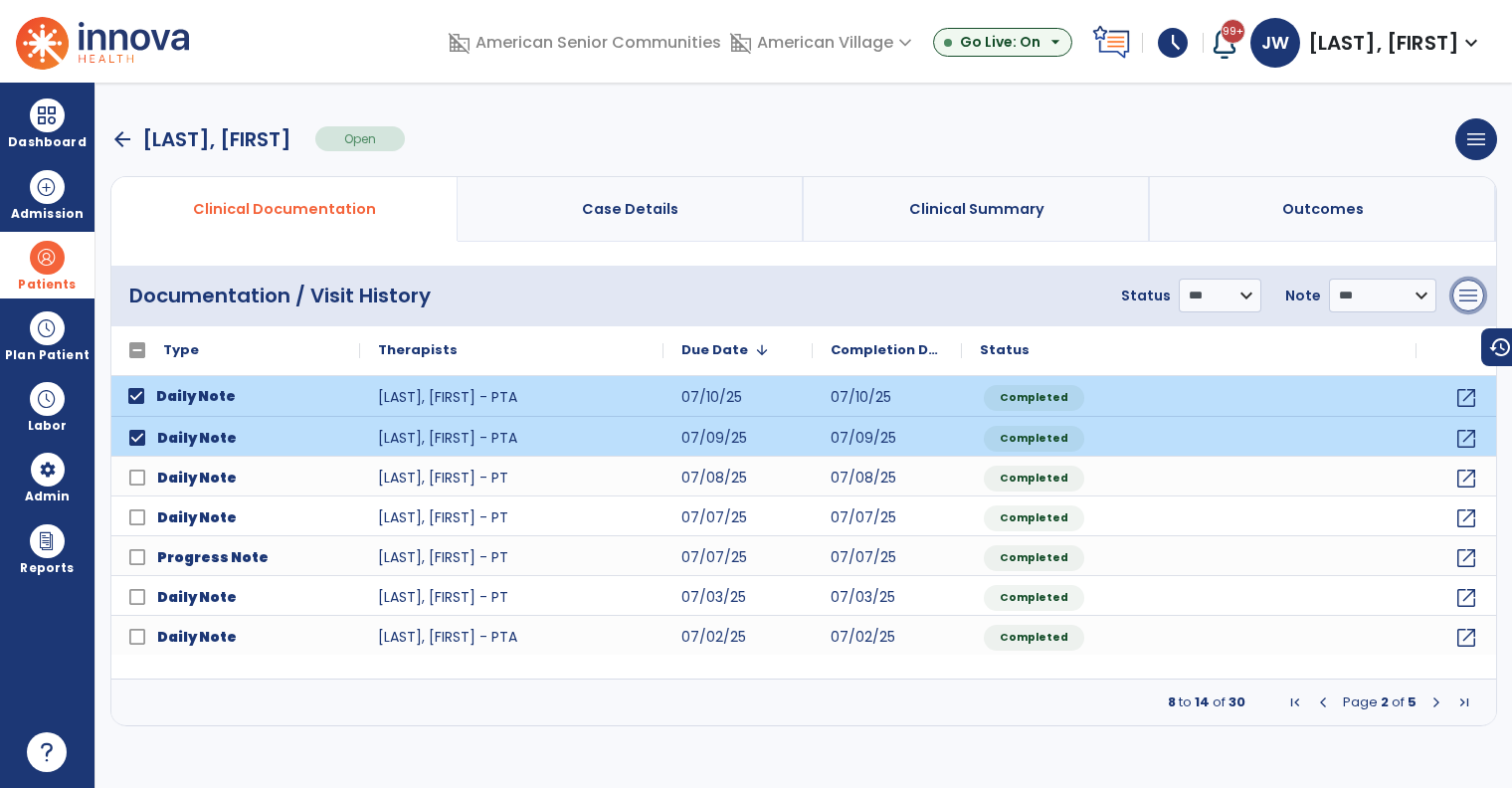 click on "menu" at bounding box center [1468, 296] 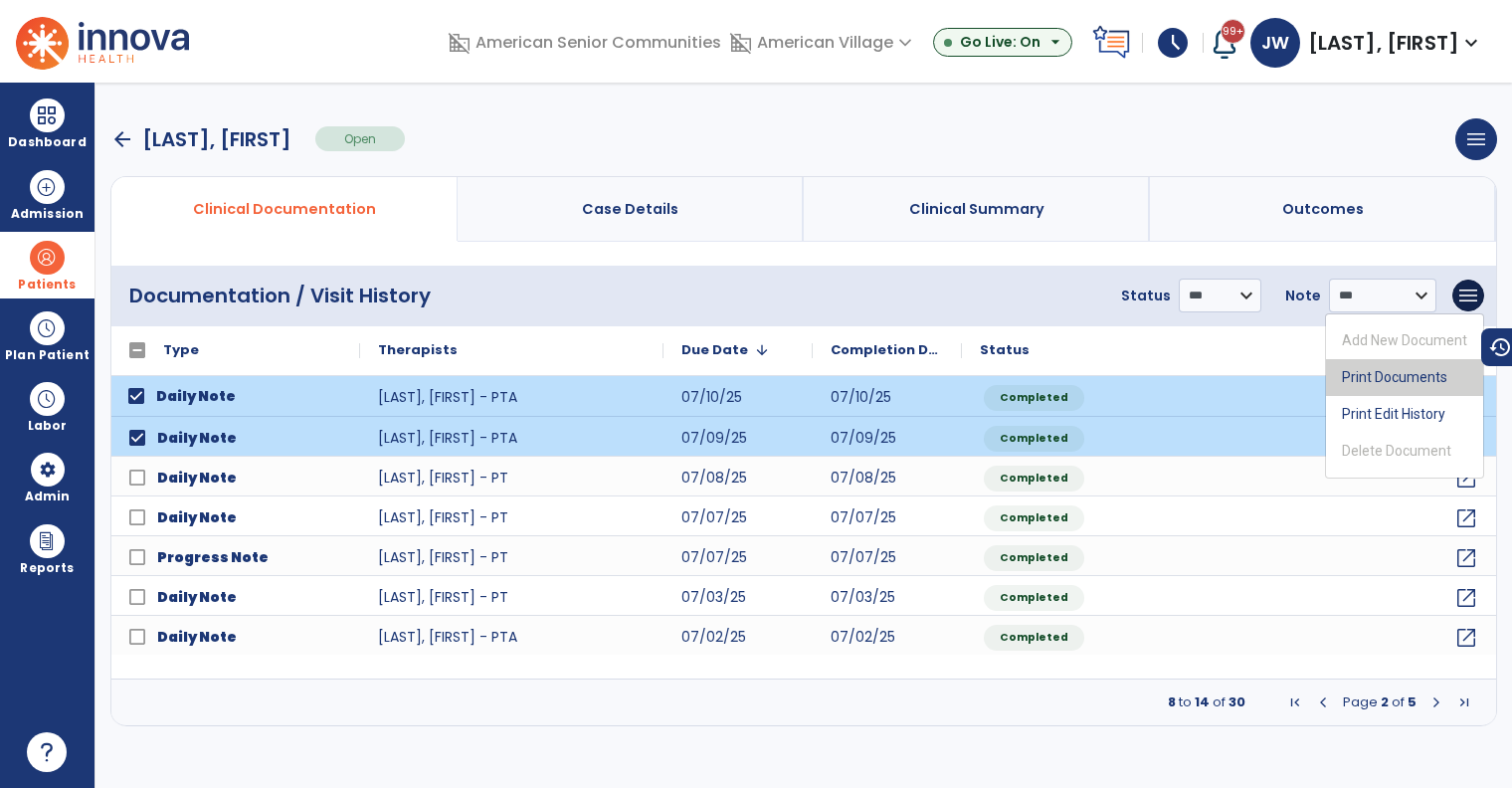 click on "Print Documents" at bounding box center (1405, 377) 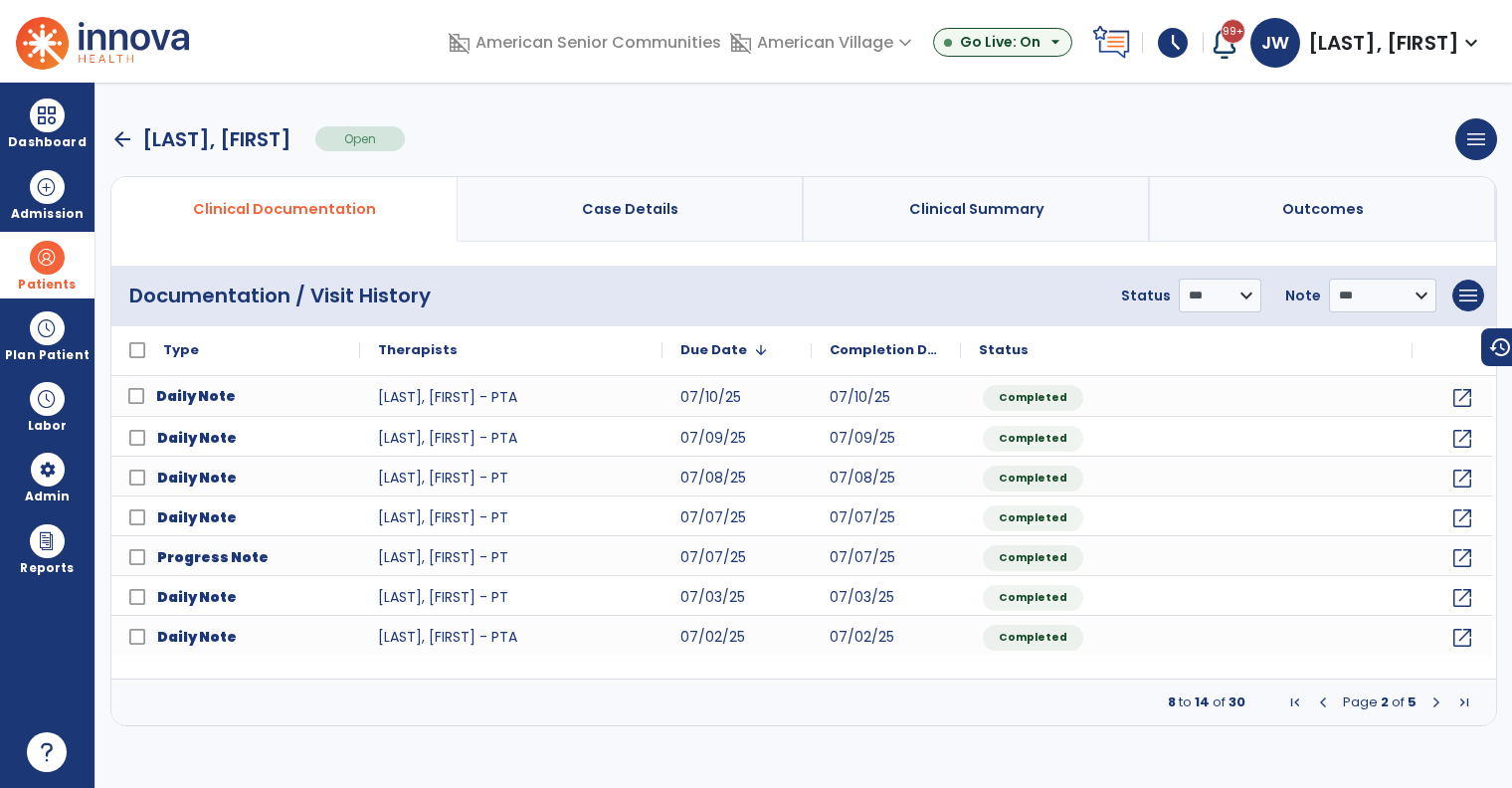 click on "arrow_back" at bounding box center [122, 139] 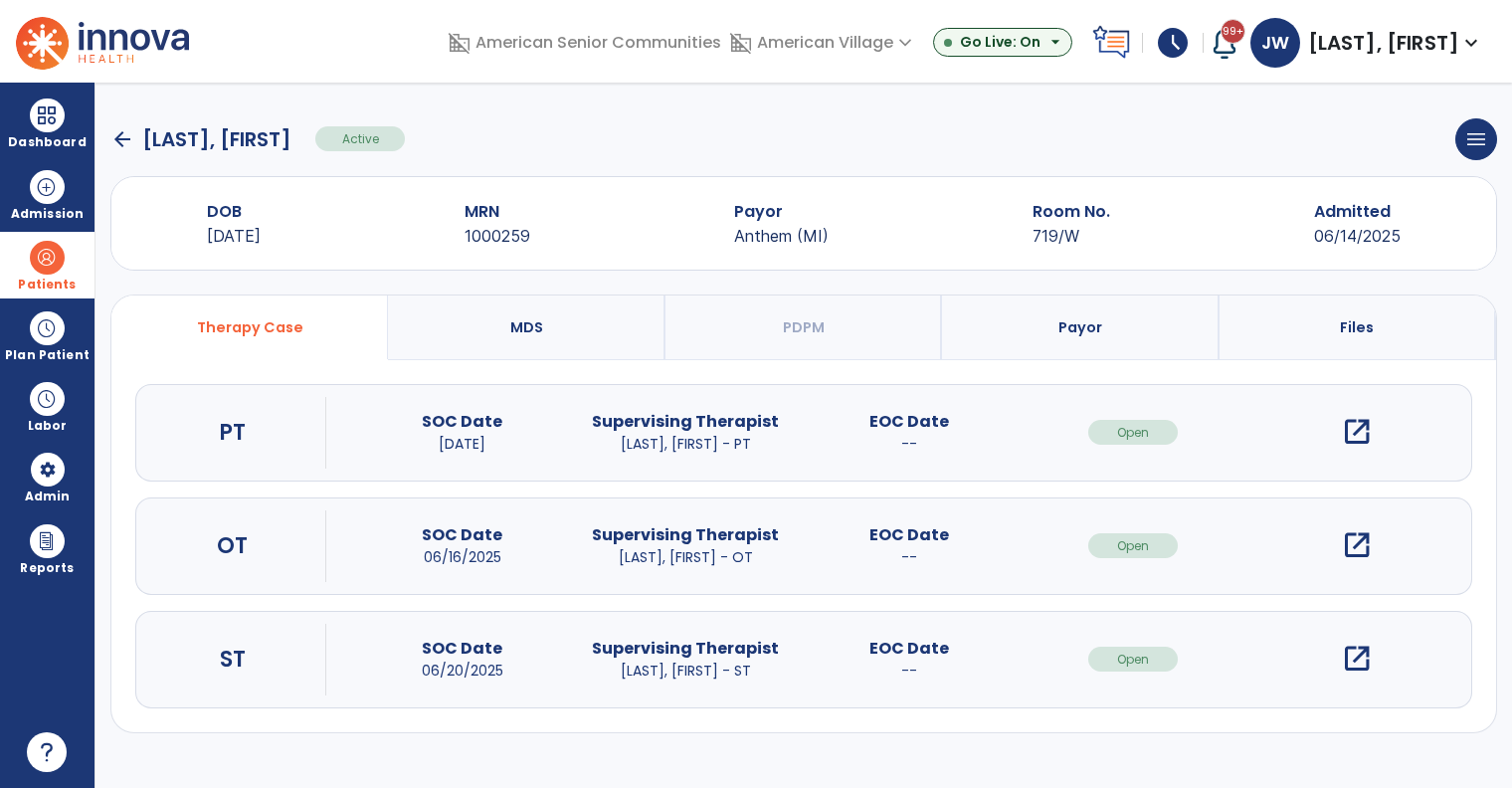 click on "open_in_new" at bounding box center [1357, 545] 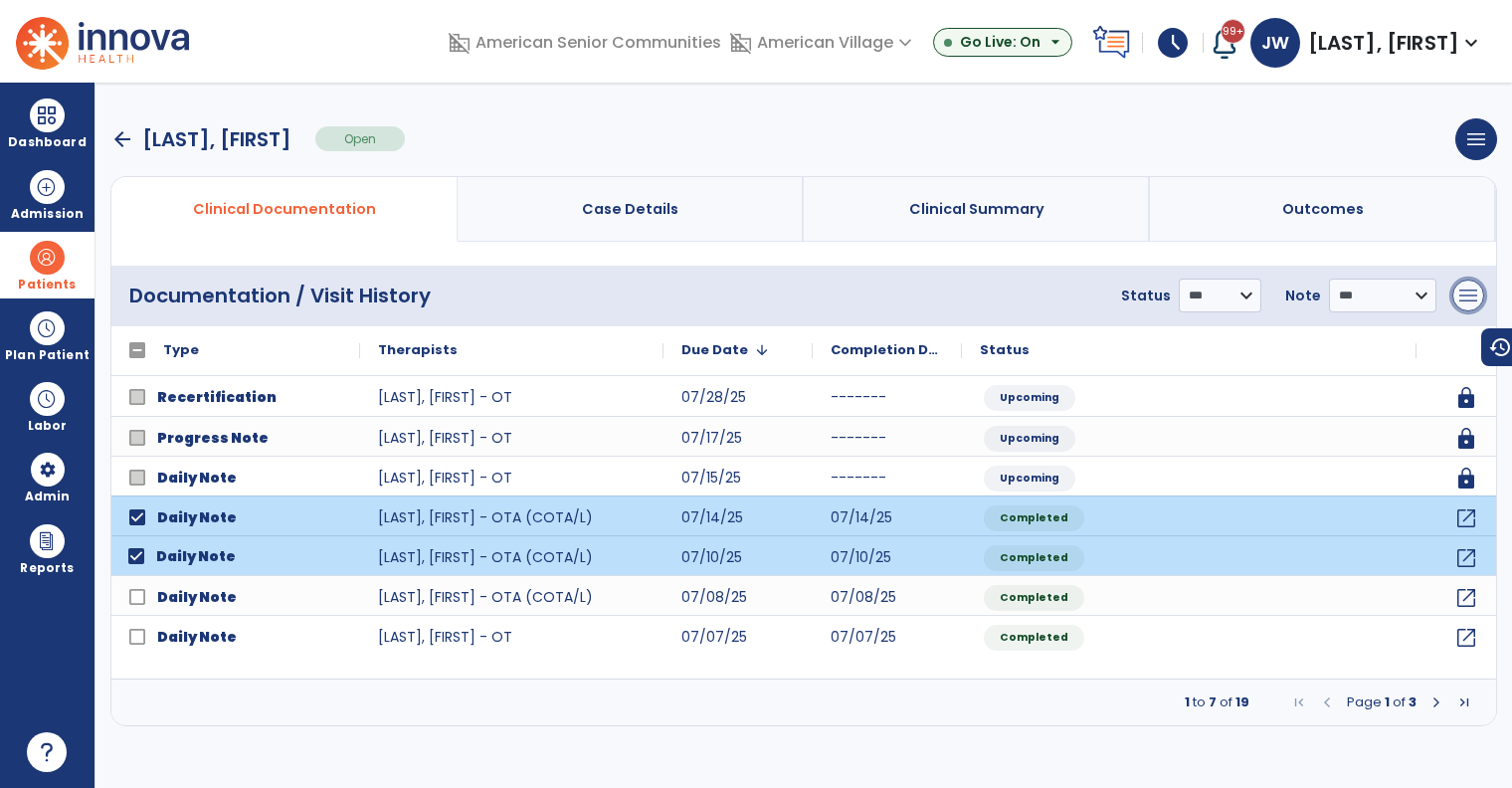 click on "menu" at bounding box center [1468, 296] 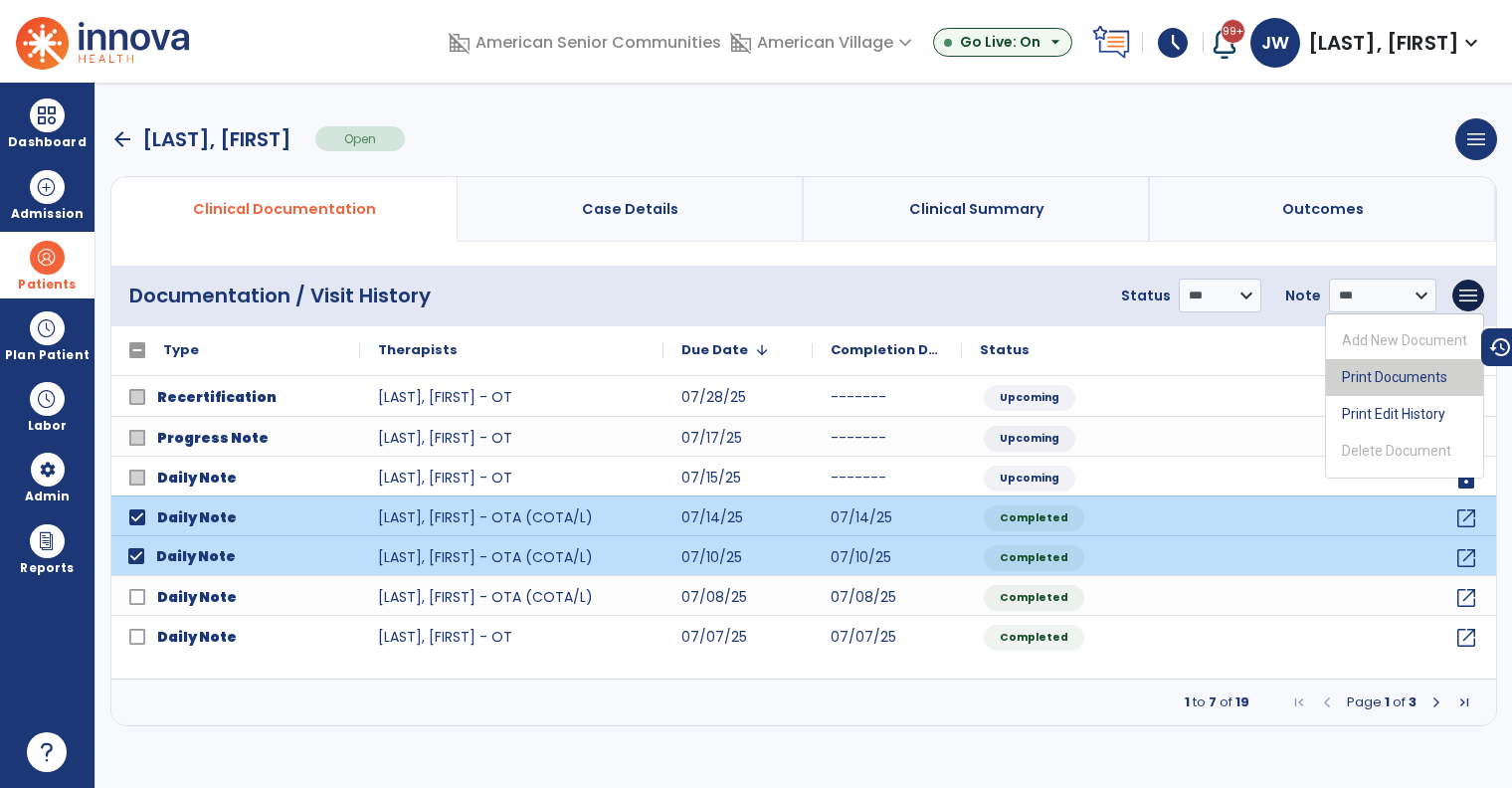 click on "Print Documents" at bounding box center [1405, 377] 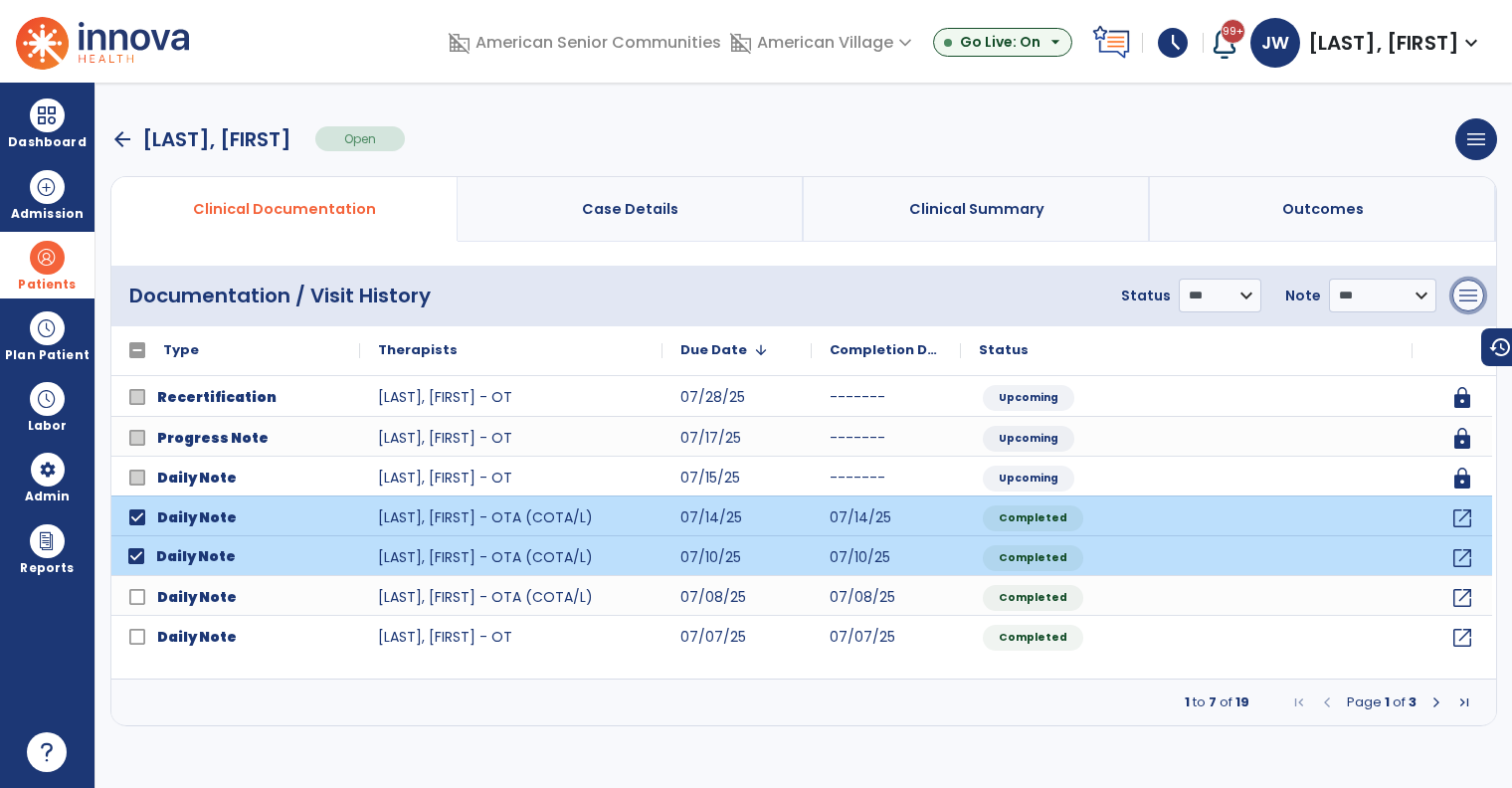 click on "menu" at bounding box center [1468, 296] 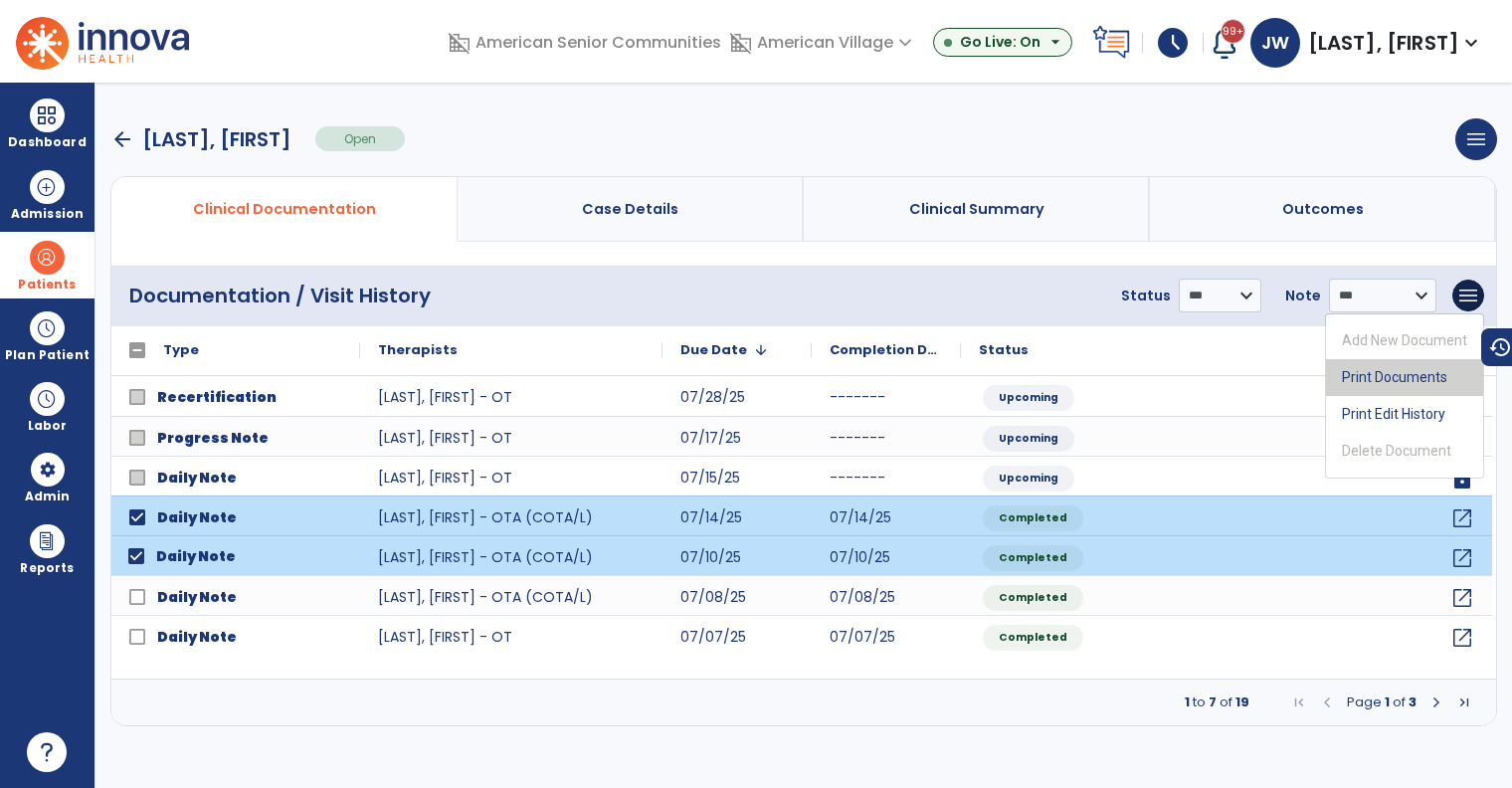 click on "Print Documents" at bounding box center (1405, 377) 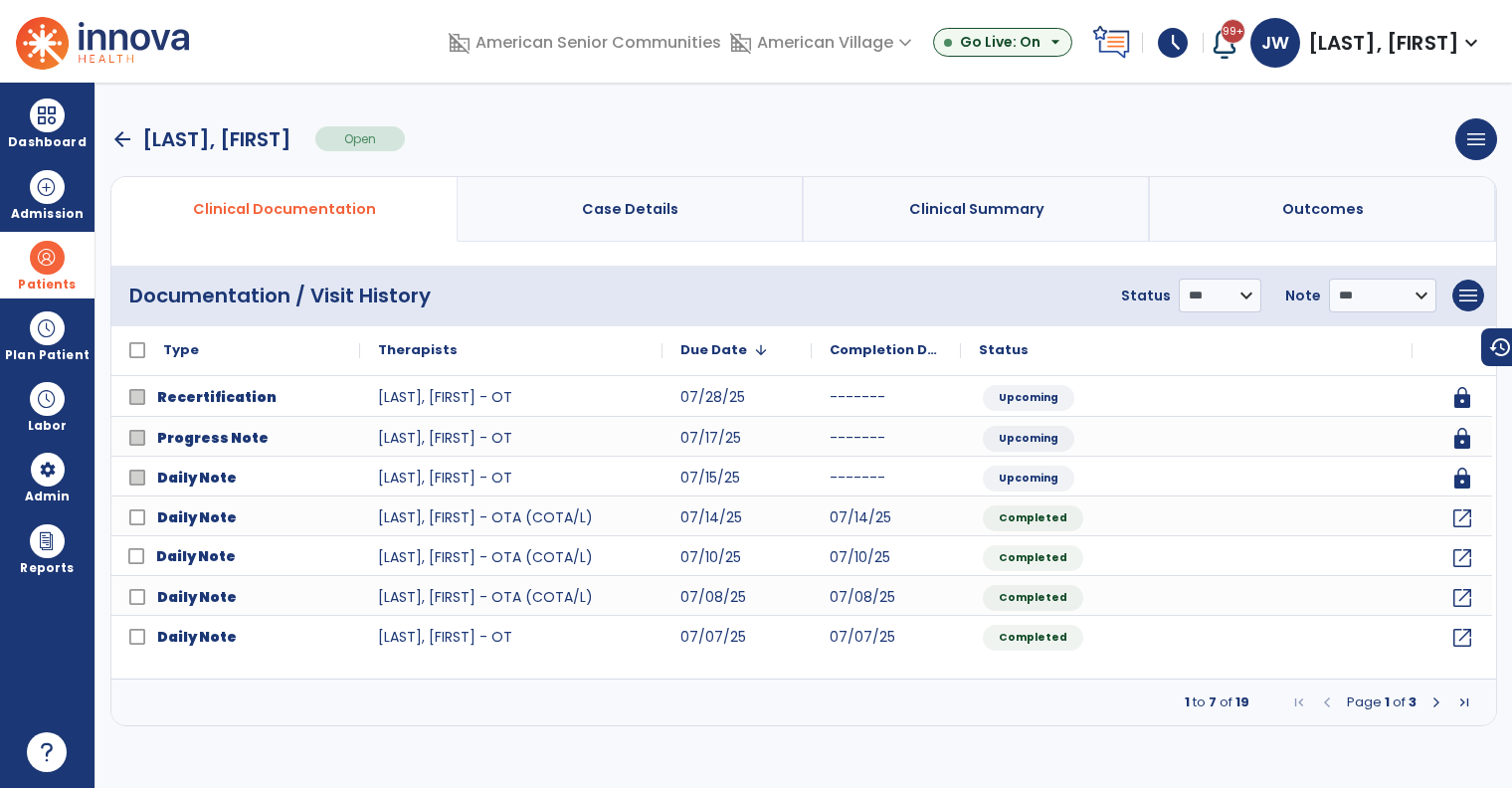 click on "arrow_back" at bounding box center (122, 139) 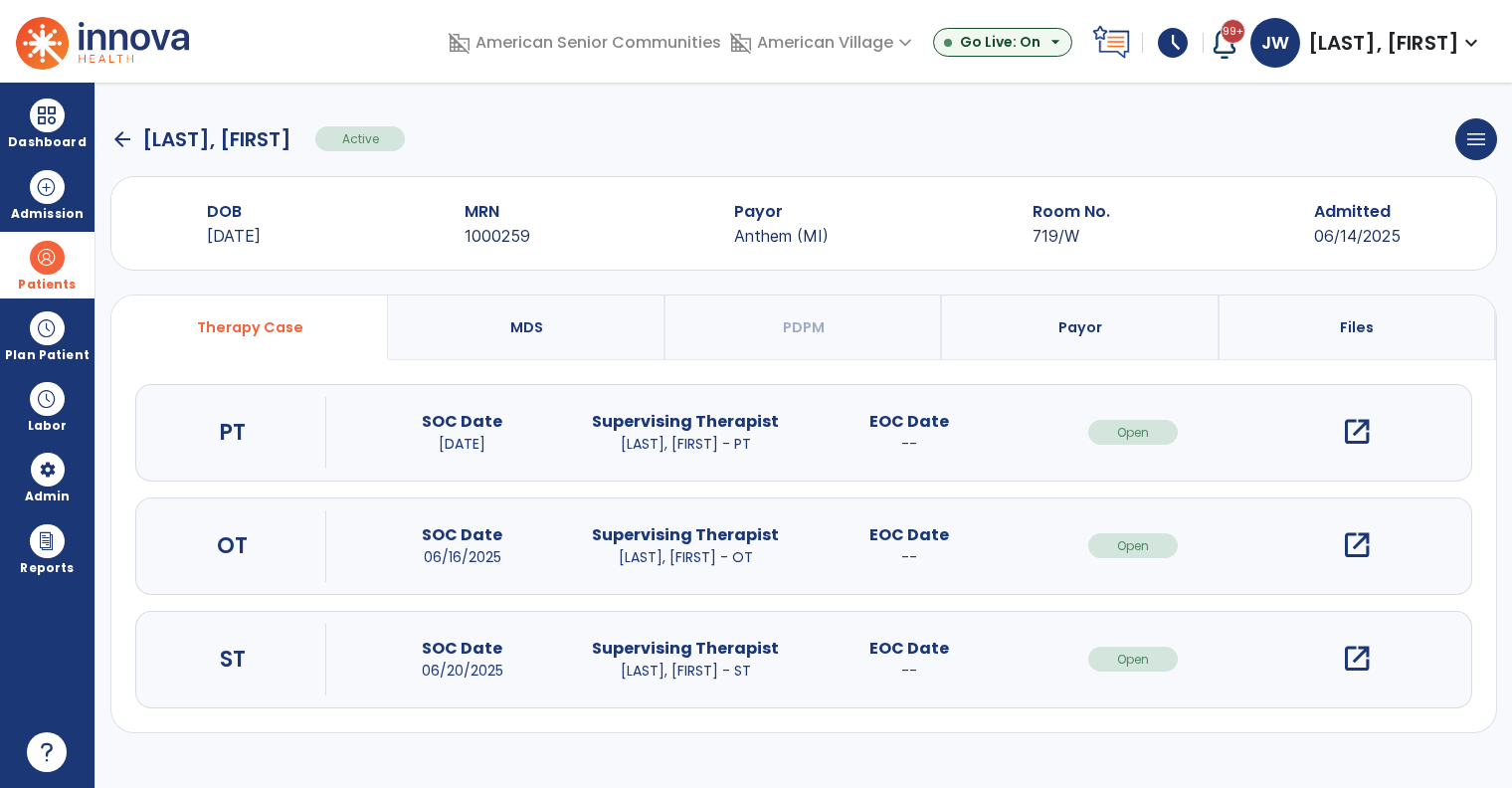 click on "open_in_new" at bounding box center [1357, 659] 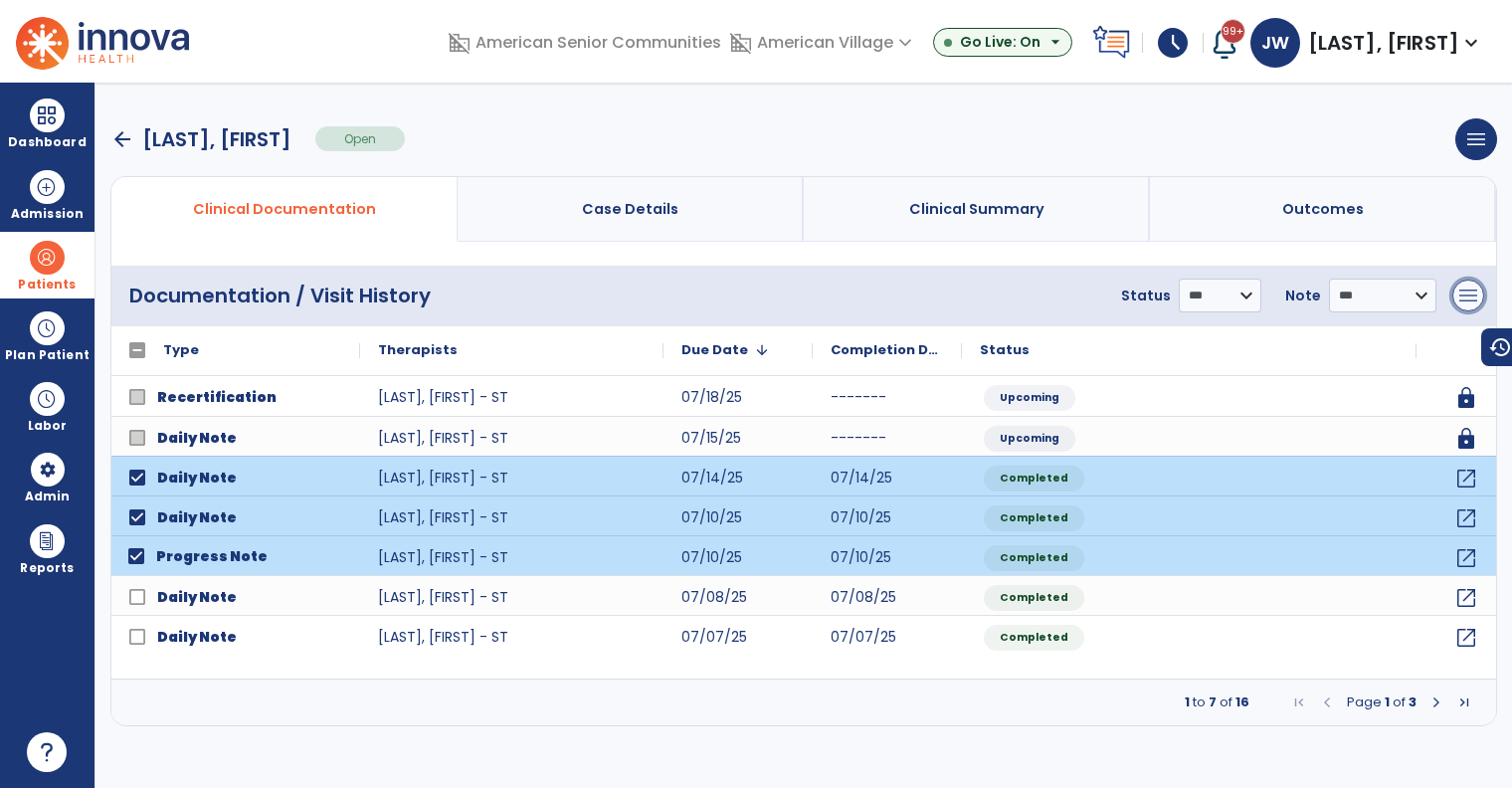 click on "menu" at bounding box center (1468, 296) 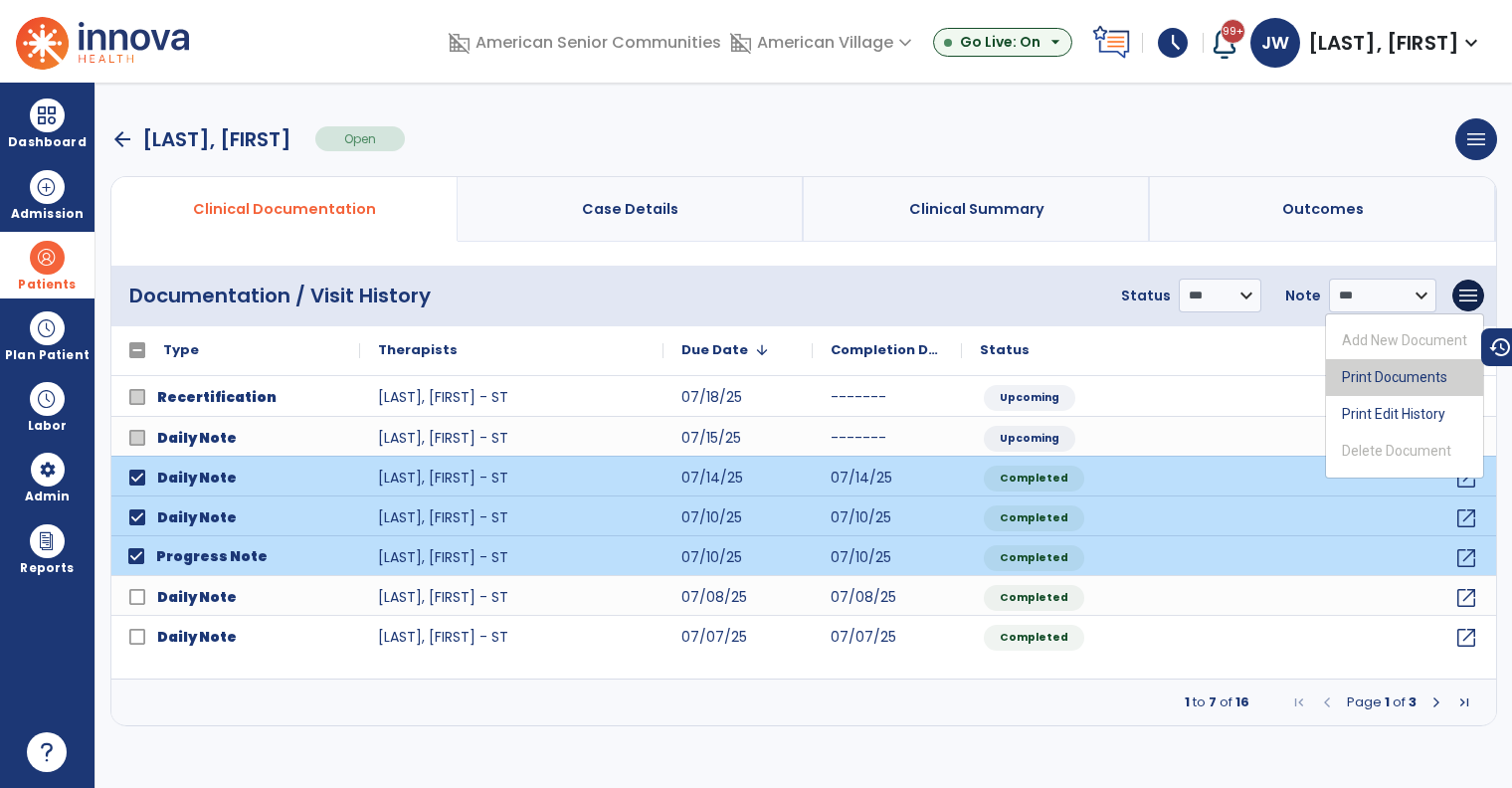 click on "Print Documents" at bounding box center [1405, 377] 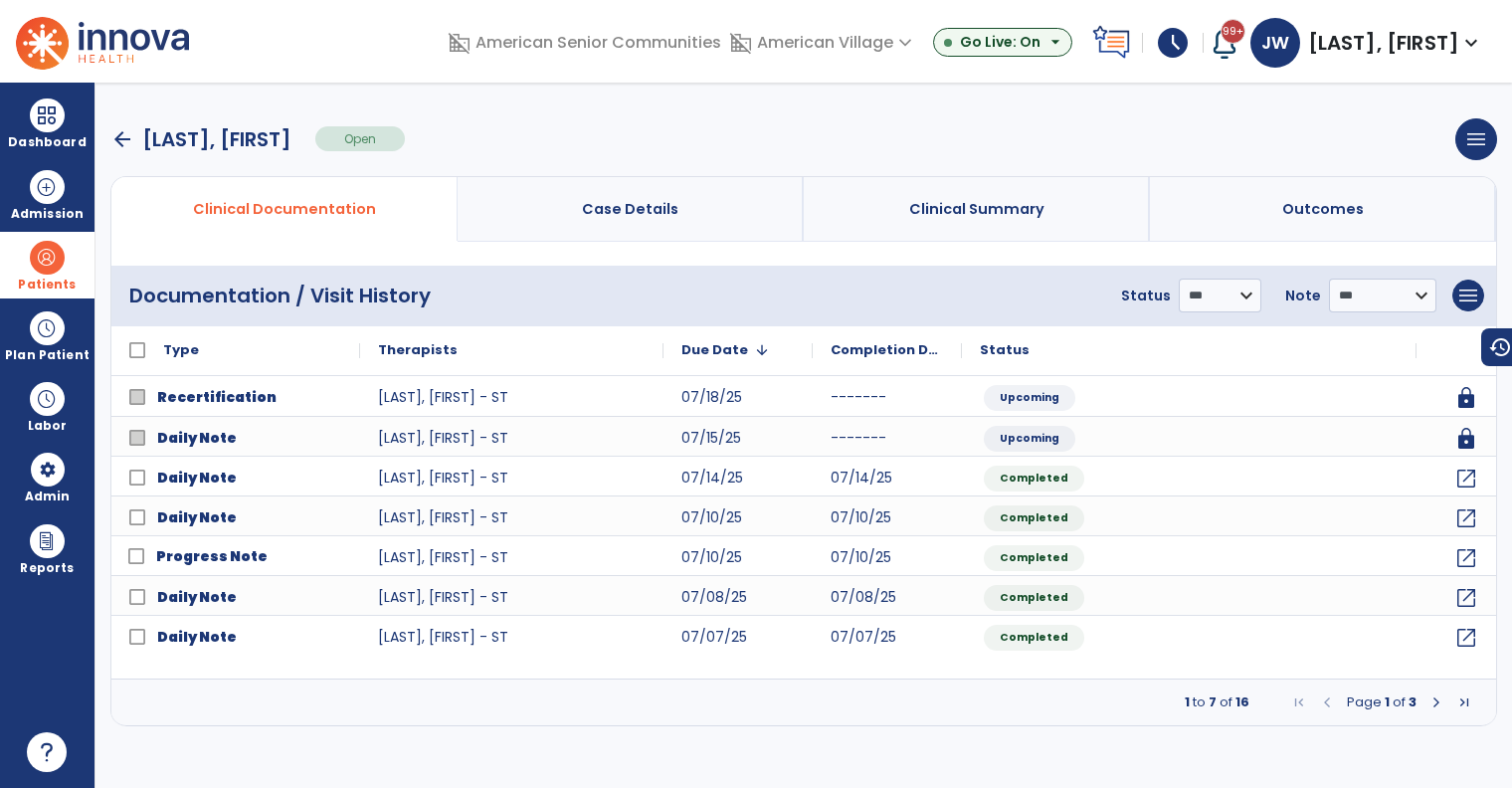 click on "arrow_back" at bounding box center (122, 139) 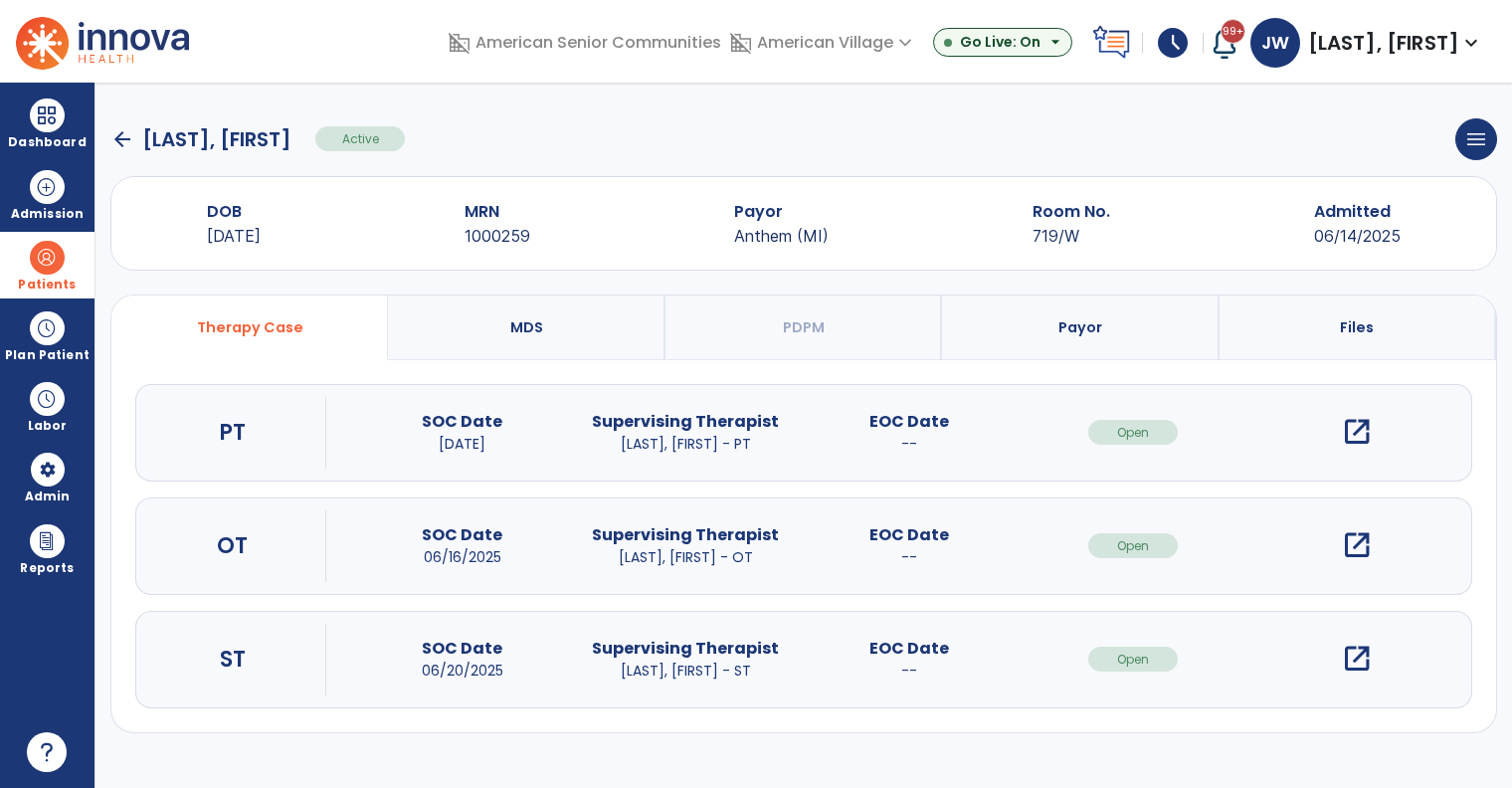 click on "arrow_back" 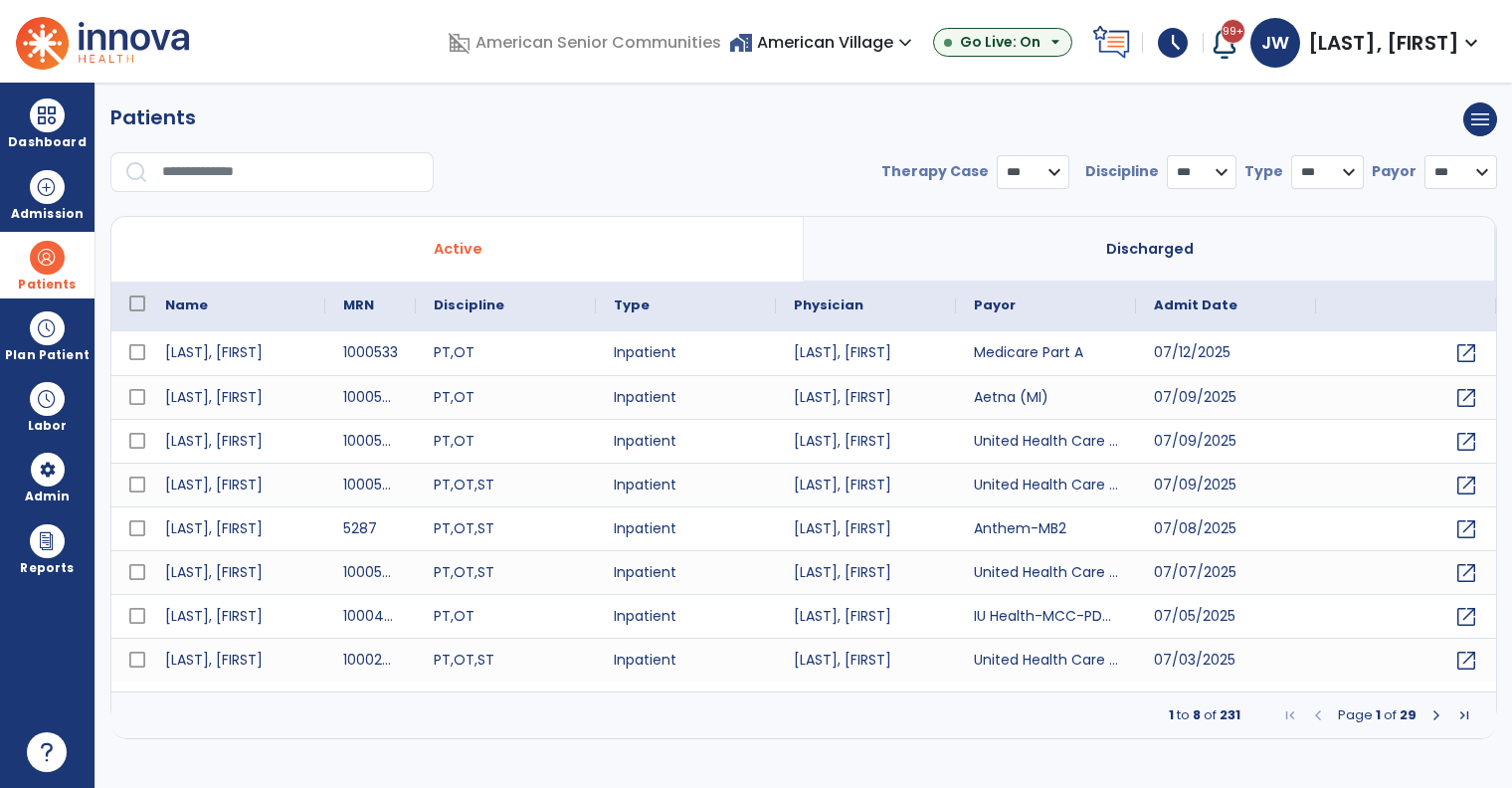 click on "home_work   American Village   expand_more" at bounding box center [823, 42] 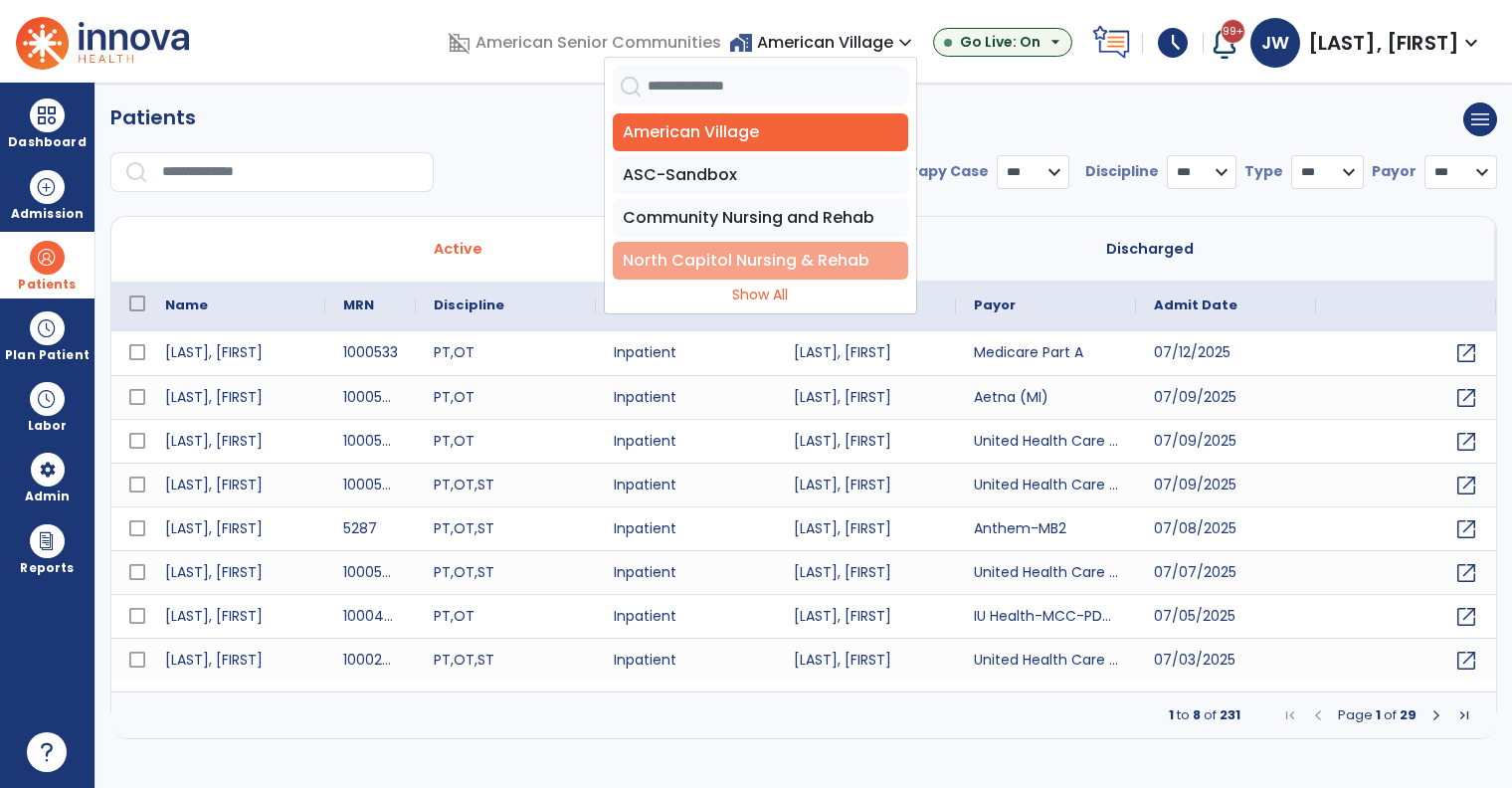 select on "***" 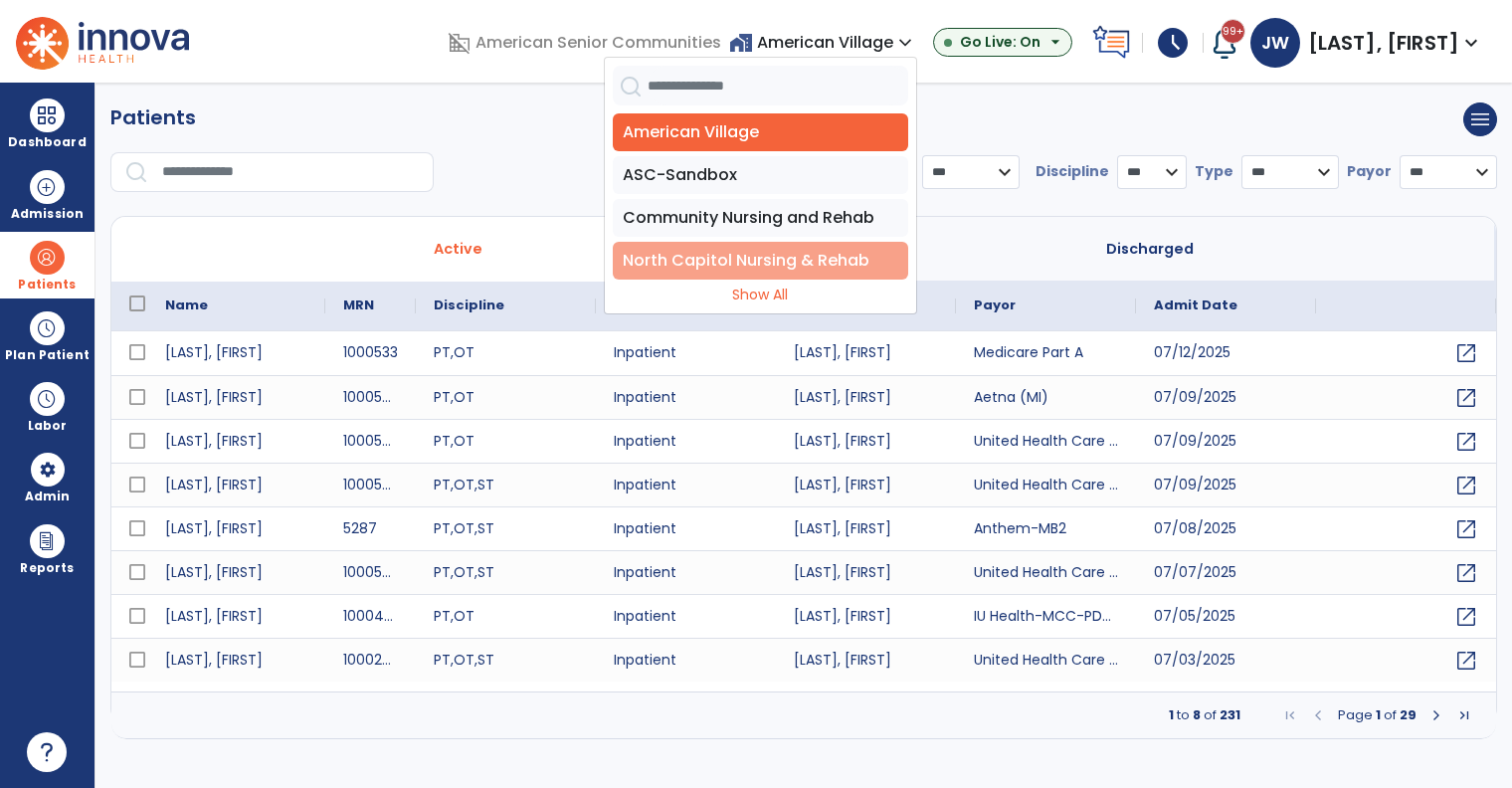 click on "North Capitol Nursing & Rehab" at bounding box center [760, 261] 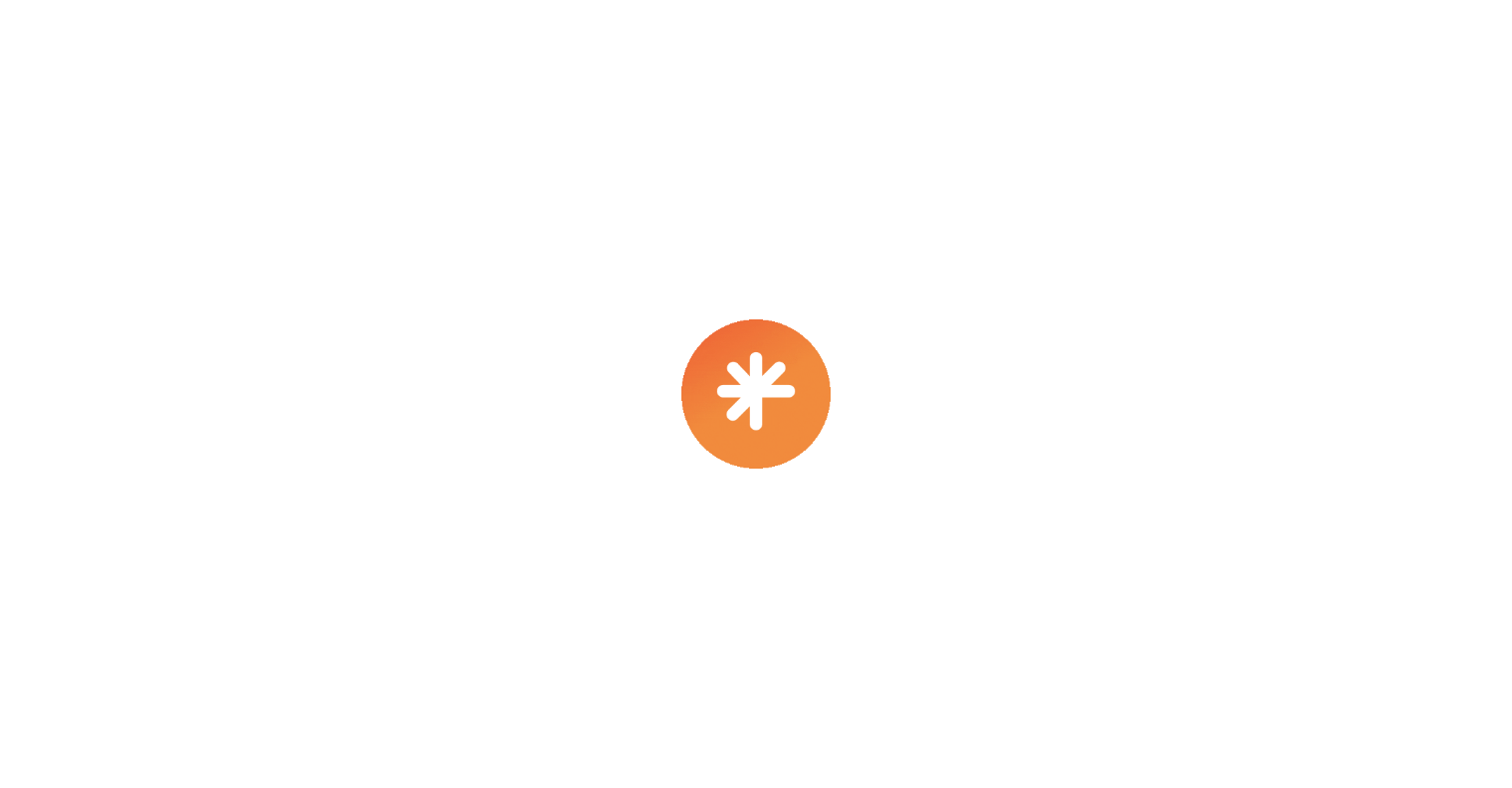 scroll, scrollTop: 0, scrollLeft: 0, axis: both 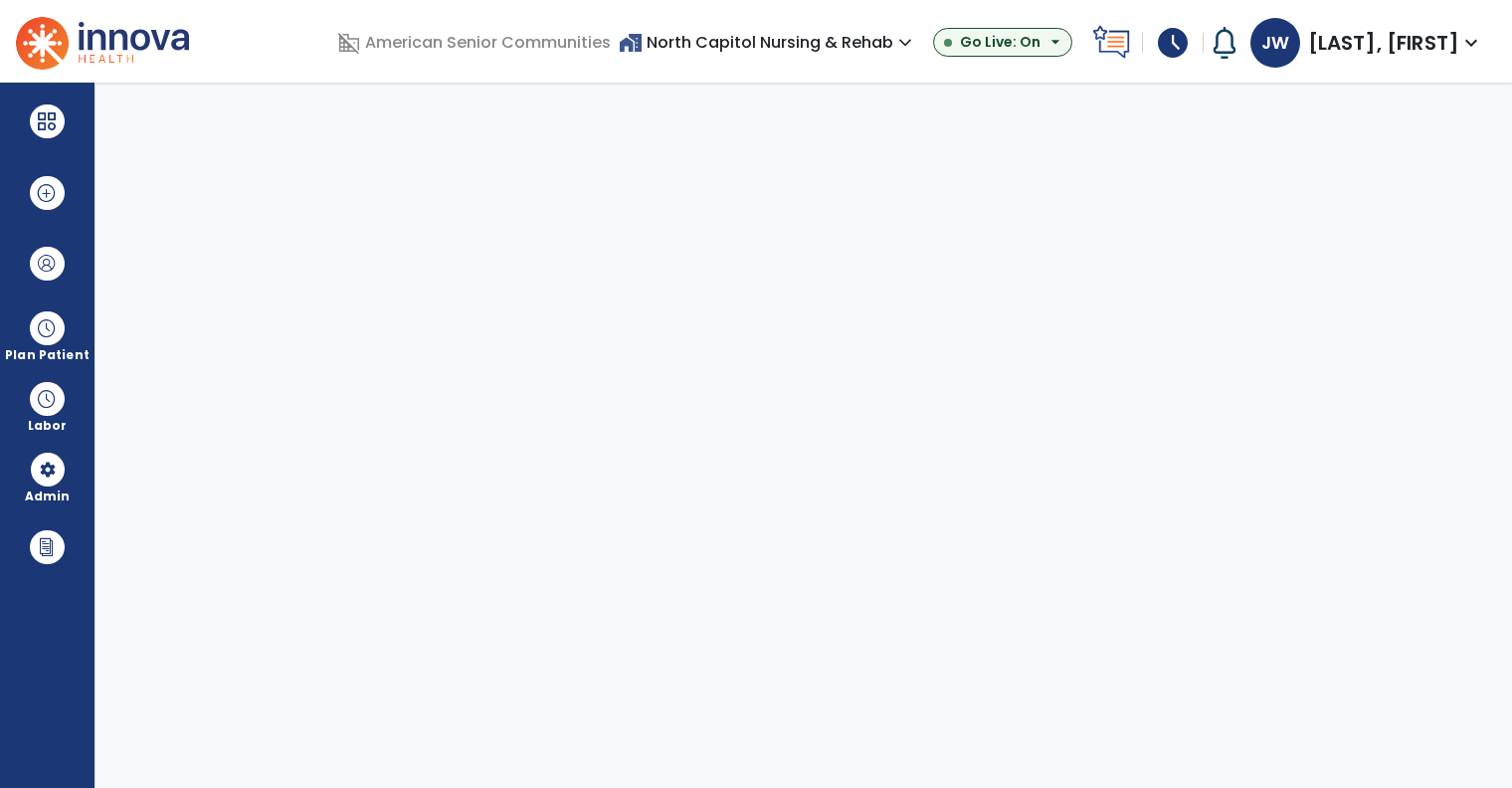 select on "***" 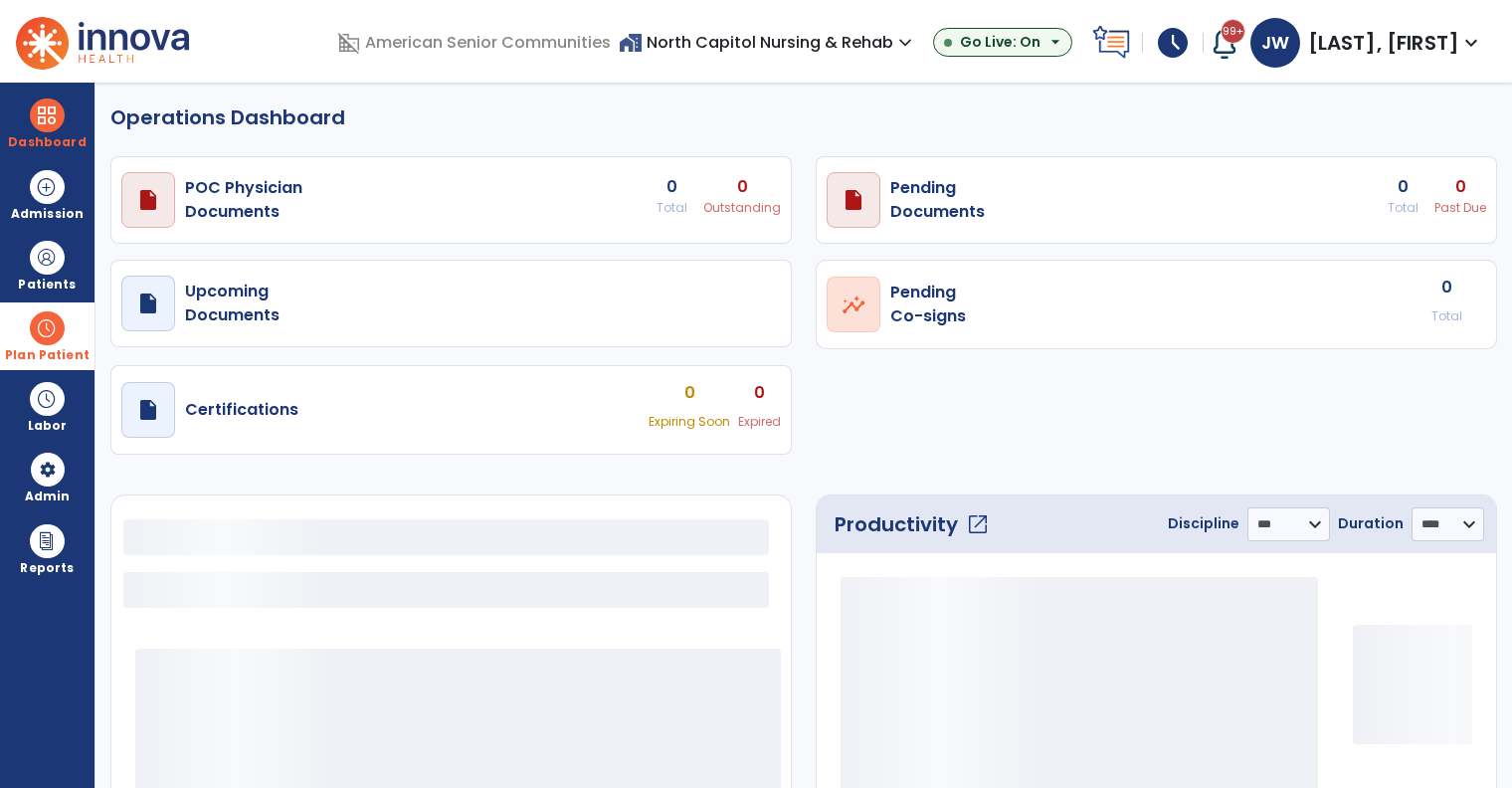 select on "***" 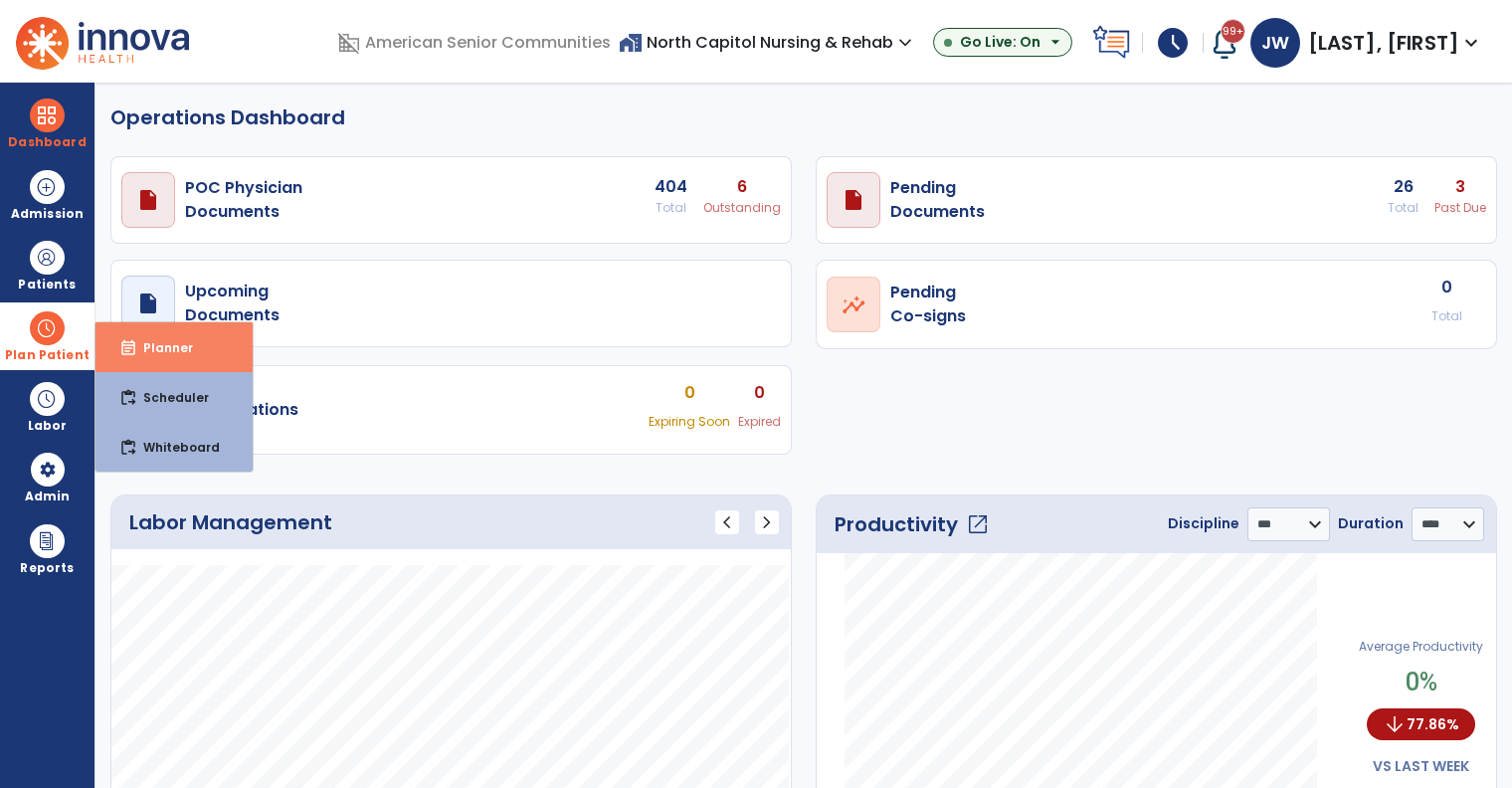 click on "event_note  Planner" at bounding box center (174, 347) 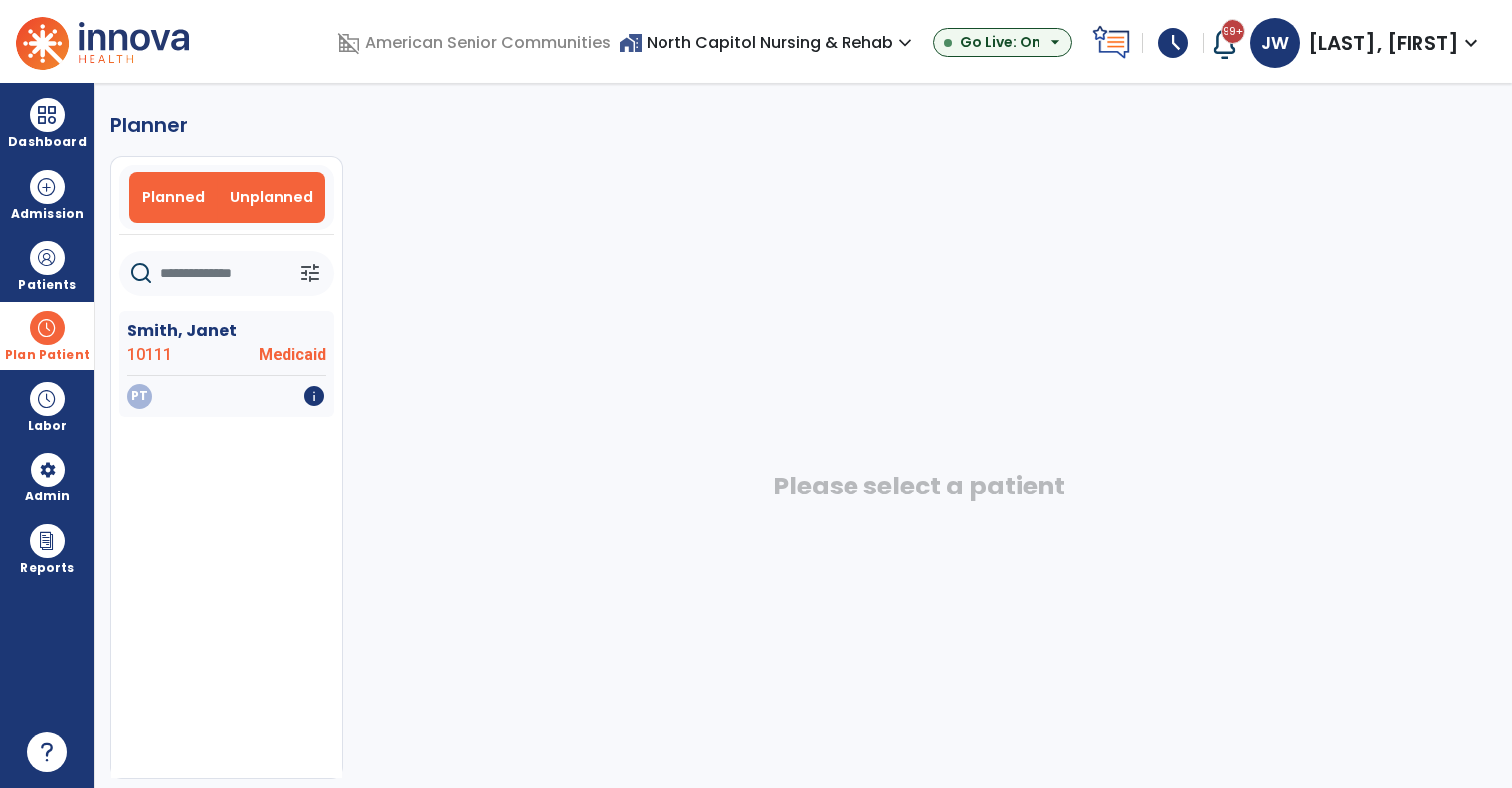 click on "Planned" at bounding box center [173, 197] 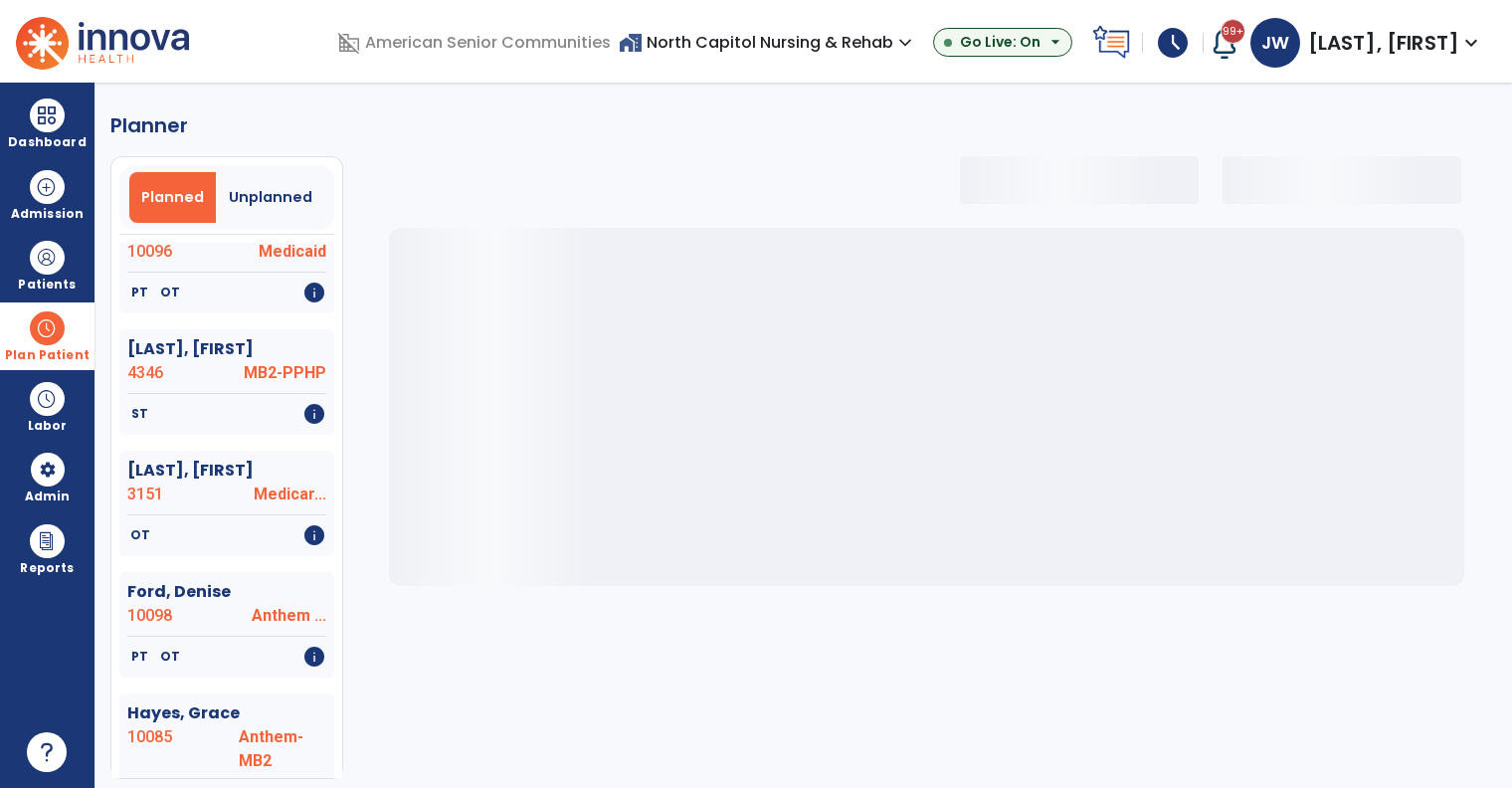 select on "***" 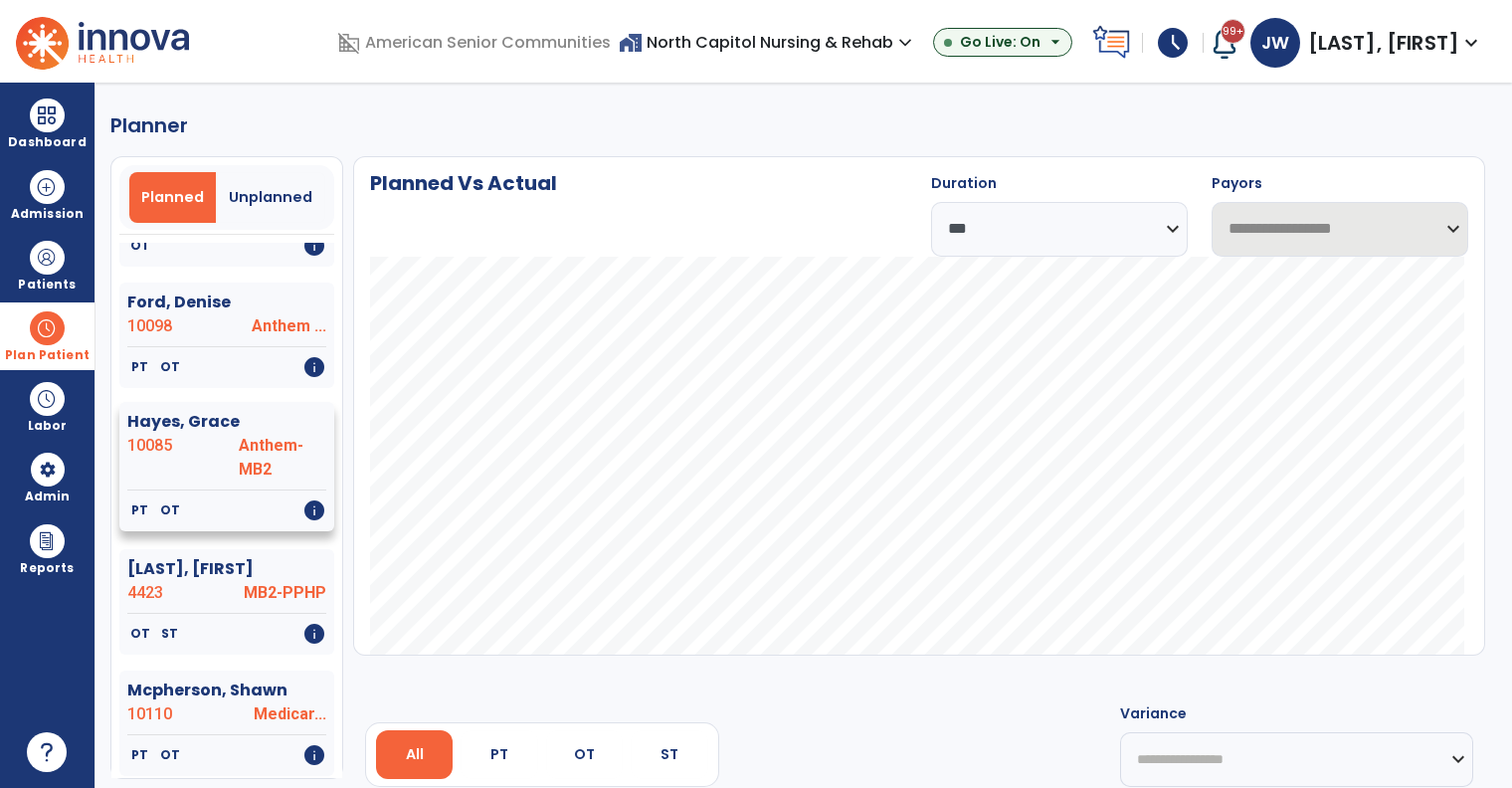 scroll, scrollTop: 637, scrollLeft: 0, axis: vertical 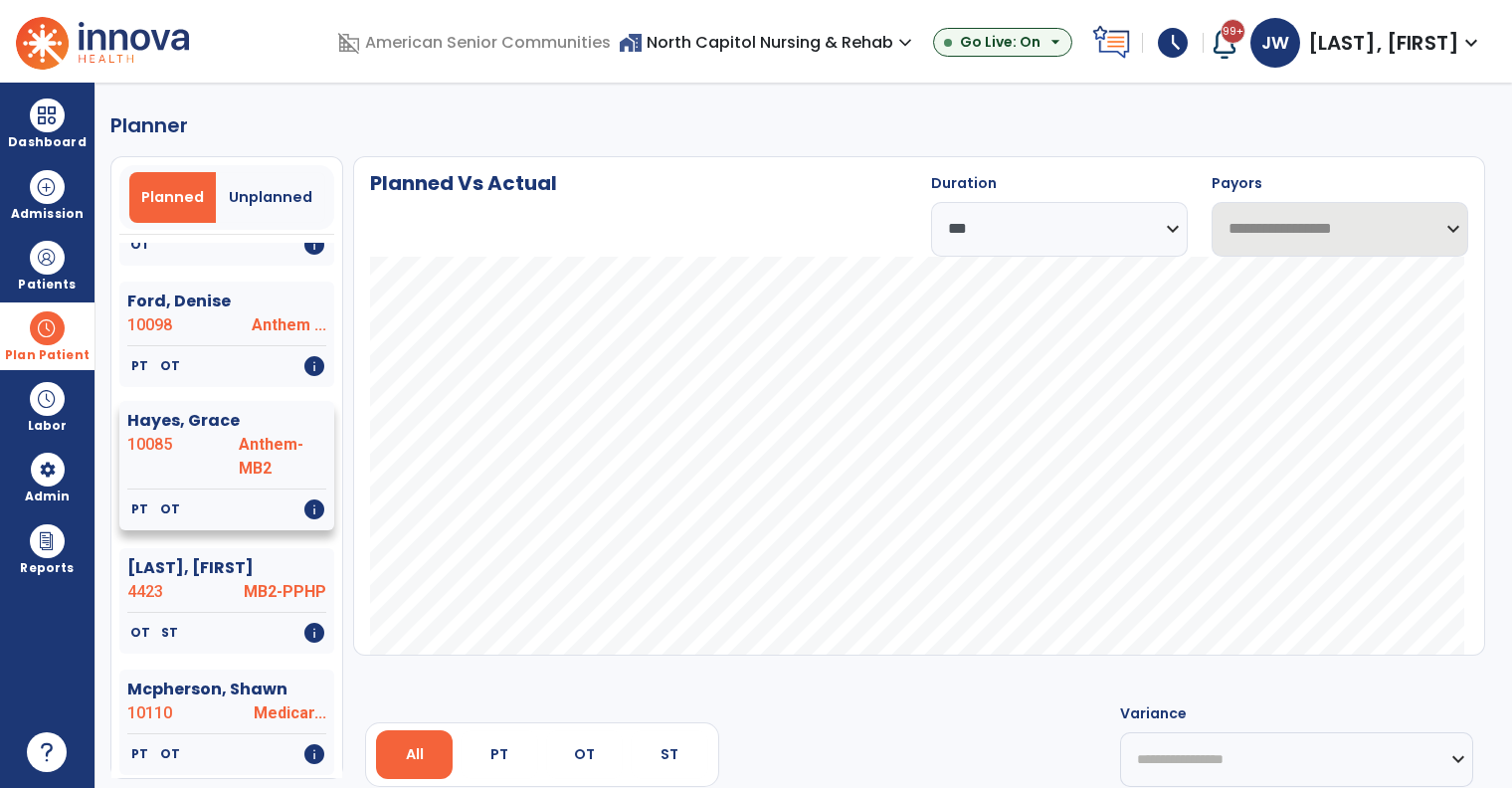 click on "10085" 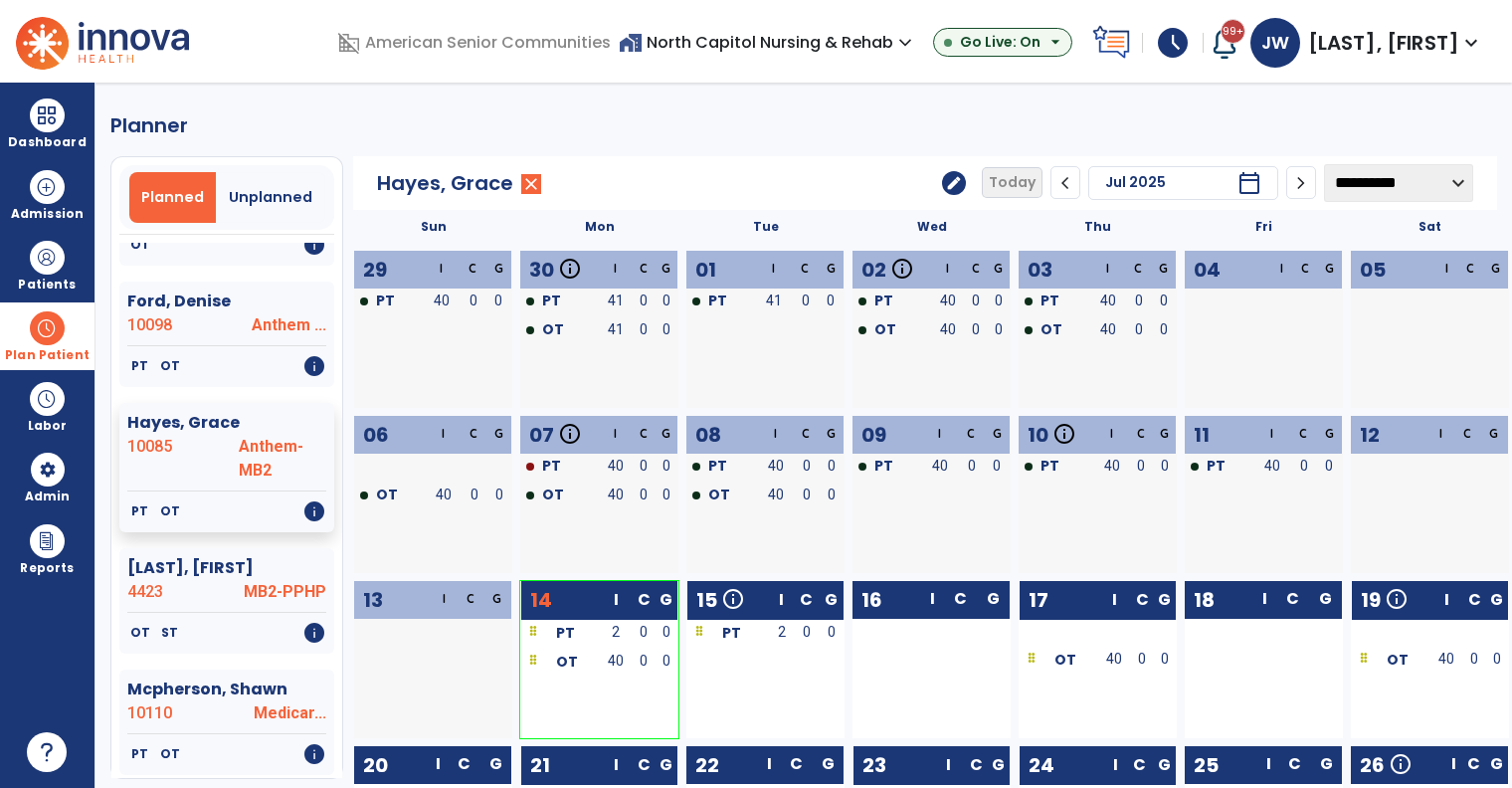 click on "edit" 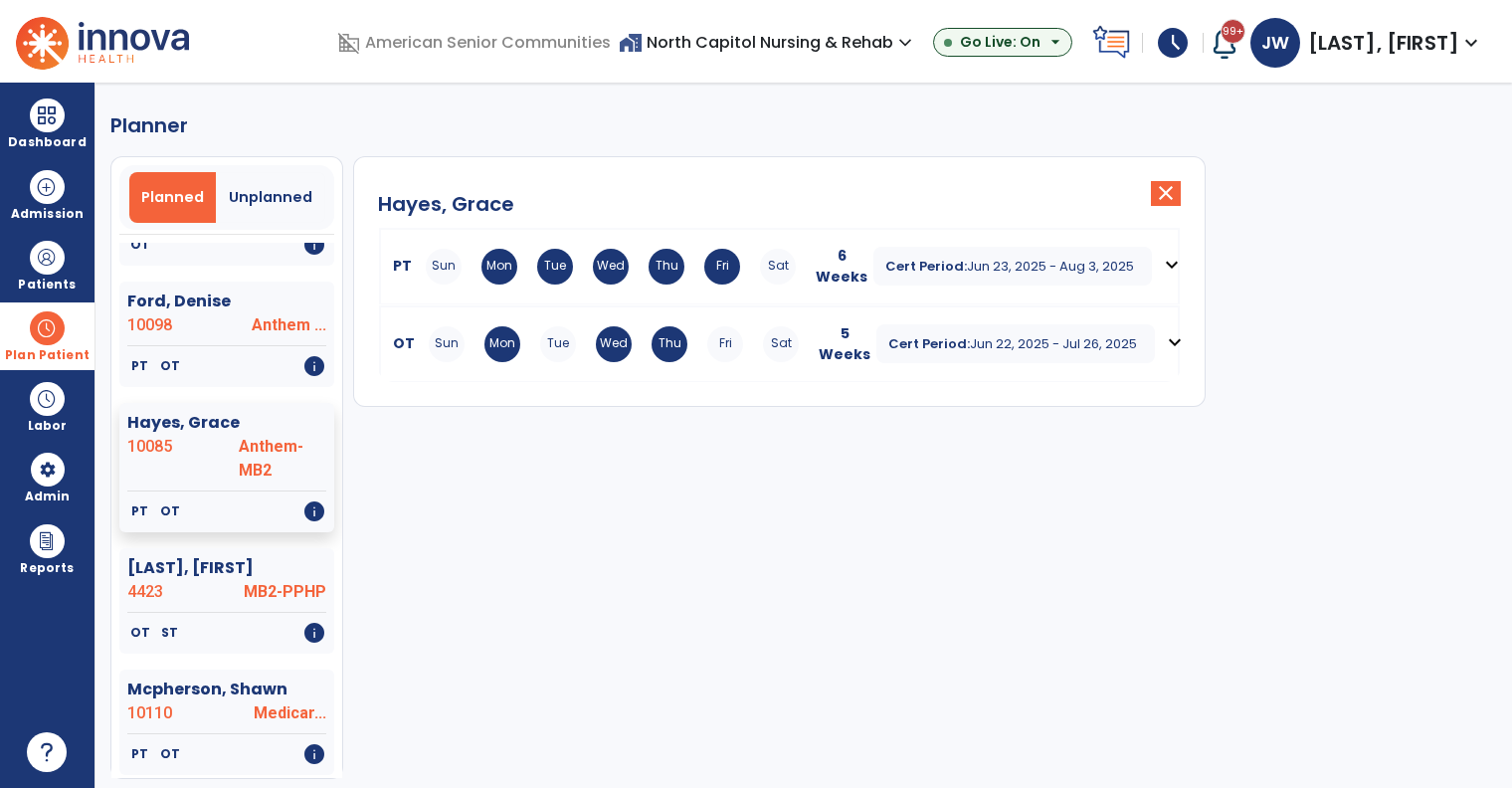 click on "Jun 23, 2025 - Aug 3, 2025" at bounding box center (1050, 266) 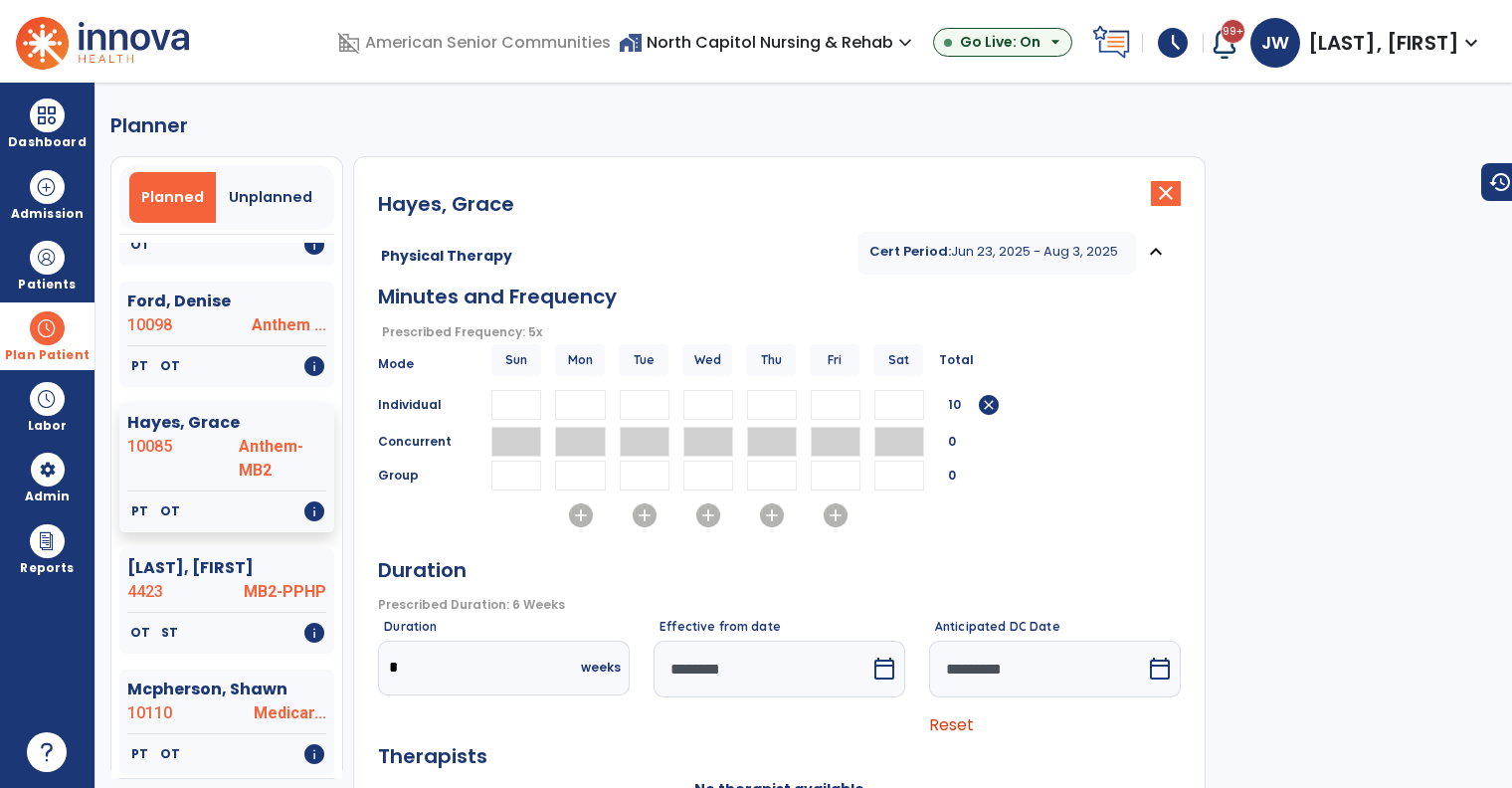 click on "Concurrent 0" at bounding box center (779, 442) 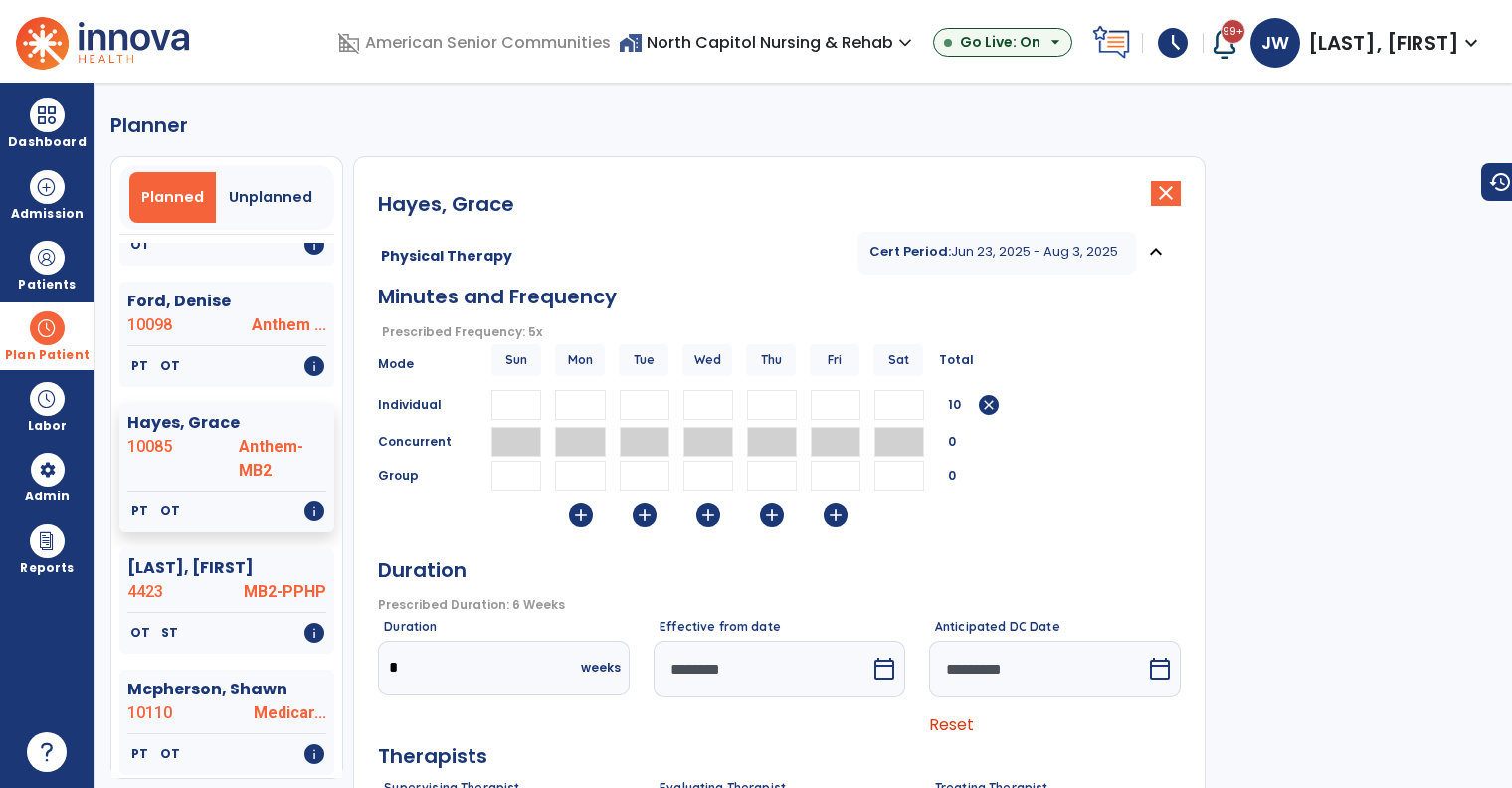 click on "Hayes, Grace  close   Physical Therapy Cert Period:  Jun 23, 2025 - Aug 3, 2025  expand_less  Minutes and Frequency  Prescribed Frequency: 5x   error_outline  Mode Sun Mon Tue Wed Thu Fri Sat Total Individual * * * * * 10  cancel  Concurrent 0 Group 0  add   add   add   add   add   Duration   Prescribed Duration: 6 Weeks   error_outline  Duration *  weeks  Effective from date  ********  calendar_today  Anticipated DC Date  *********  calendar_today  Reset Therapists Supervising Therapist Sethi, Jyotika Elasigue Lorna  PT   NPI #  N/A   License #  05003873A Franklin Sam  PT   NPI #  1073522967  License #  05004350A Jhanji Vikram  PT   NPI #  N/A   License #  05010071A Paswater Pt Shannon  PT   NPI #  N/A   License #  00000 Sethi Jyotika  PT   NPI #  N/A   License #  05012435A Wright Jennifer  PT   NPI #  N/A   License #  05007000A Yap Jonel  PT   NPI #  N/A   License #  05007502A Evaluating Therapist Sethi, Jyotika Elasigue Lorna  PT   NPI #  N/A   License #  05003873A Franklin Sam  PT   NPI #  1073522967" 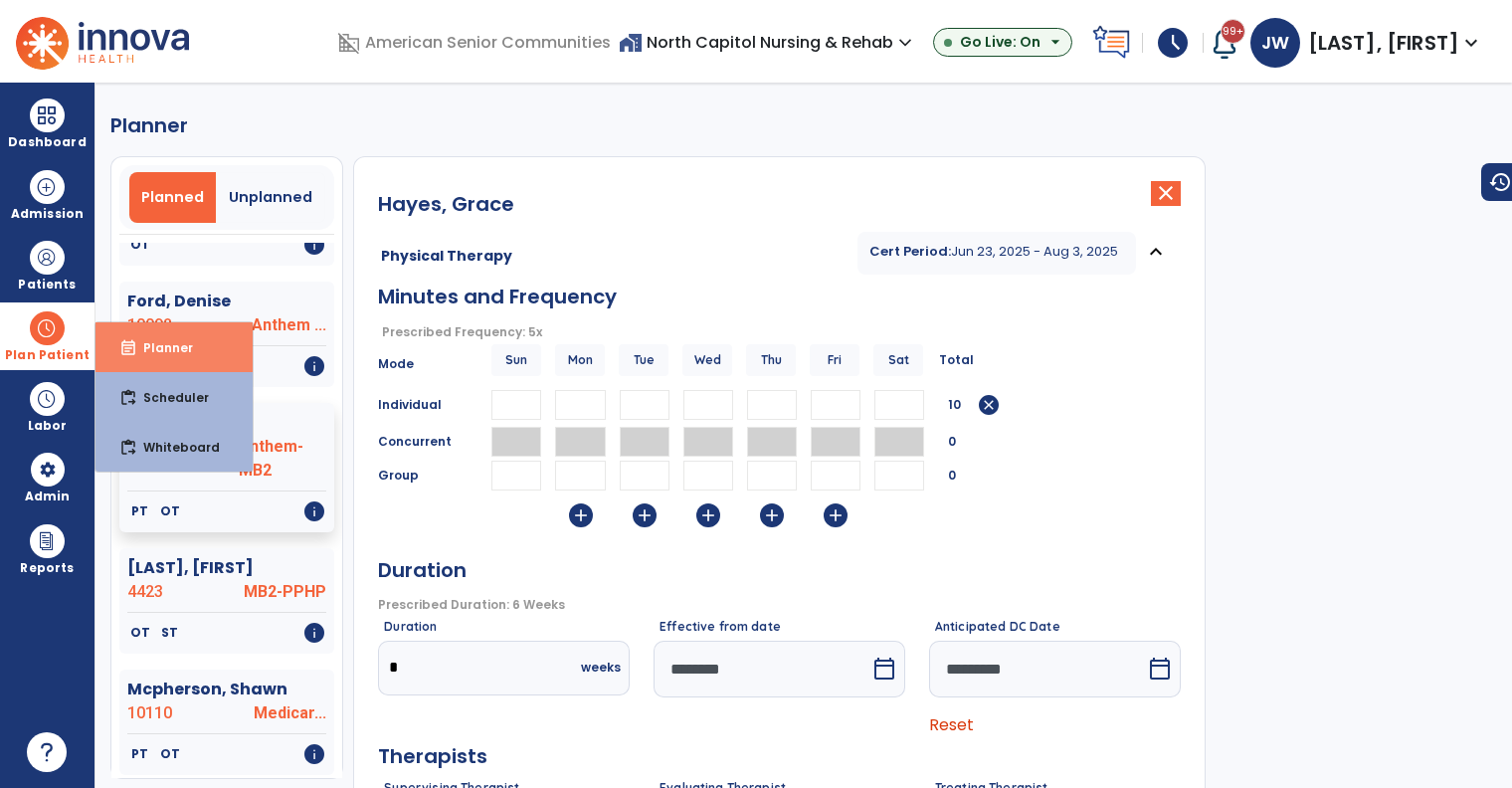 click on "Planner" at bounding box center [160, 347] 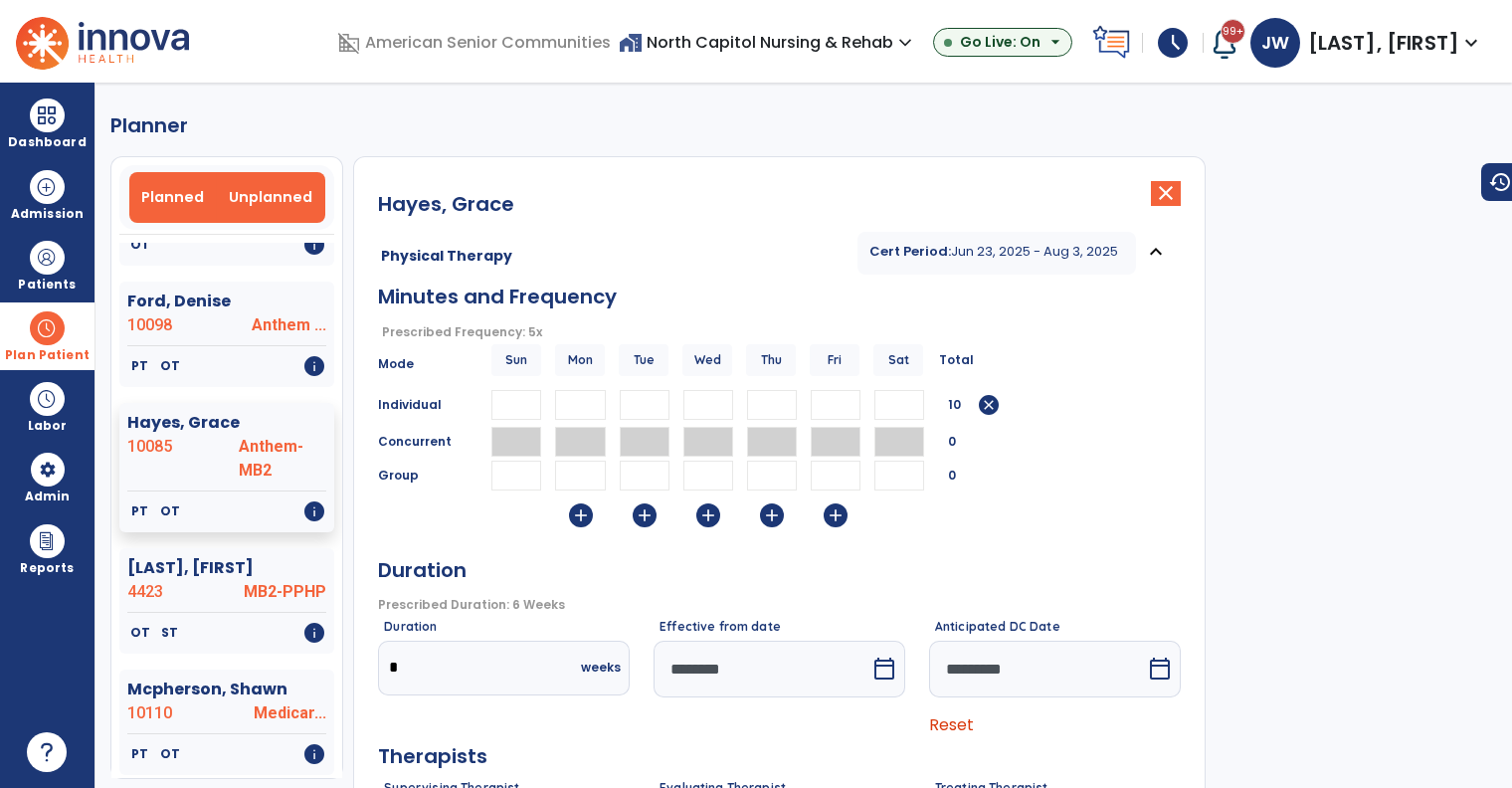 click on "Unplanned" at bounding box center [271, 197] 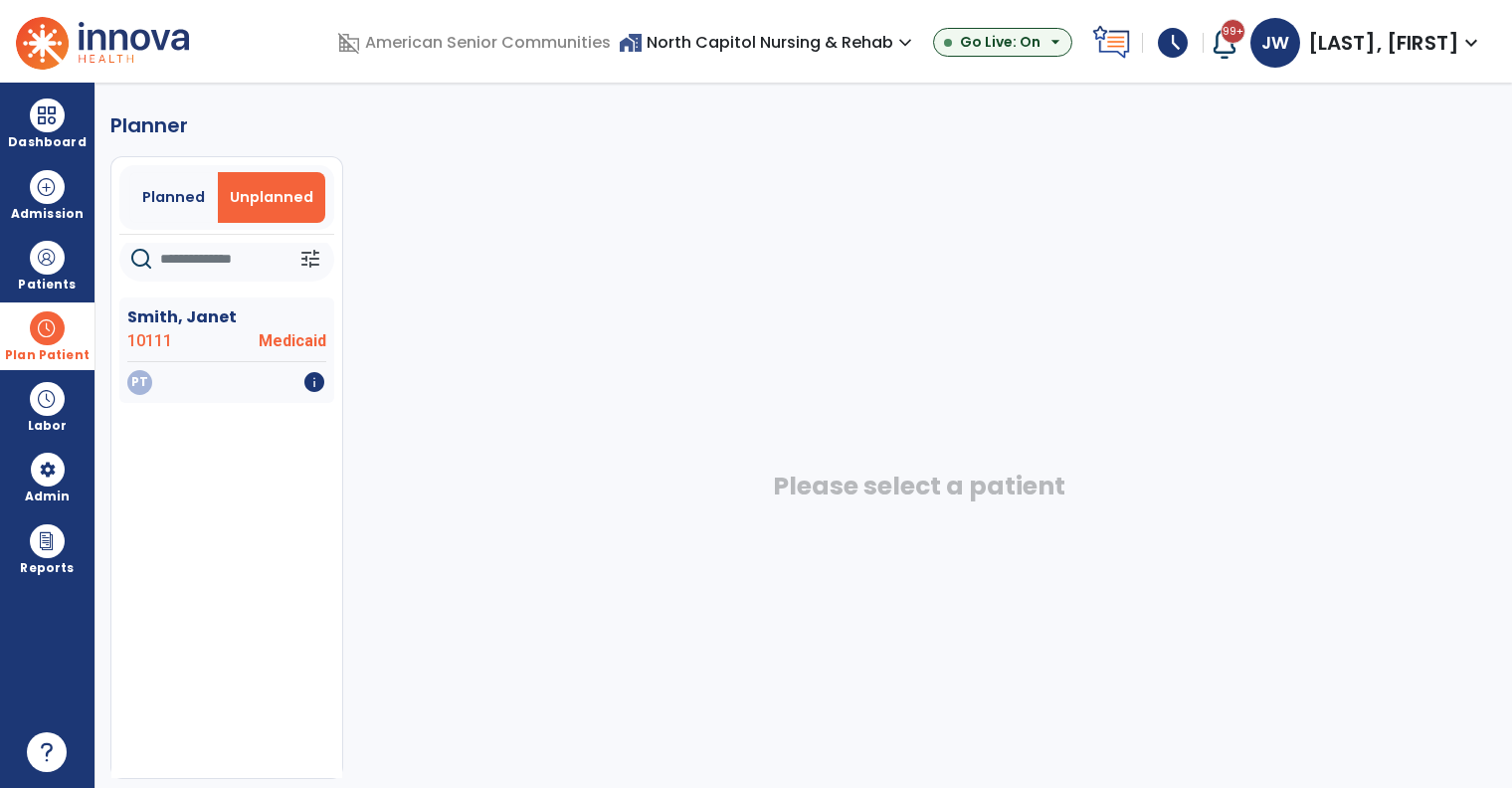 click at bounding box center (47, 328) 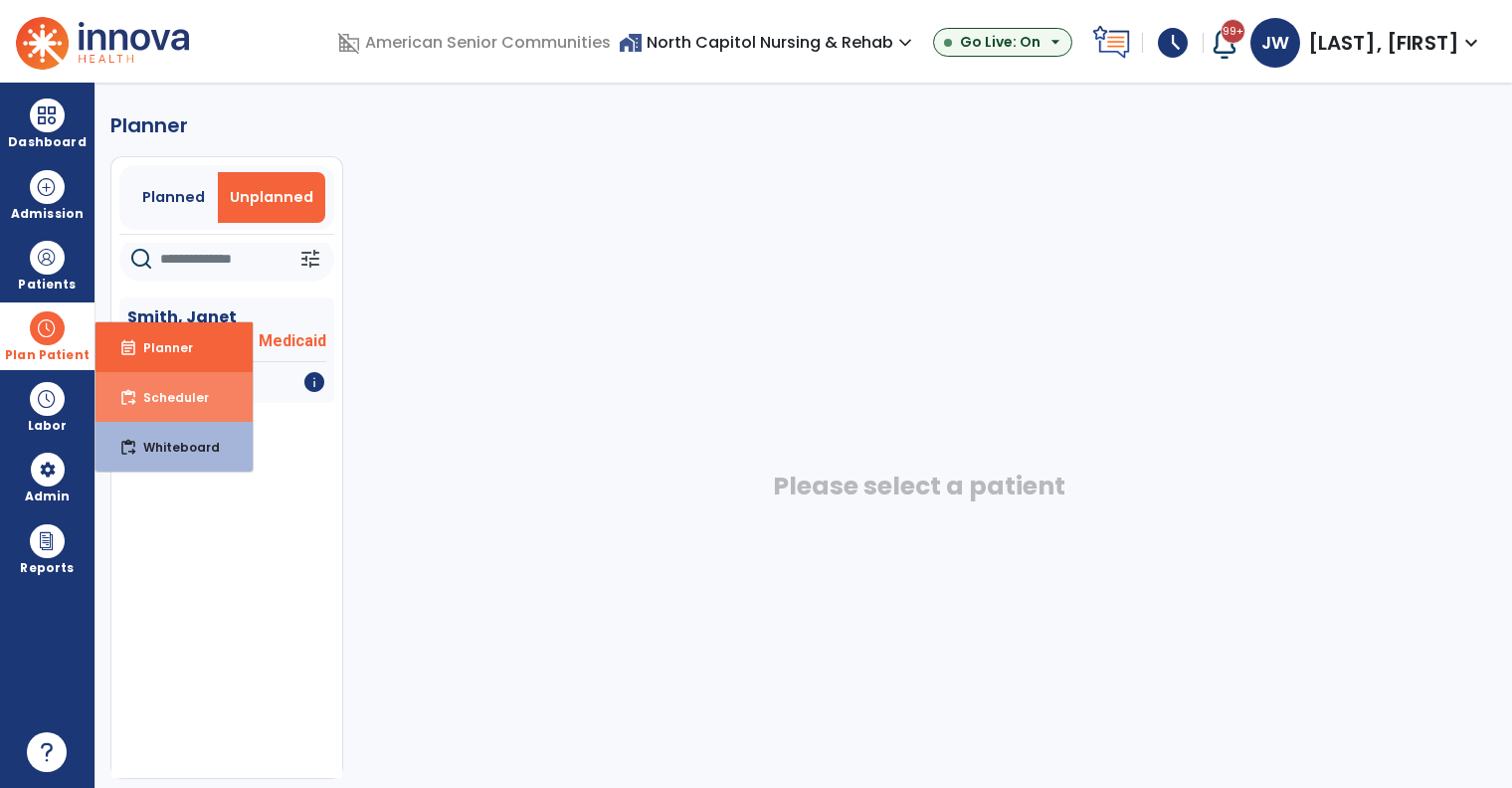 click on "Scheduler" at bounding box center [168, 397] 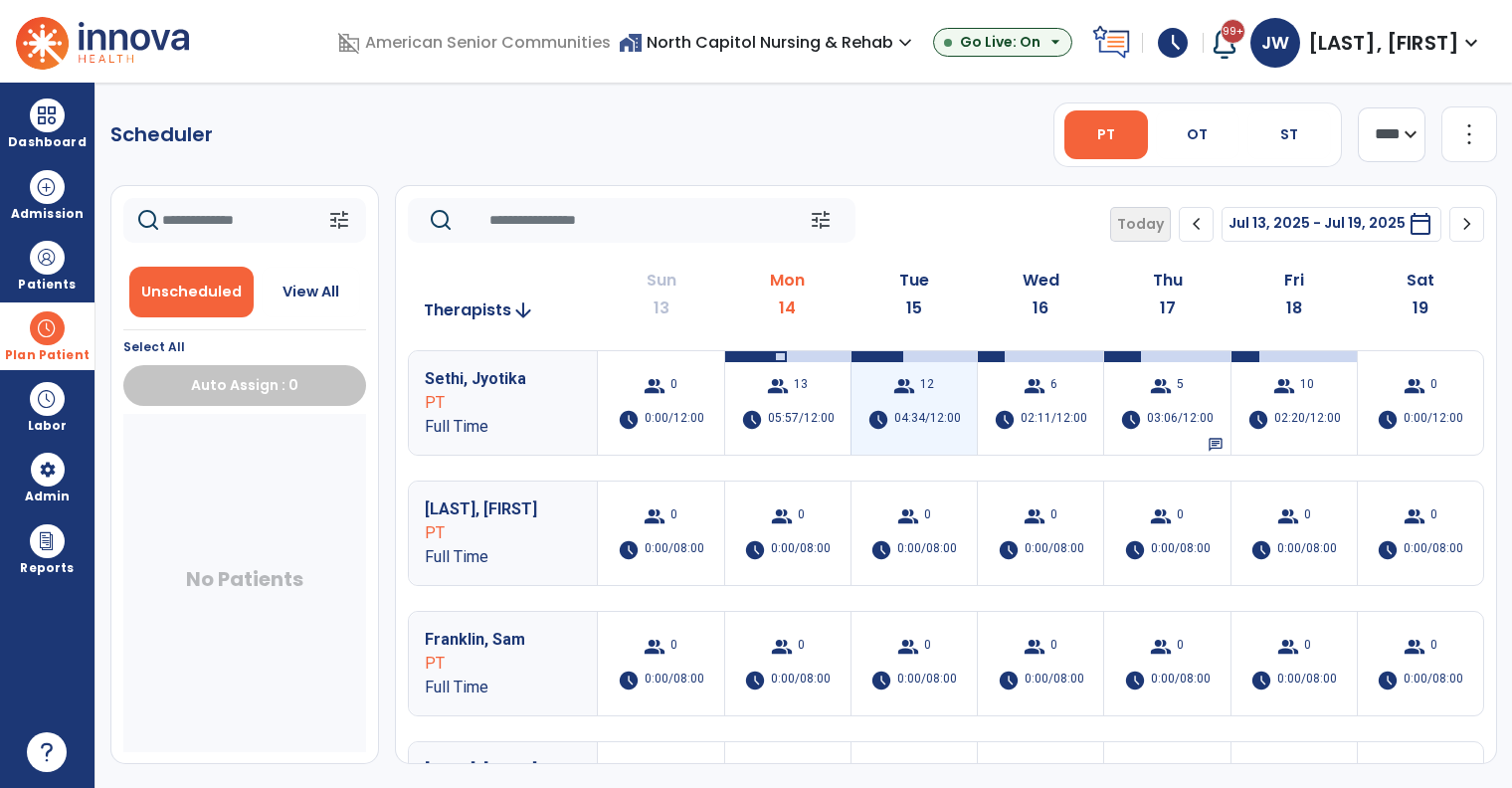 click on "group  12  schedule  04:34/12:00" at bounding box center (914, 403) 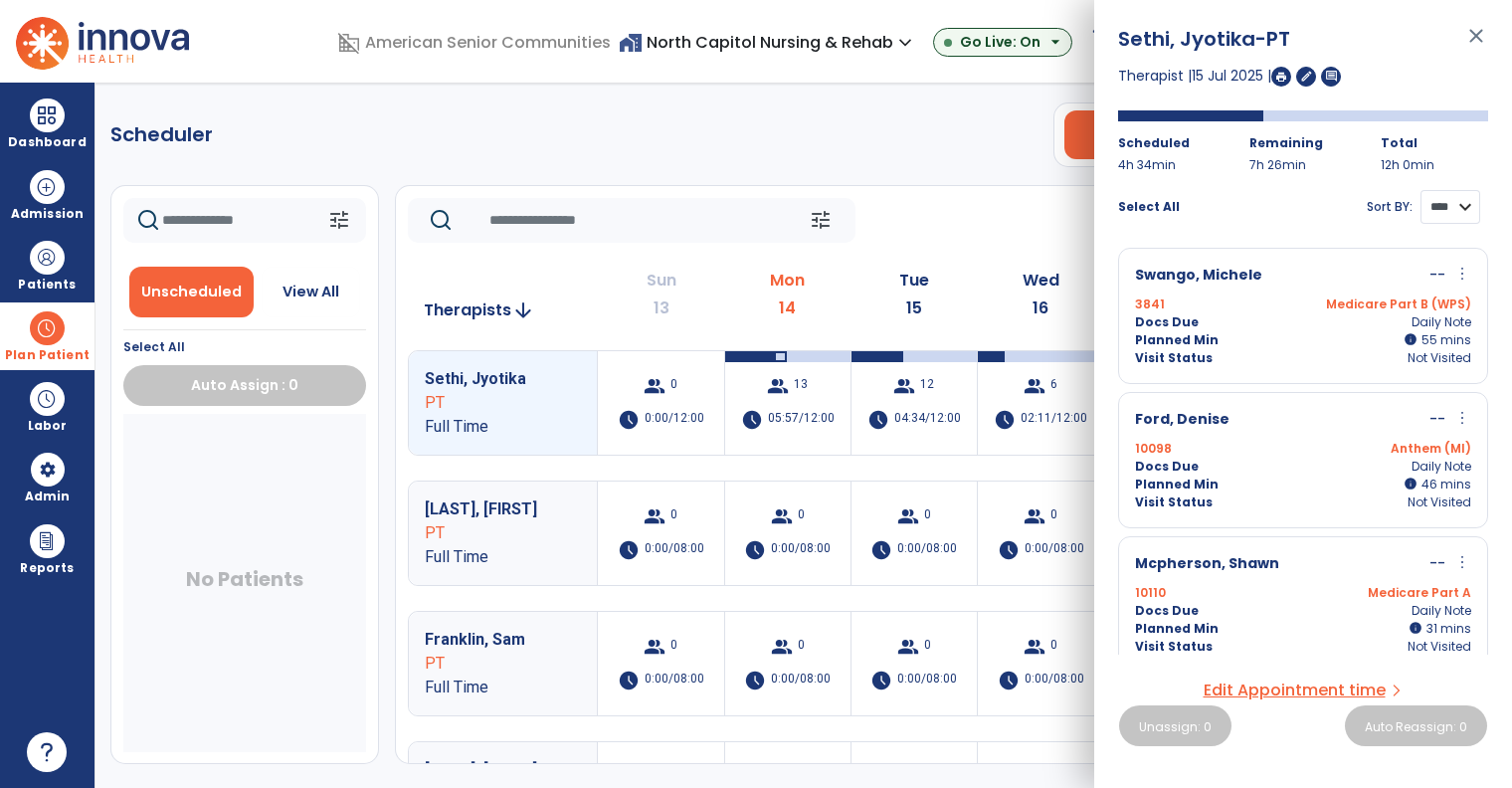 click on "**** ****" at bounding box center (1450, 207) 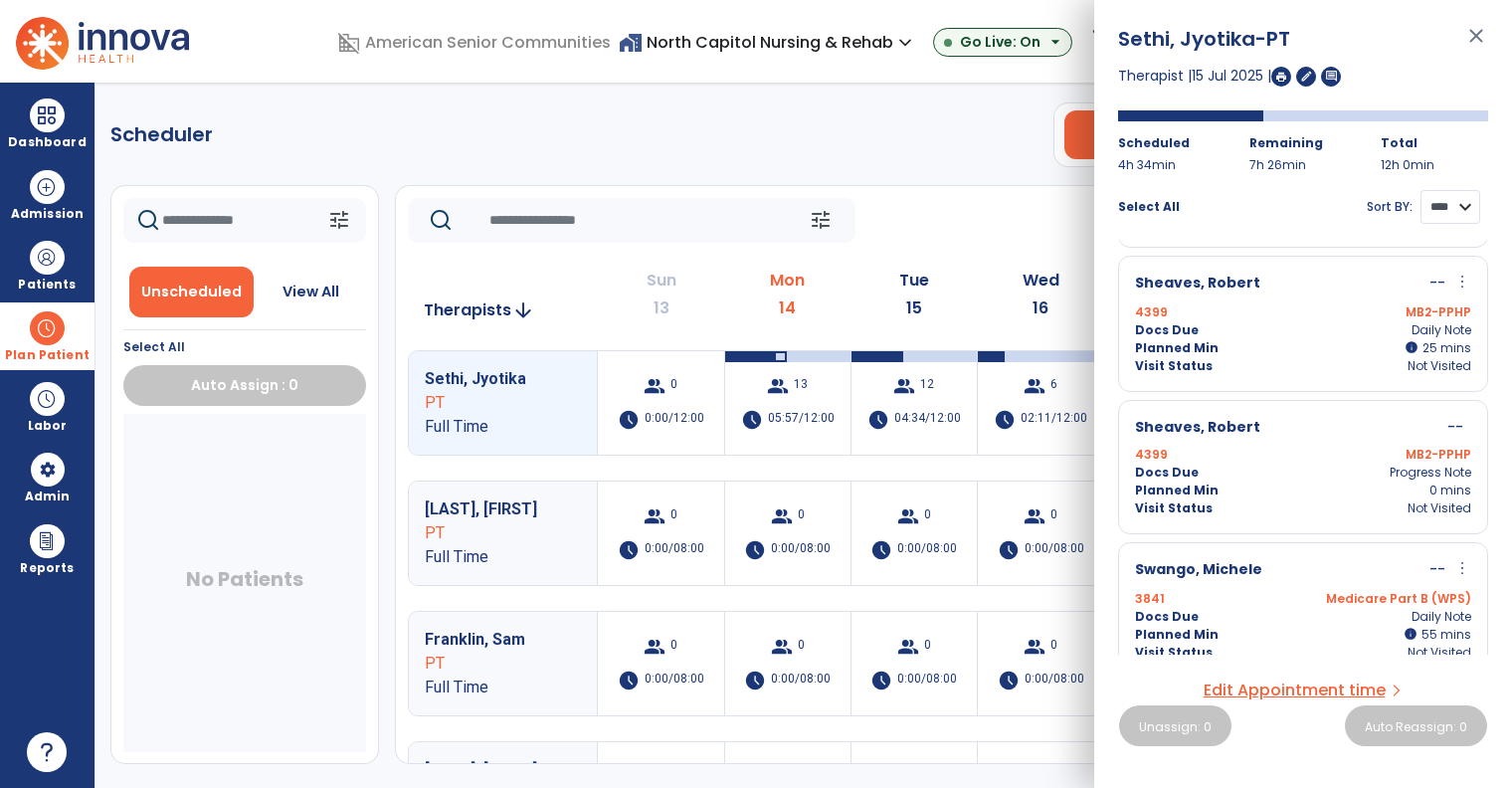 scroll, scrollTop: 1305, scrollLeft: 0, axis: vertical 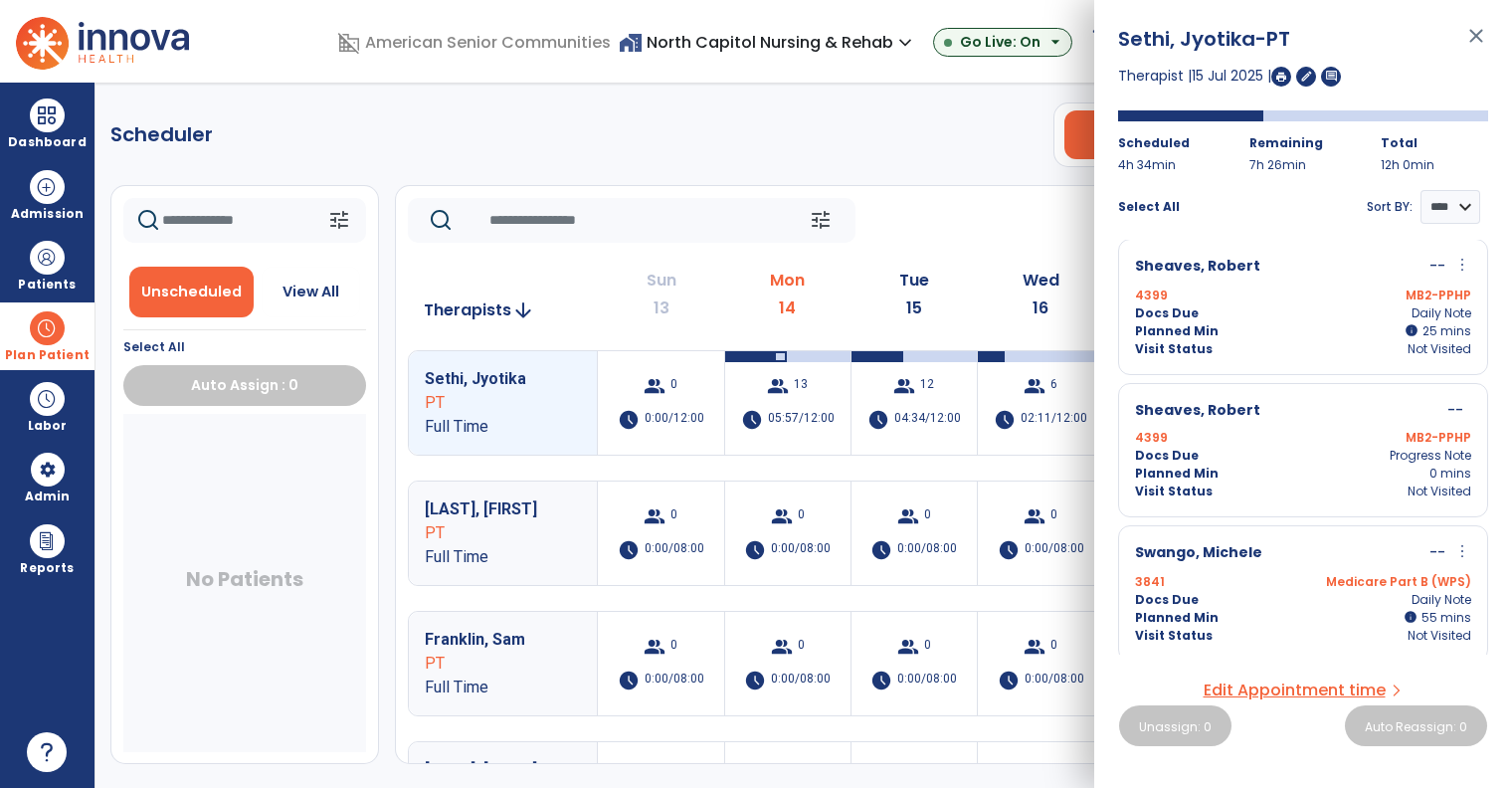 click on "tune   Today  chevron_left Jul 13, 2025 - Jul 19, 2025  *********  calendar_today  chevron_right" 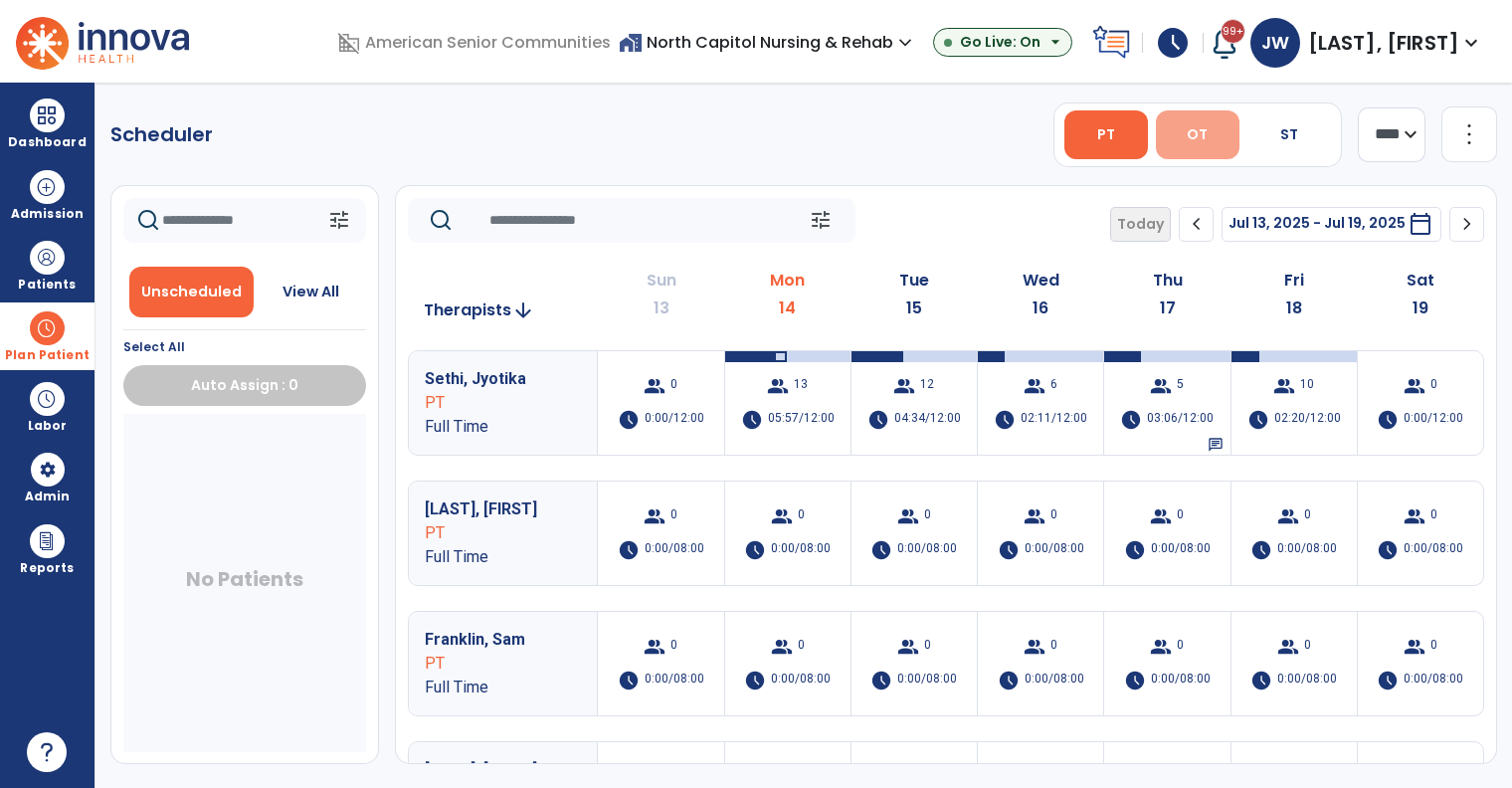 click on "OT" at bounding box center [1197, 134] 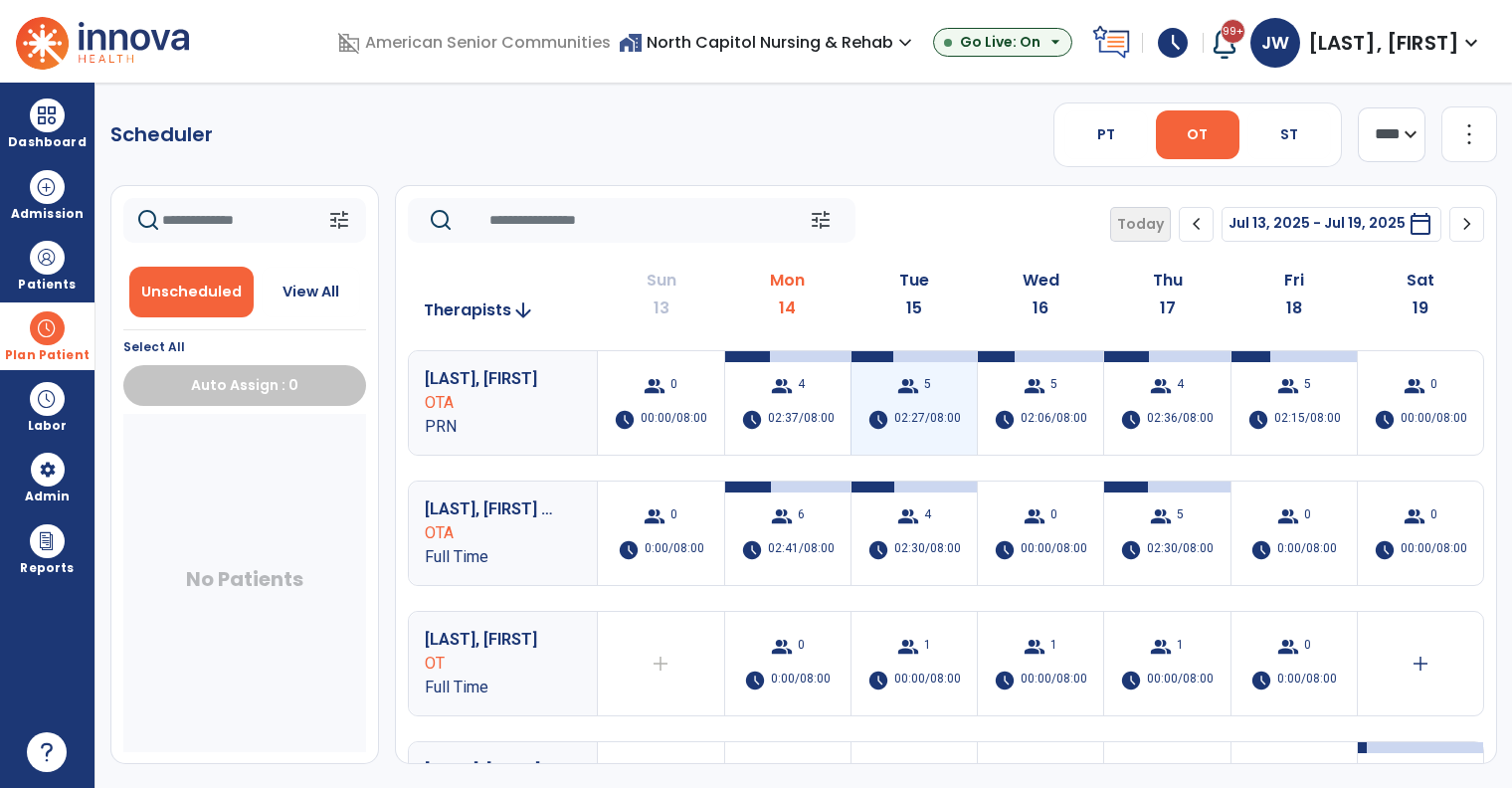 click on "group" at bounding box center [908, 386] 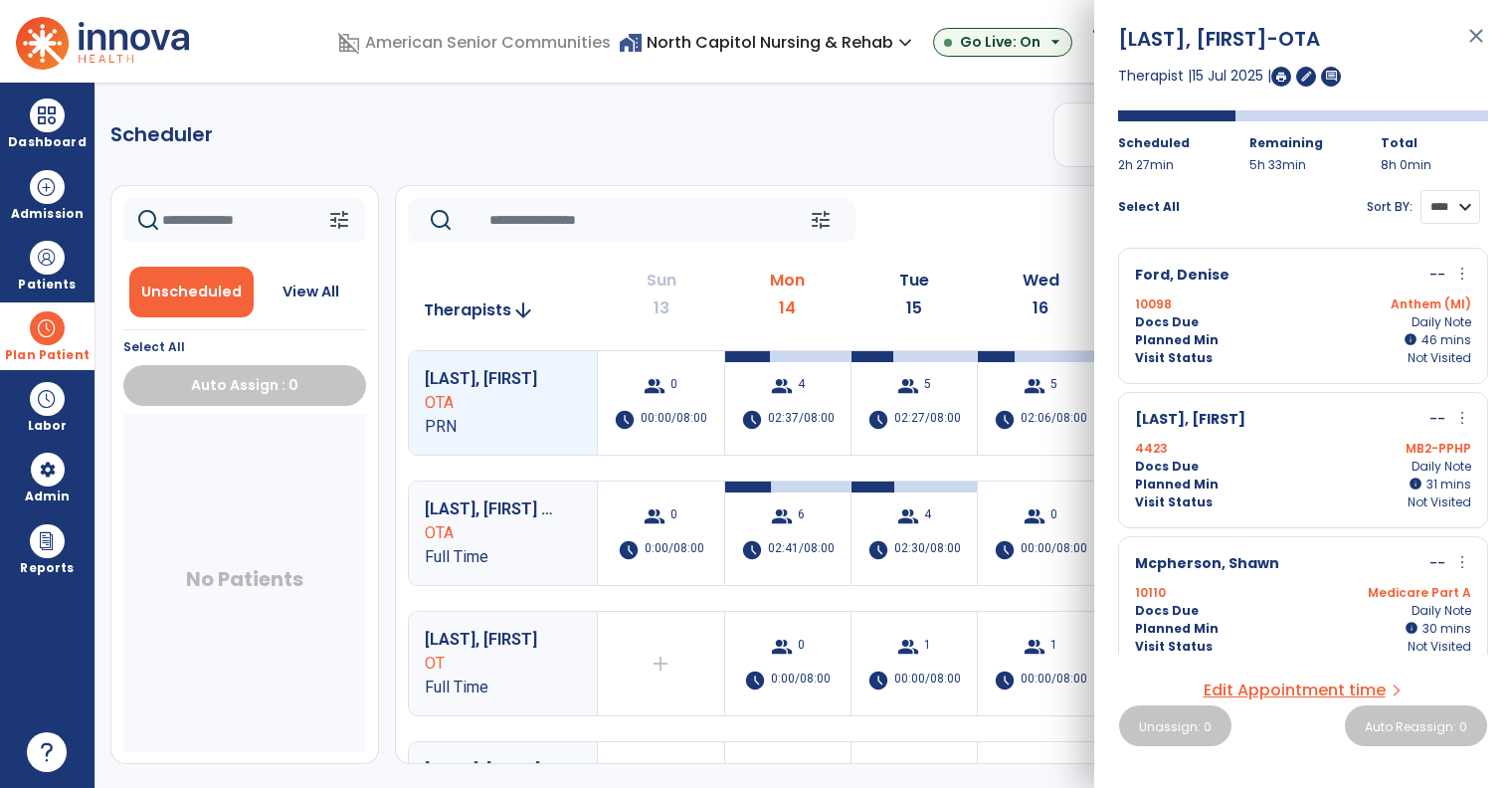 click on "**** ****" at bounding box center (1450, 207) 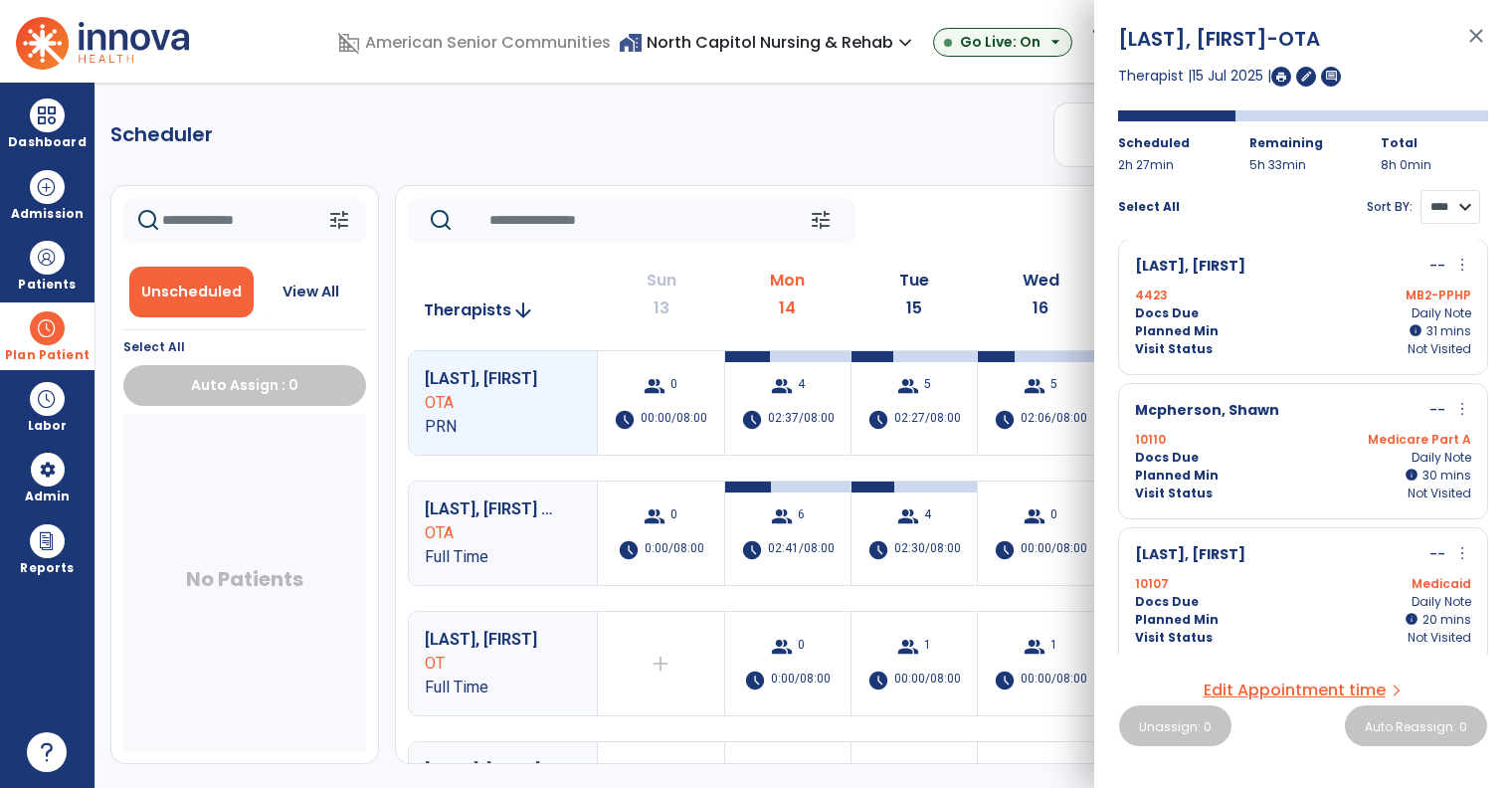 scroll, scrollTop: 302, scrollLeft: 0, axis: vertical 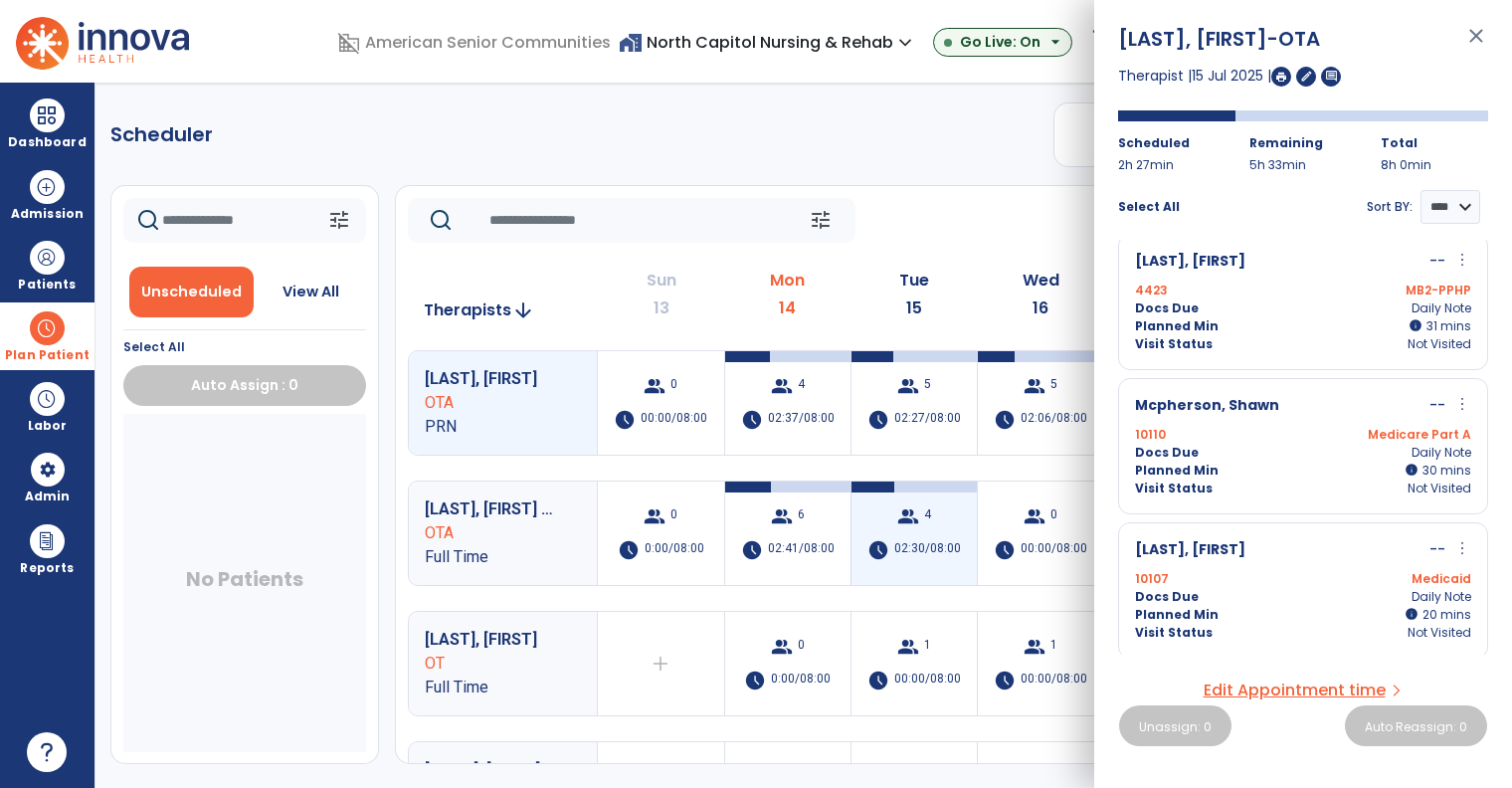 click on "group" at bounding box center [908, 516] 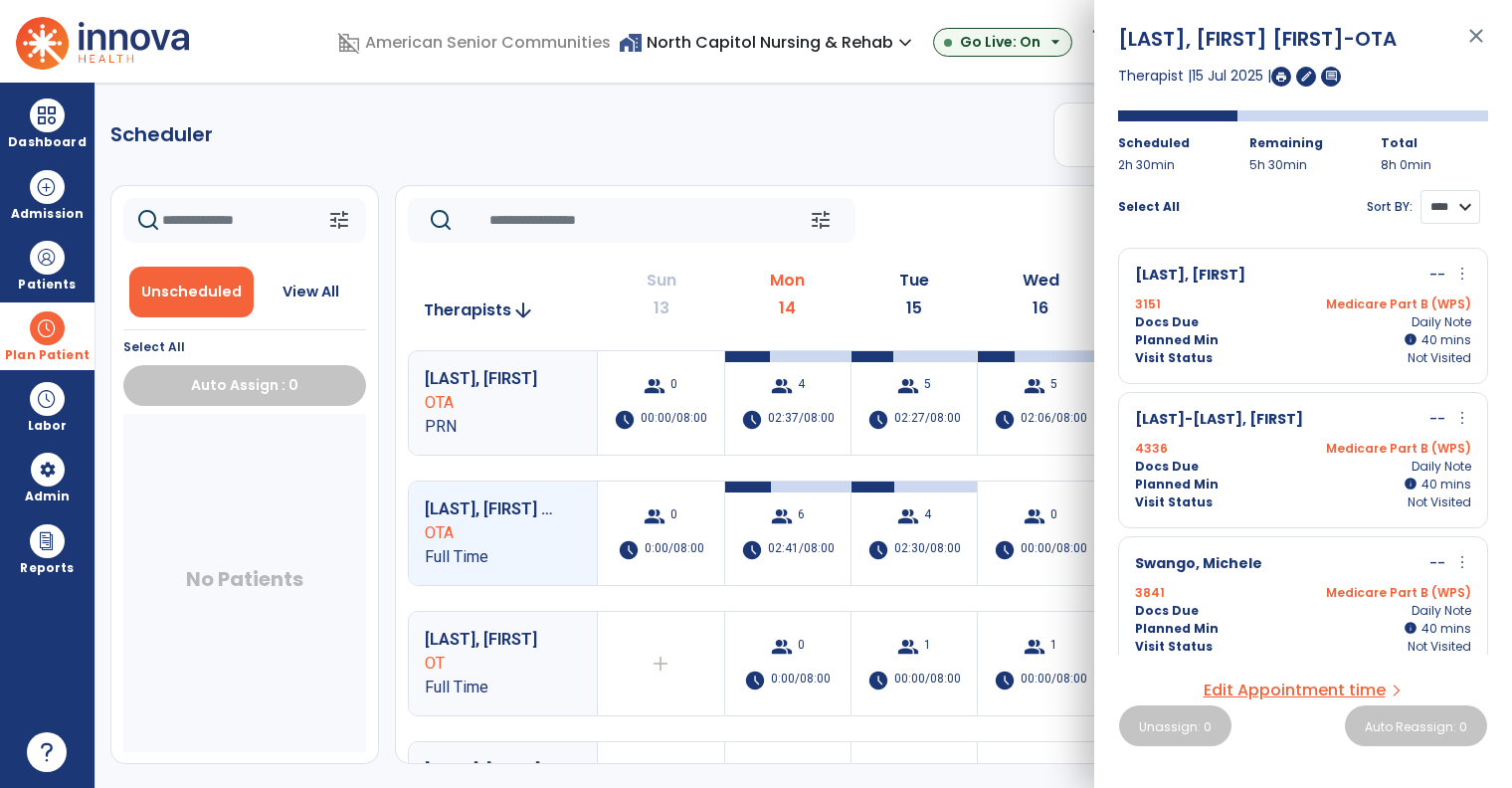 click on "**** ****" at bounding box center (1450, 207) 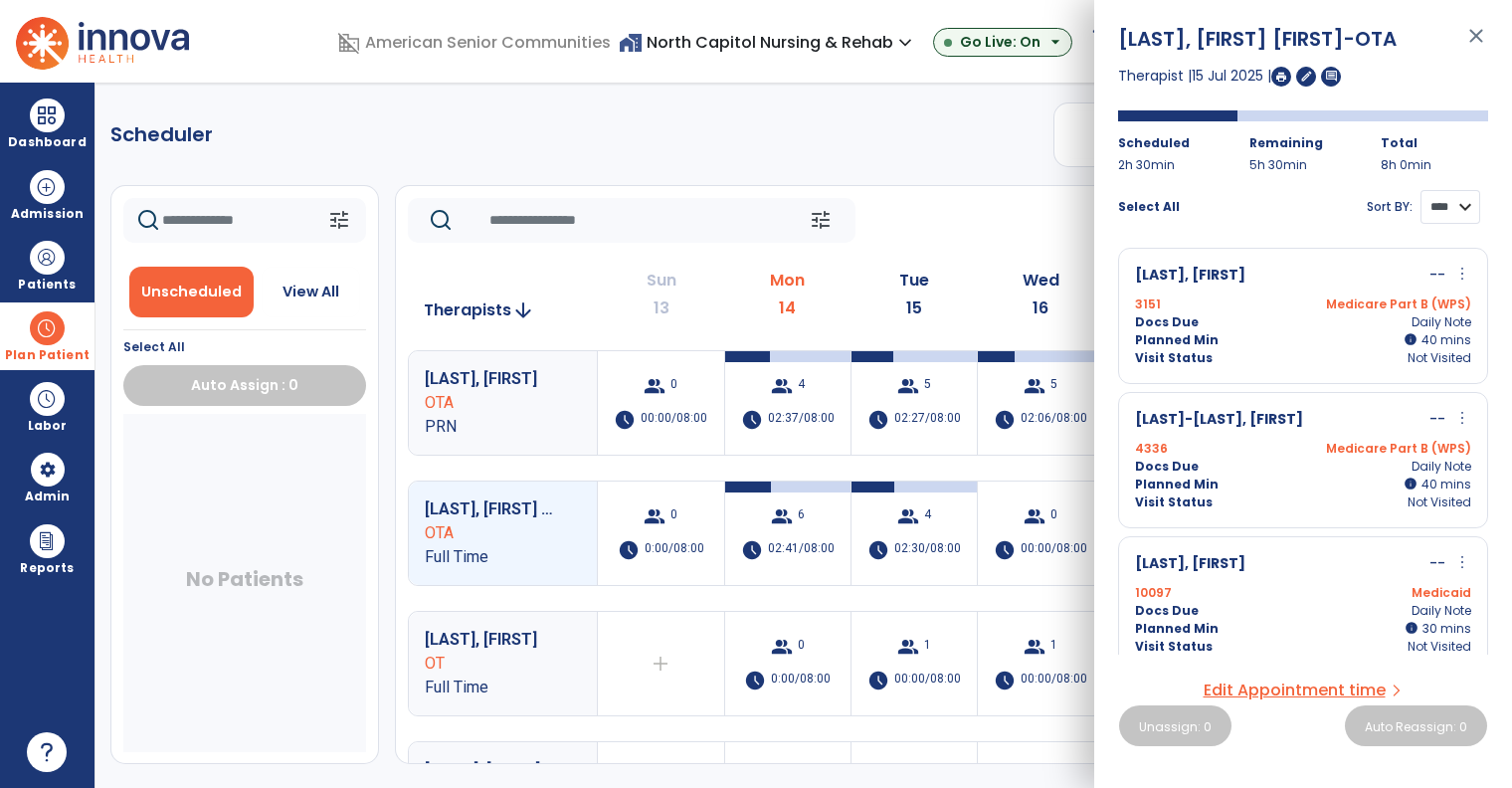 scroll, scrollTop: 159, scrollLeft: 0, axis: vertical 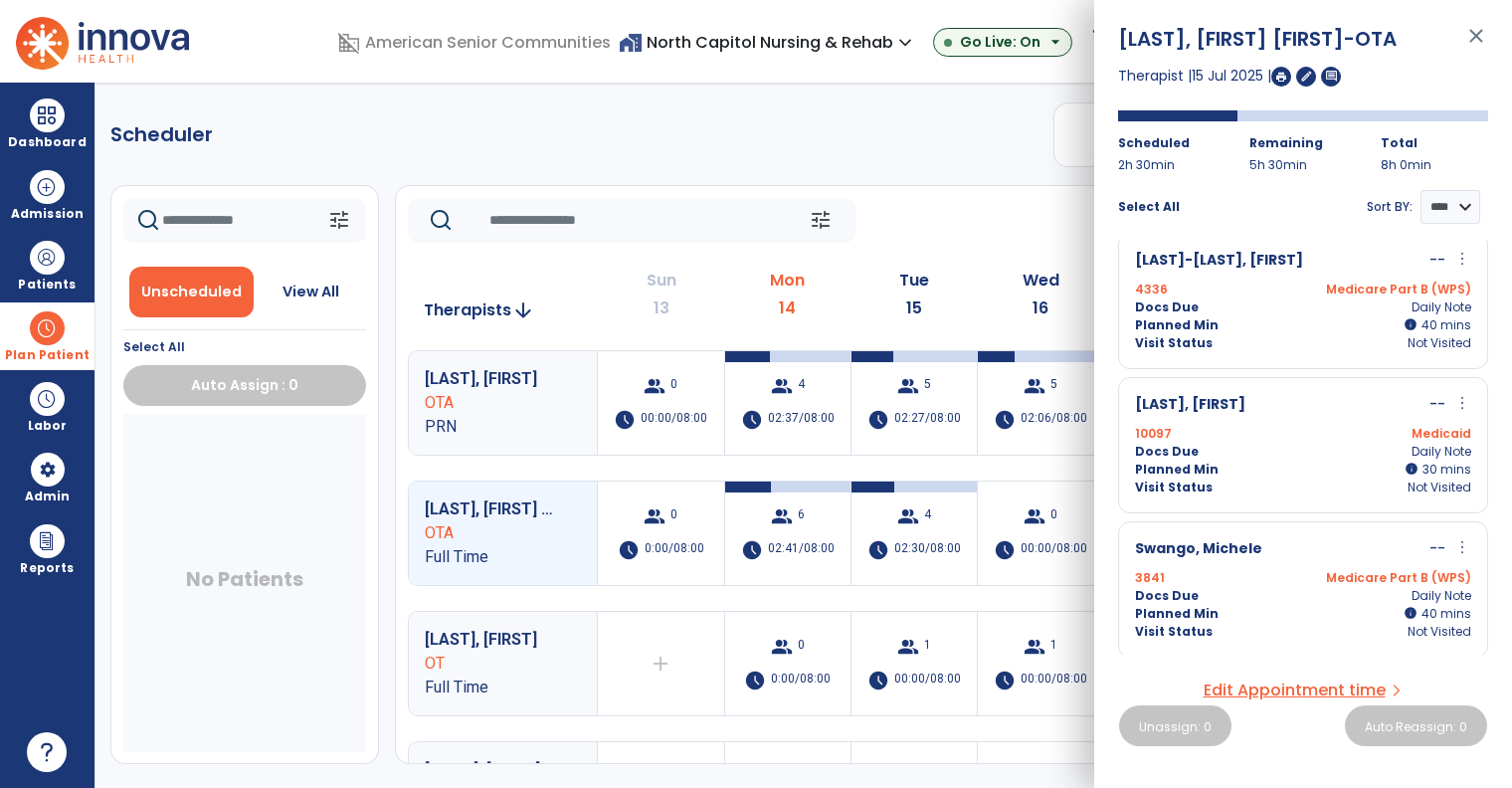 click on "tune   Today  chevron_left Jul 13, 2025 - Jul 19, 2025  *********  calendar_today  chevron_right" 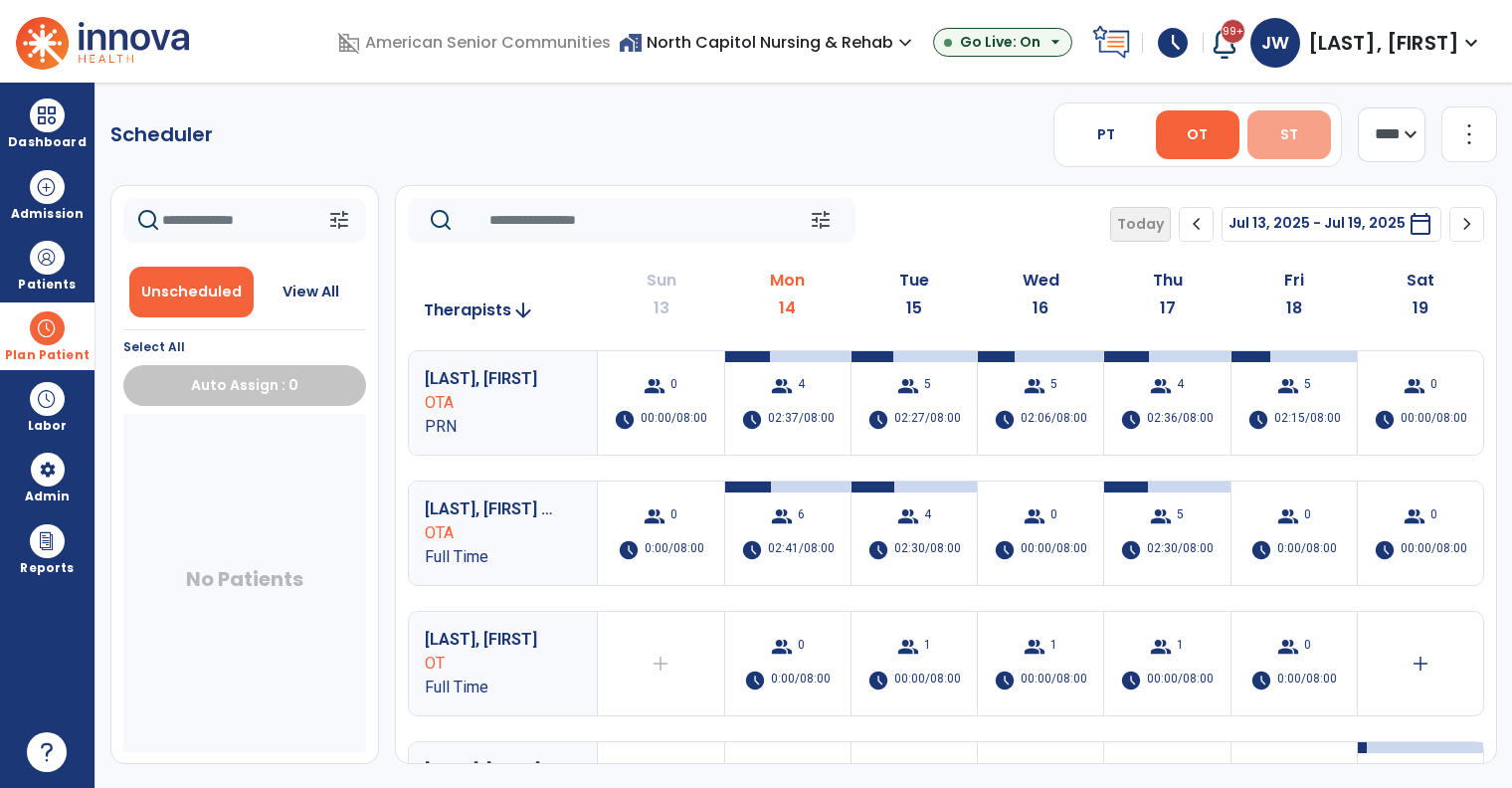 click on "ST" at bounding box center (1289, 134) 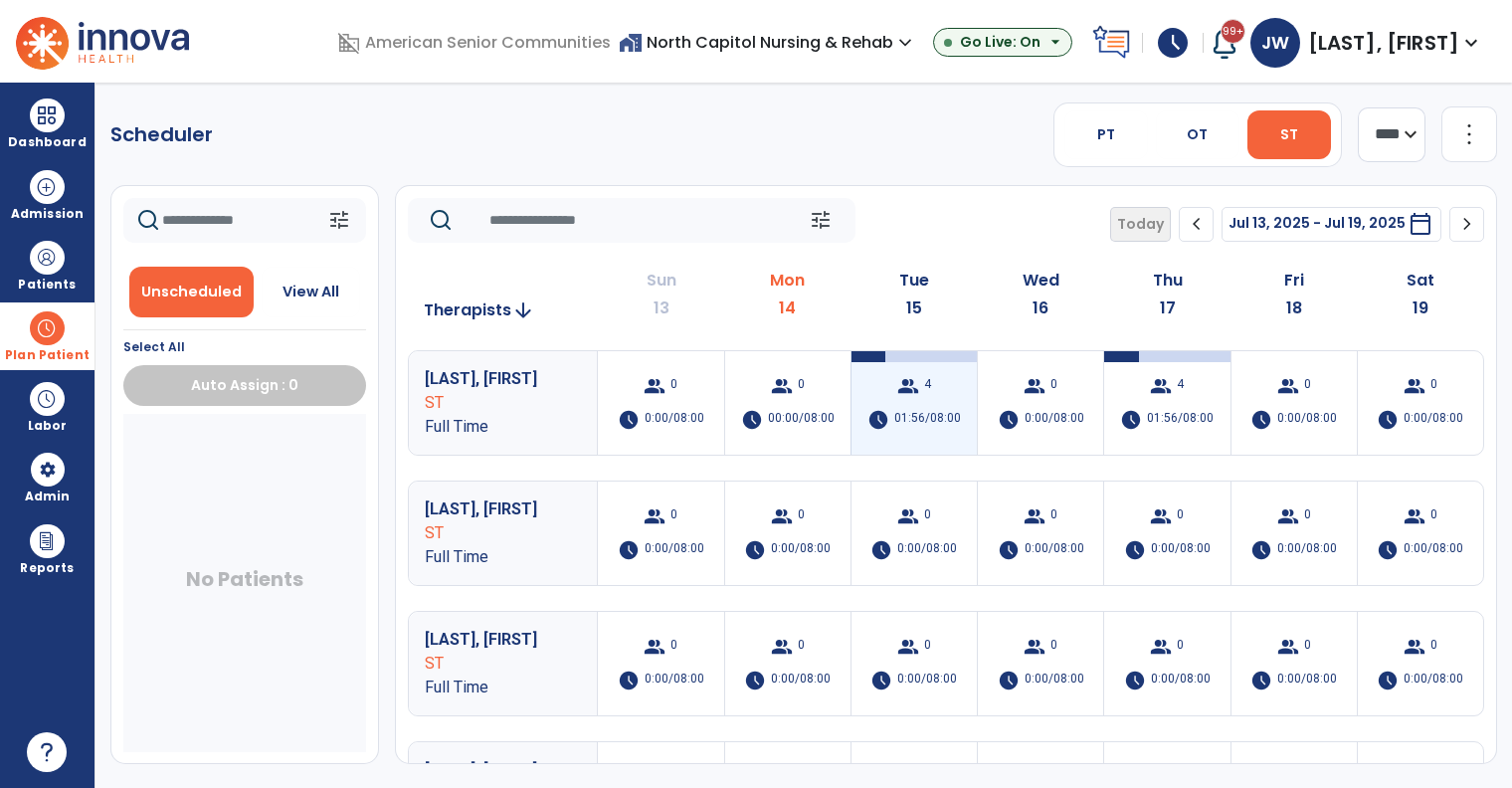 click on "group" at bounding box center [908, 386] 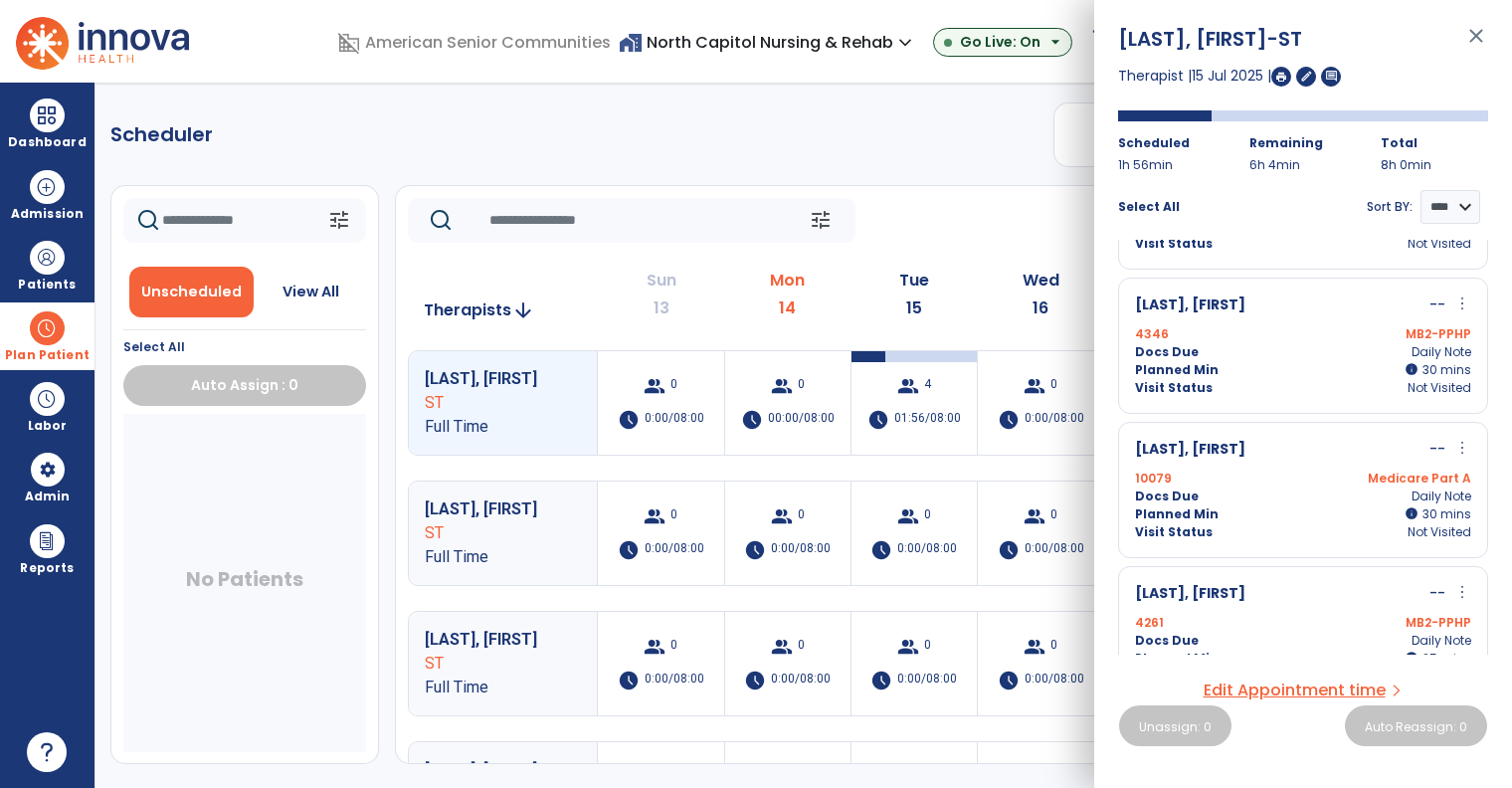 scroll, scrollTop: 159, scrollLeft: 0, axis: vertical 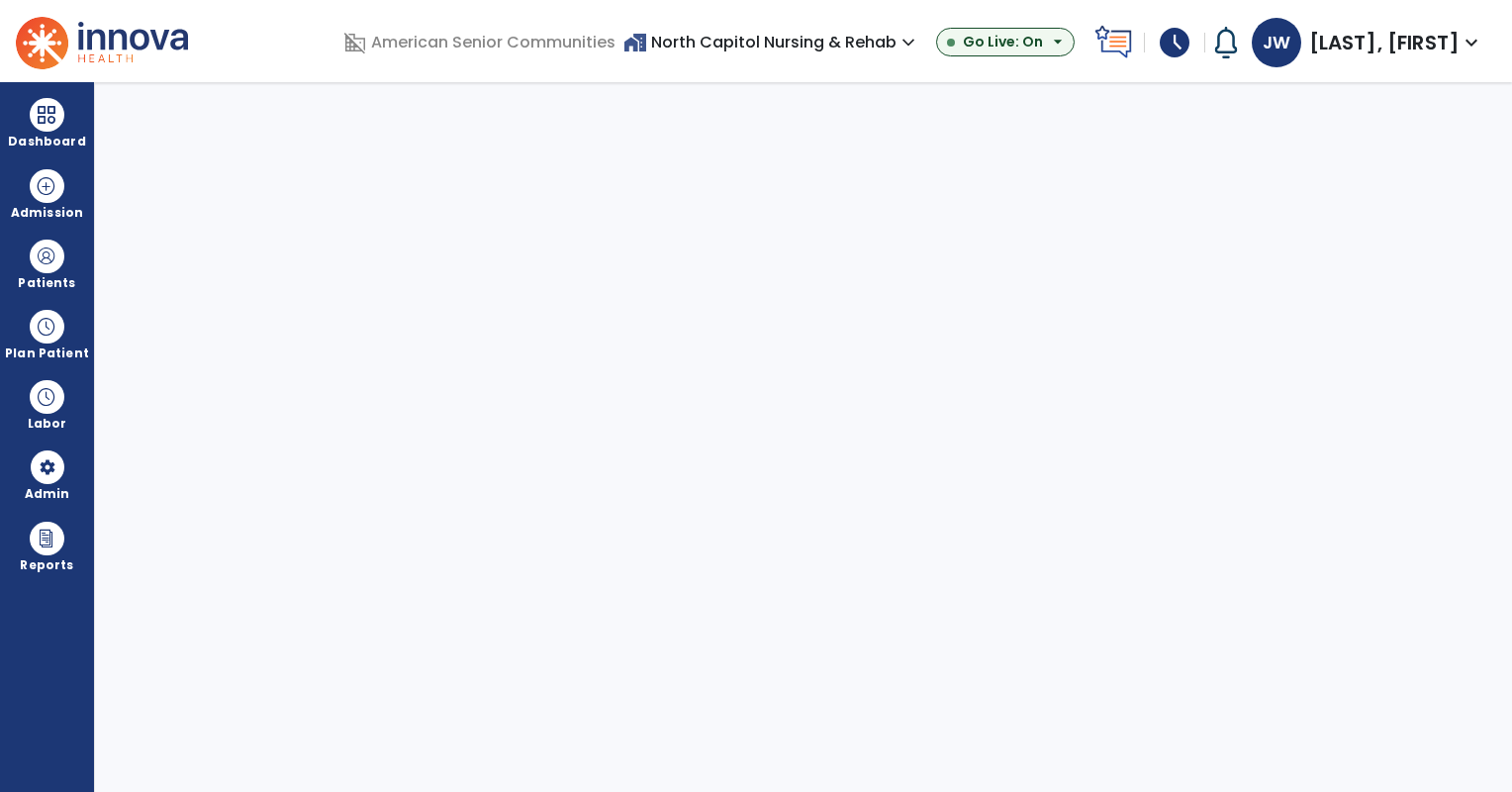 select on "***" 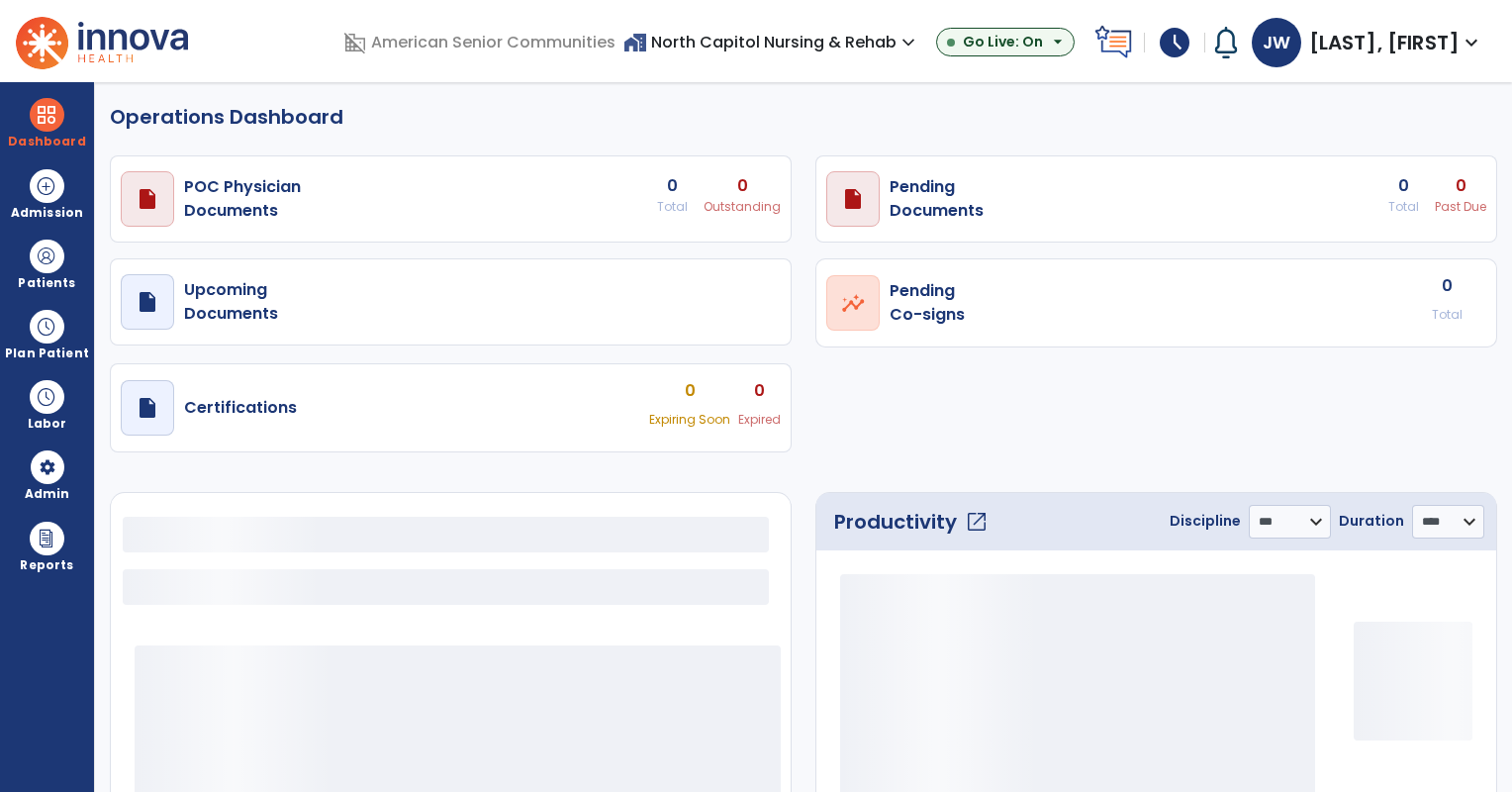 select on "***" 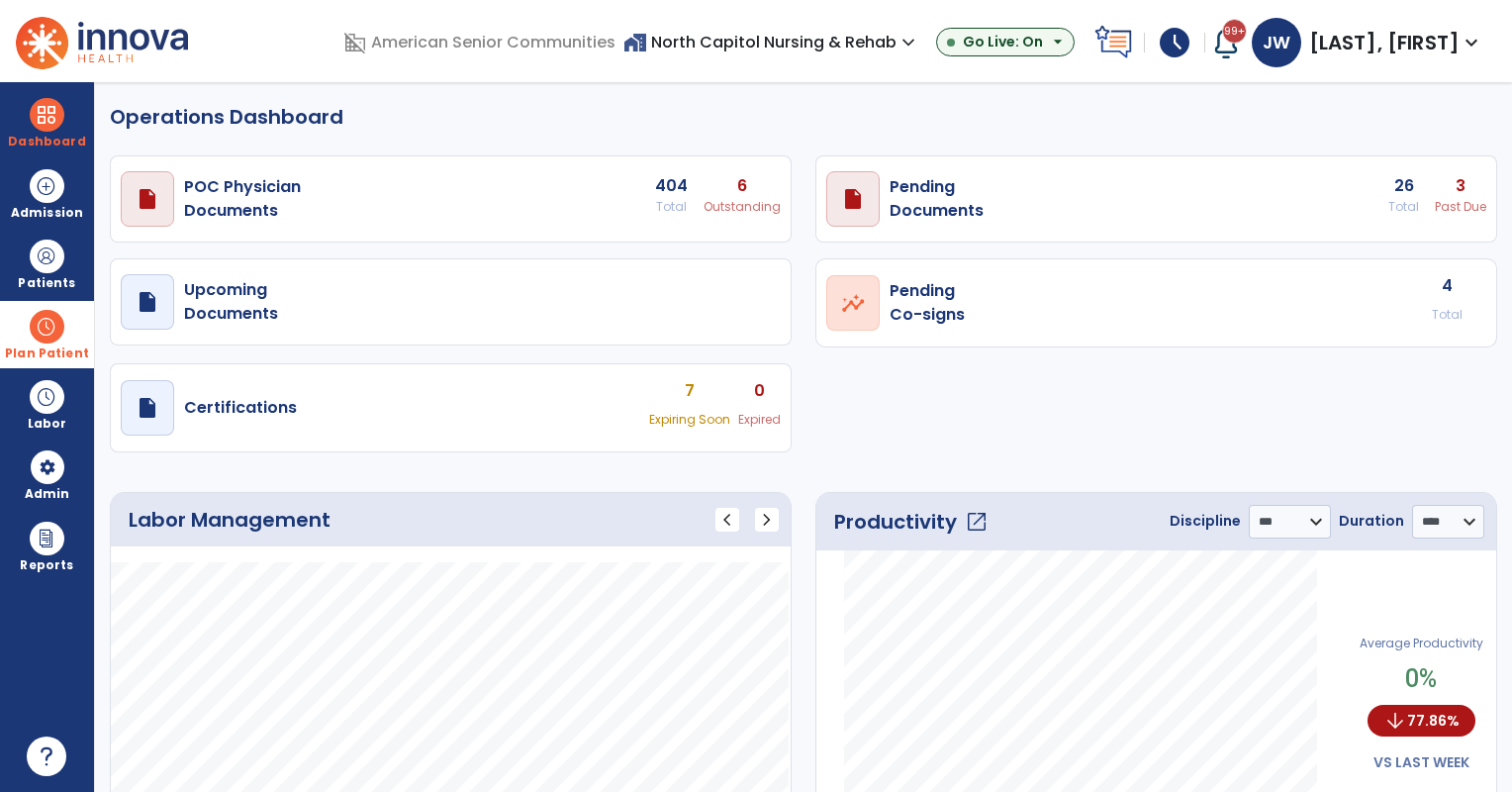 click at bounding box center [47, 327] 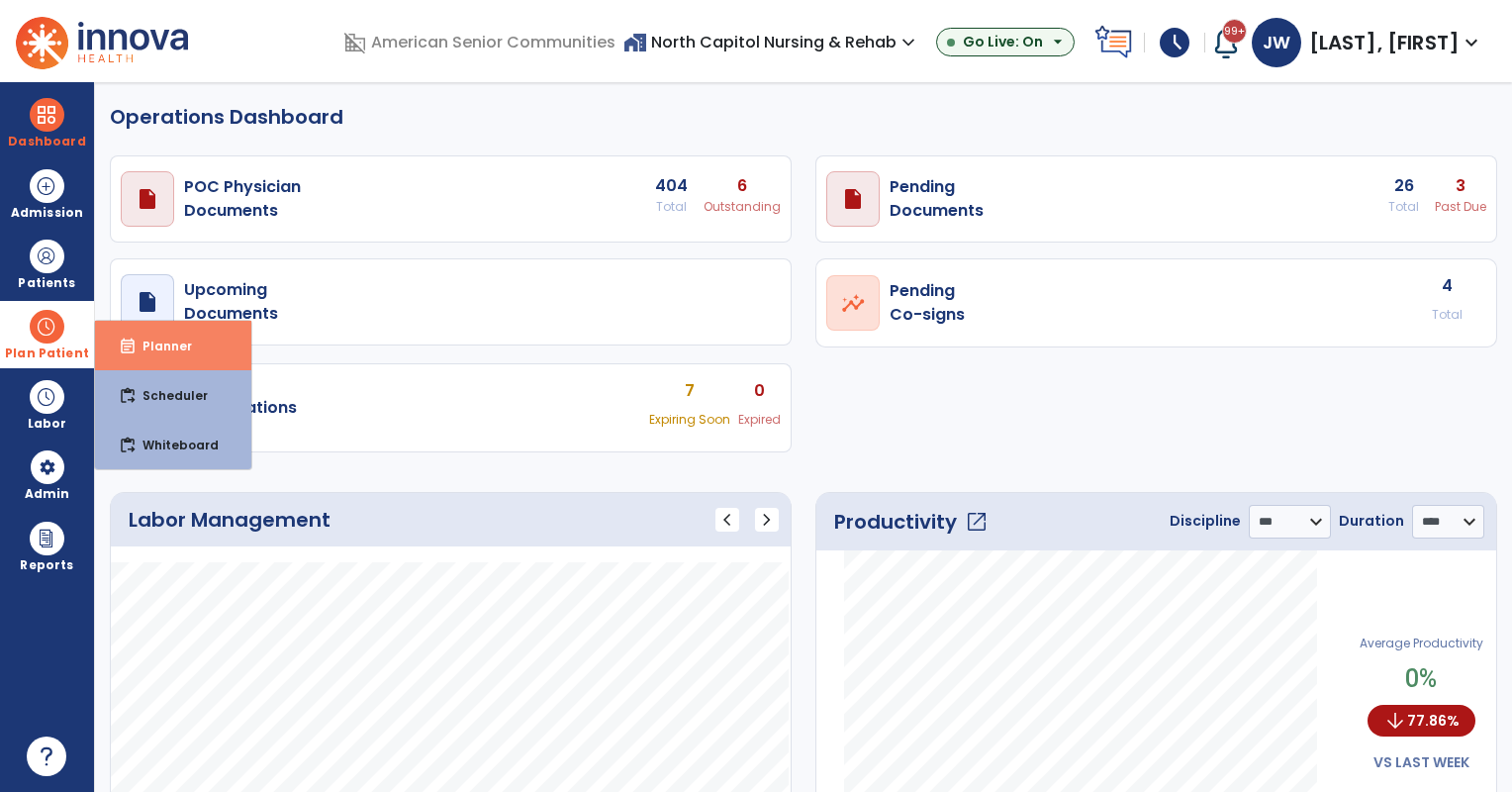 click on "event_note" at bounding box center [128, 346] 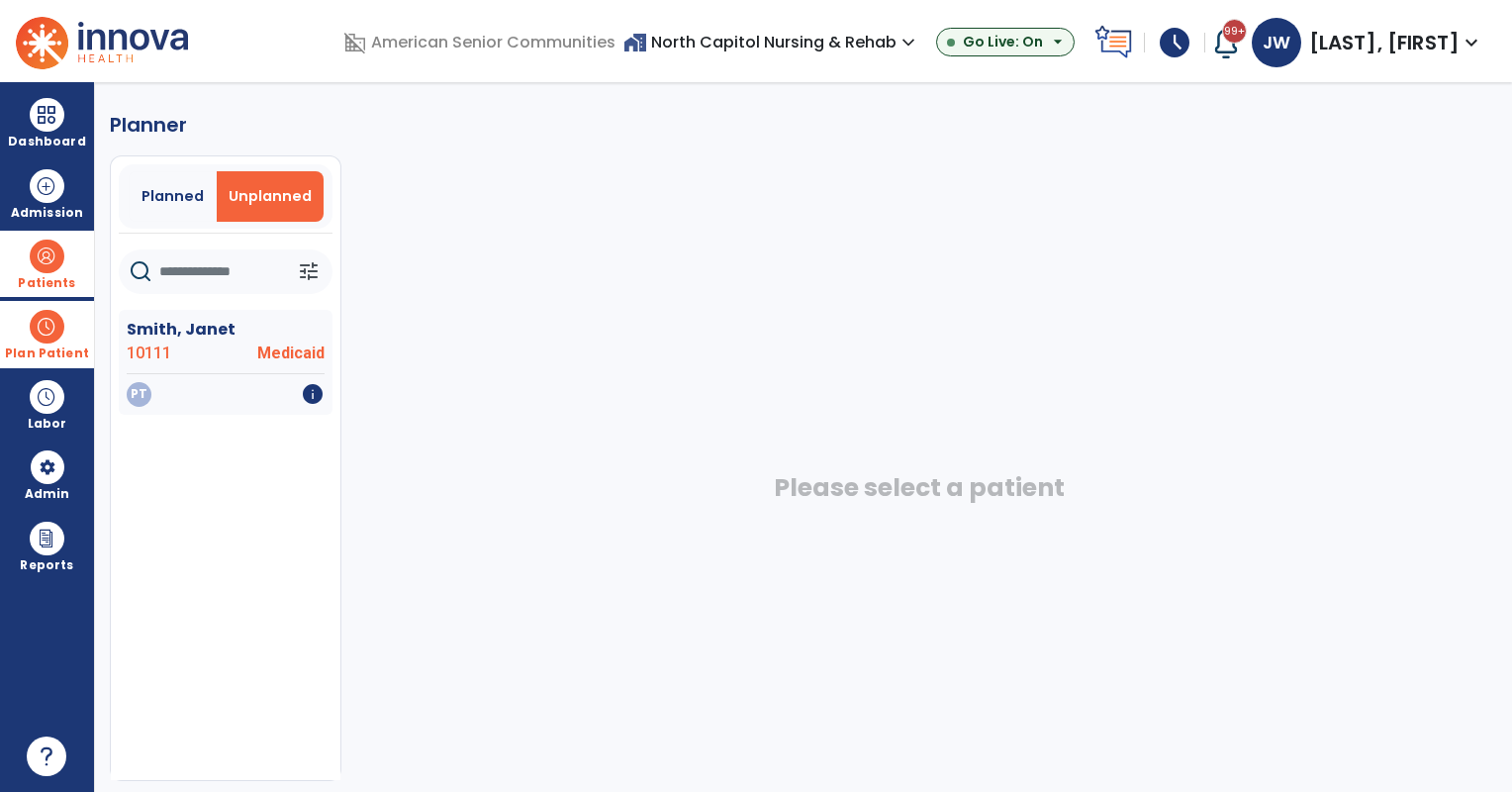 click at bounding box center [47, 256] 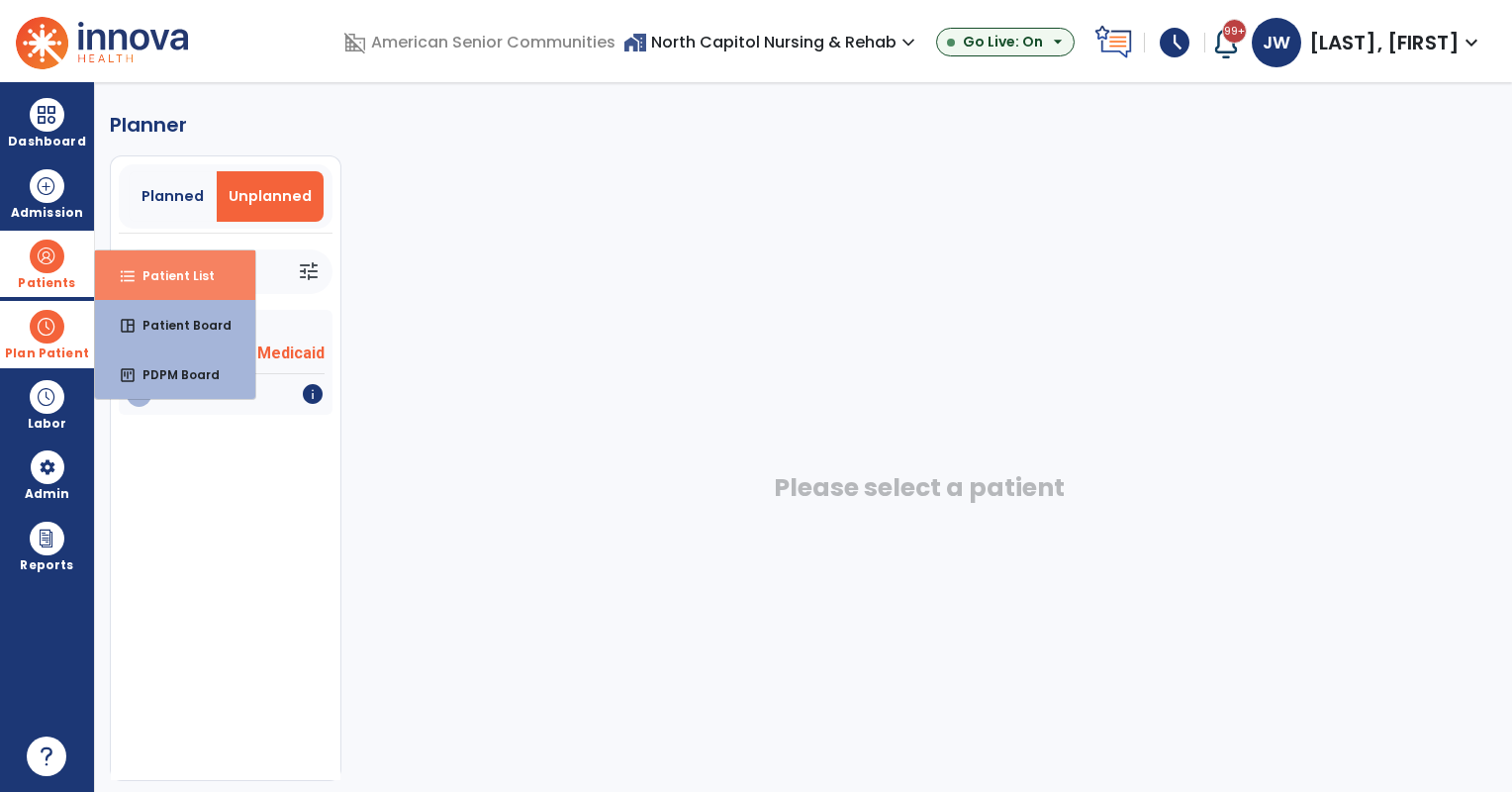 click on "format_list_bulleted" at bounding box center [128, 276] 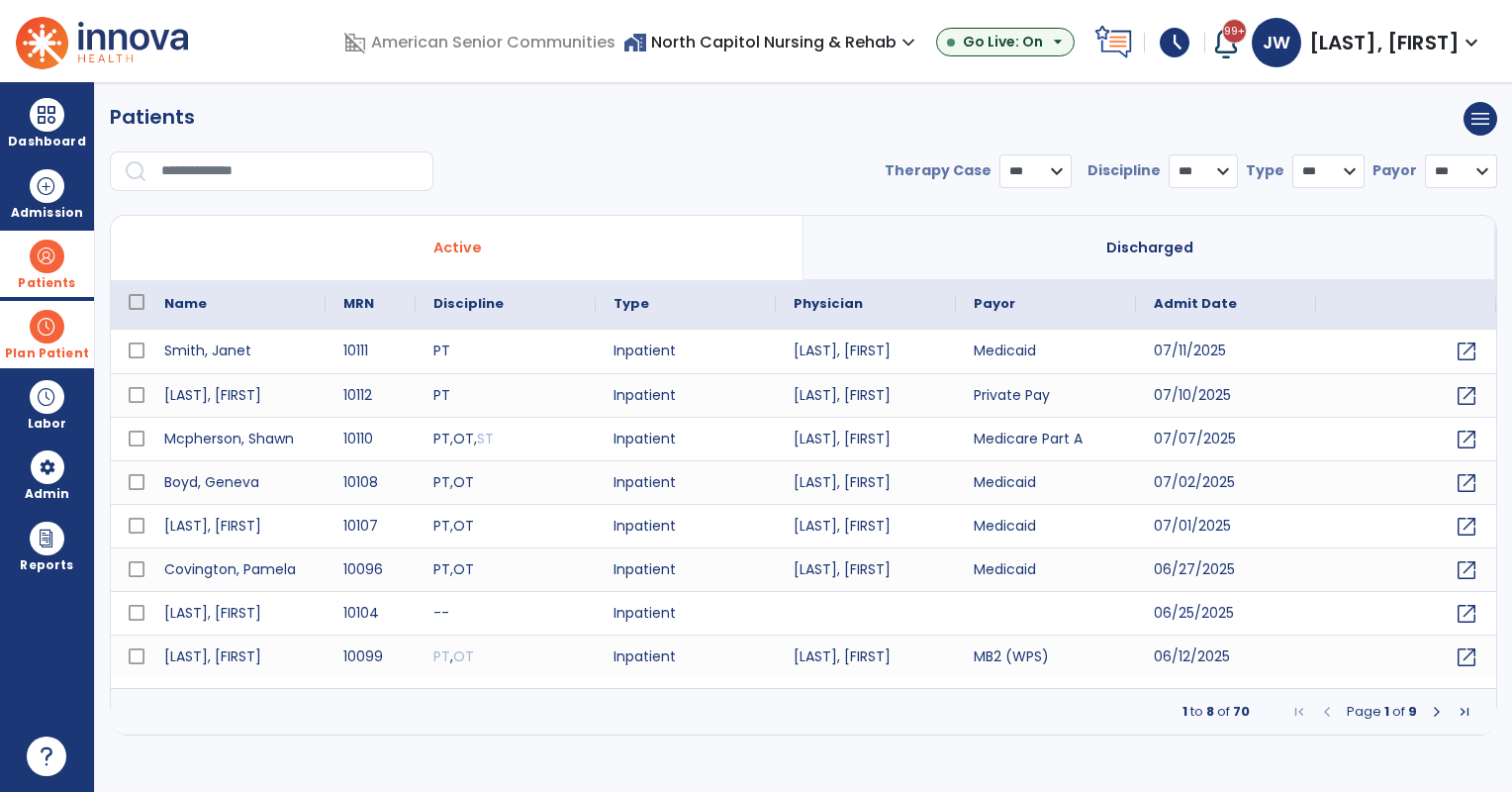 select on "***" 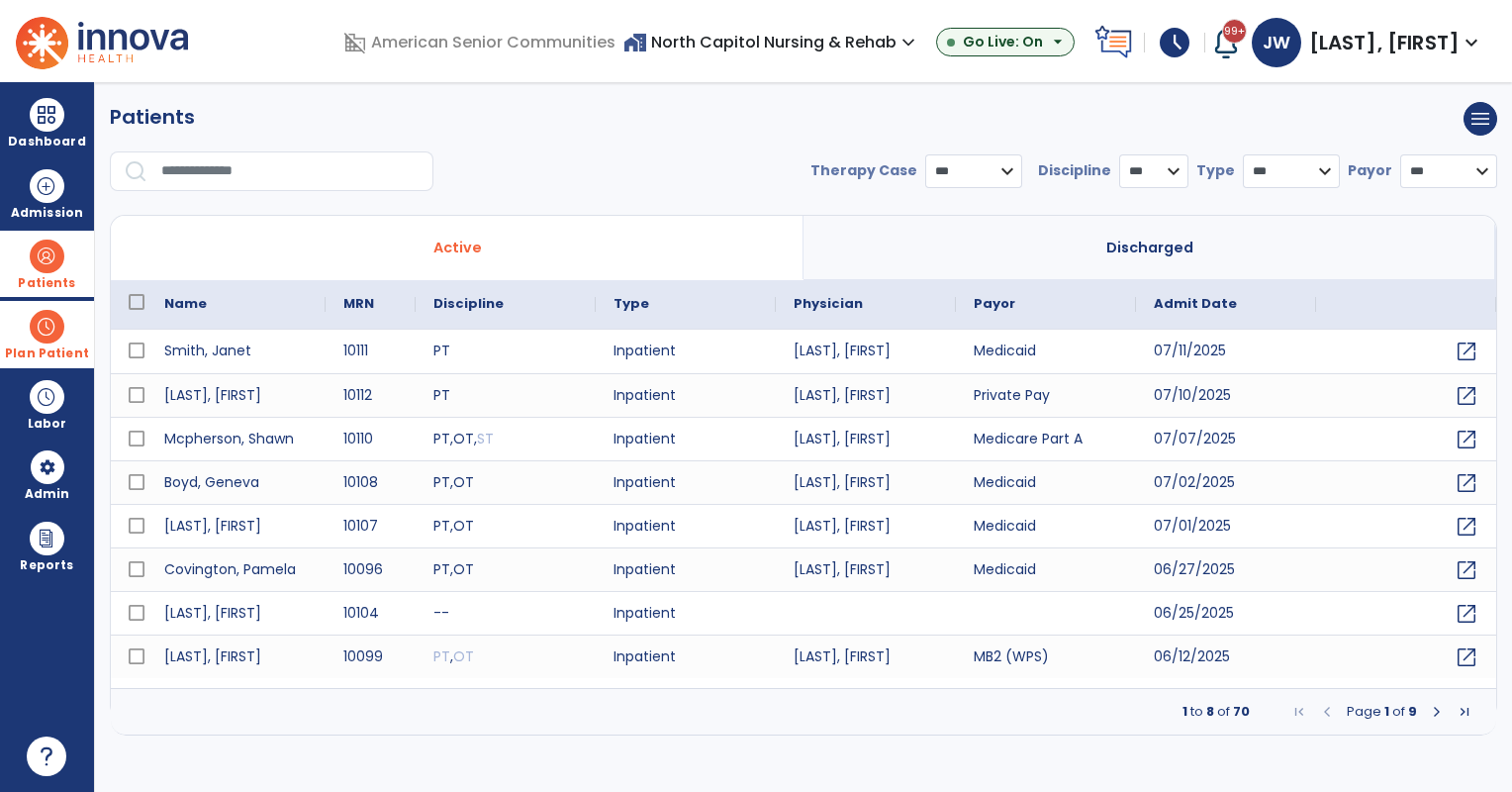 click on "home_work   North Capitol Nursing & Rehab   expand_more" at bounding box center (772, 42) 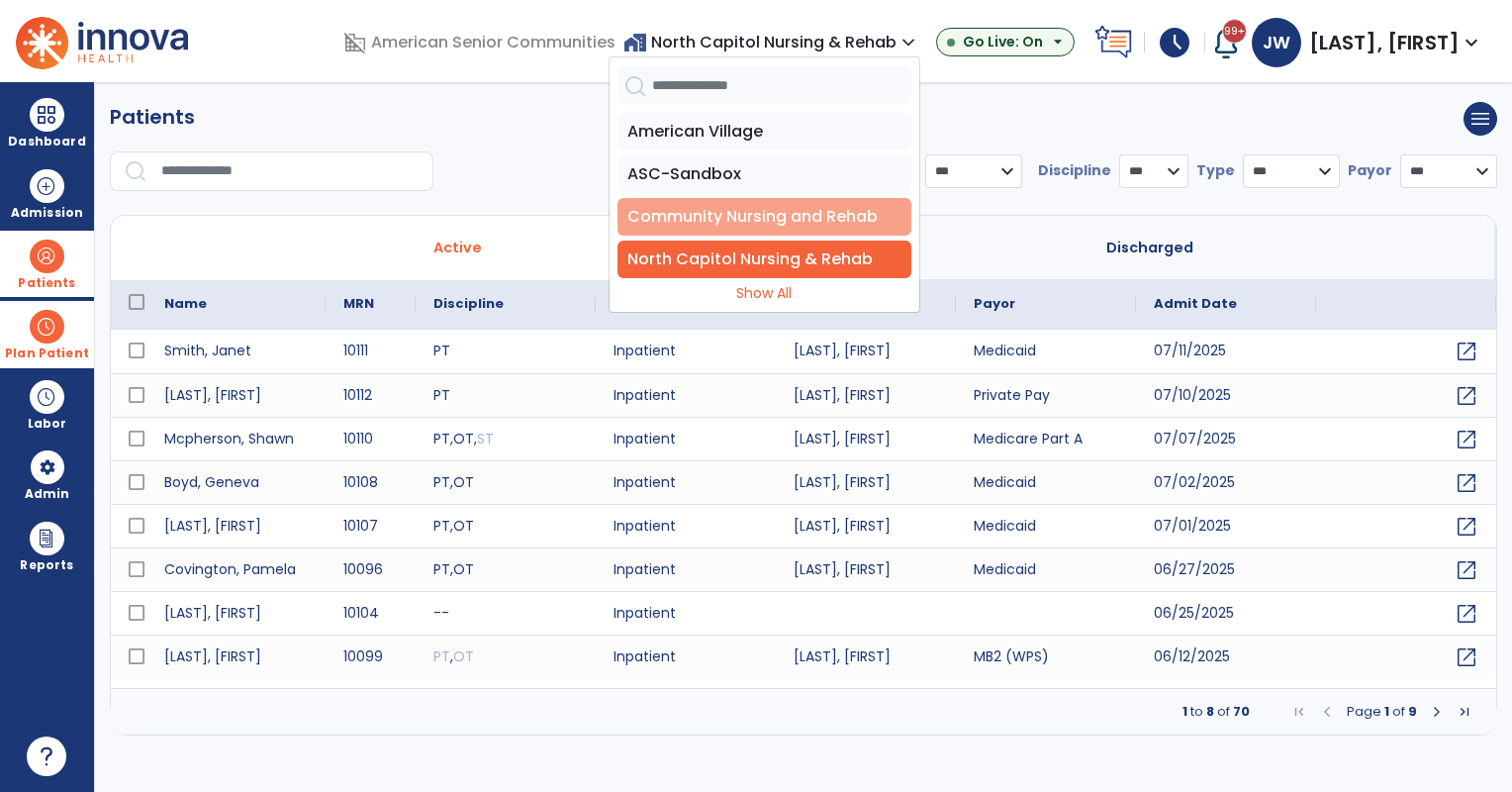 click on "Community Nursing and Rehab" at bounding box center [764, 217] 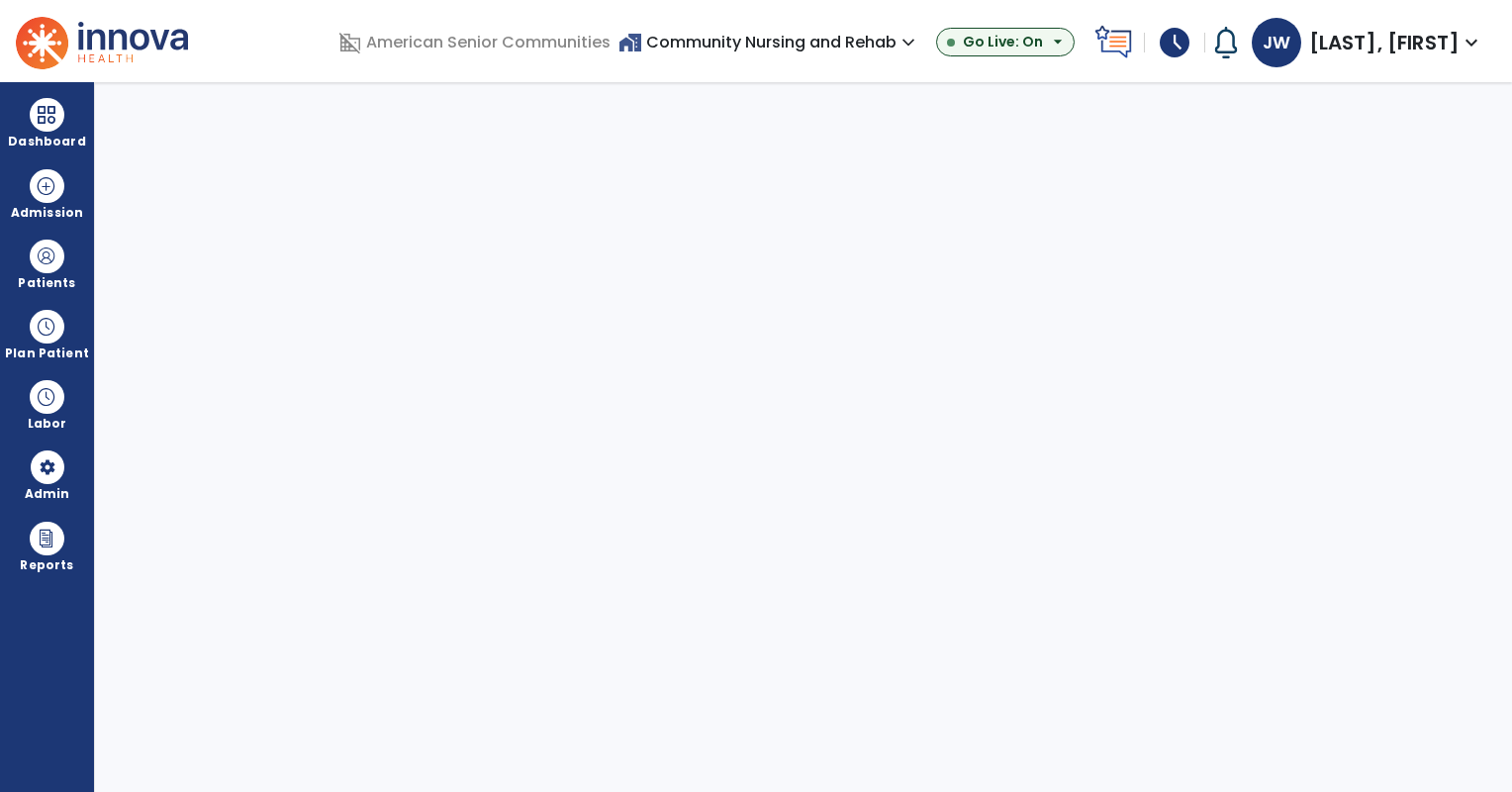 select on "***" 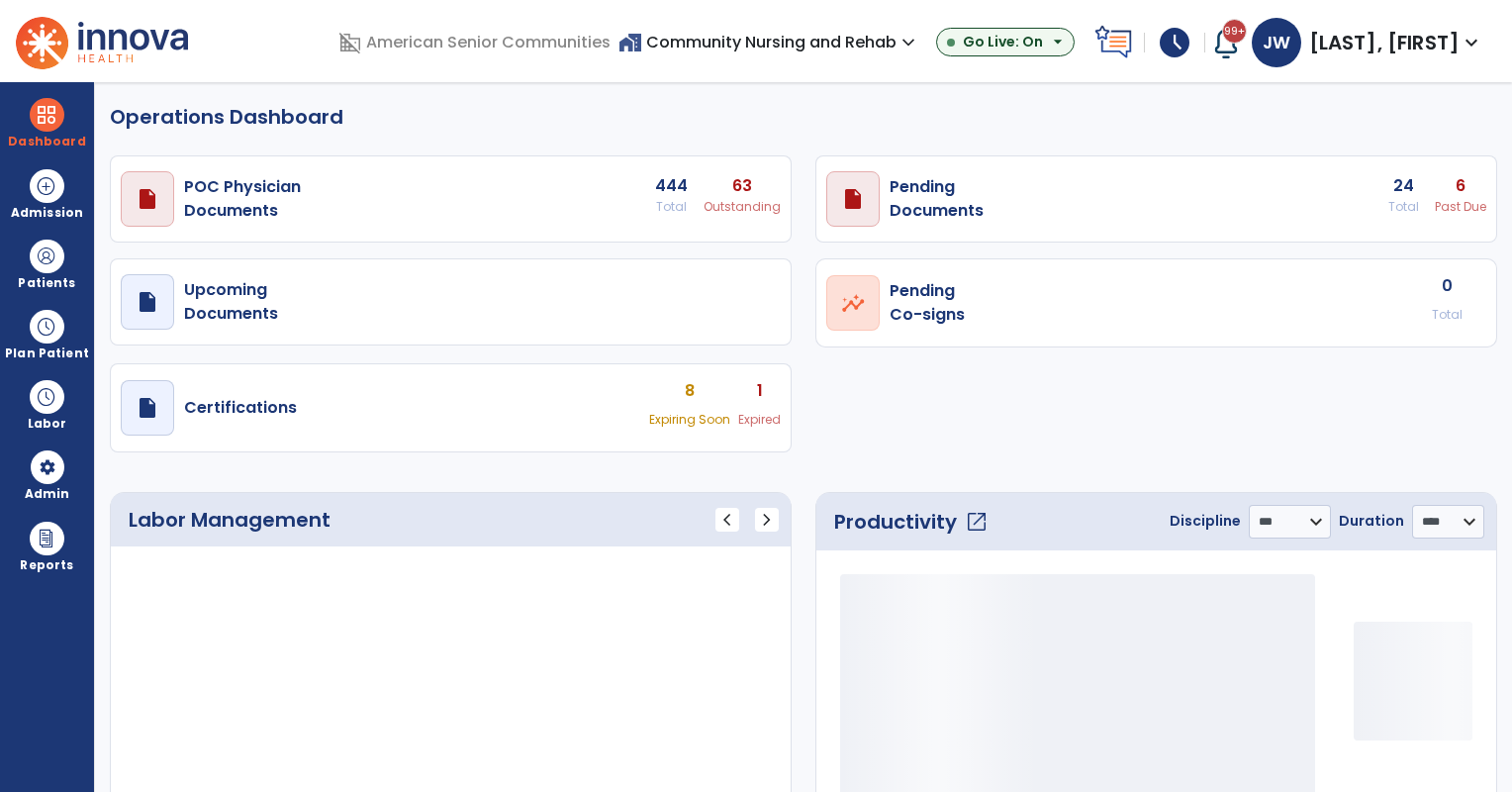scroll, scrollTop: 0, scrollLeft: 0, axis: both 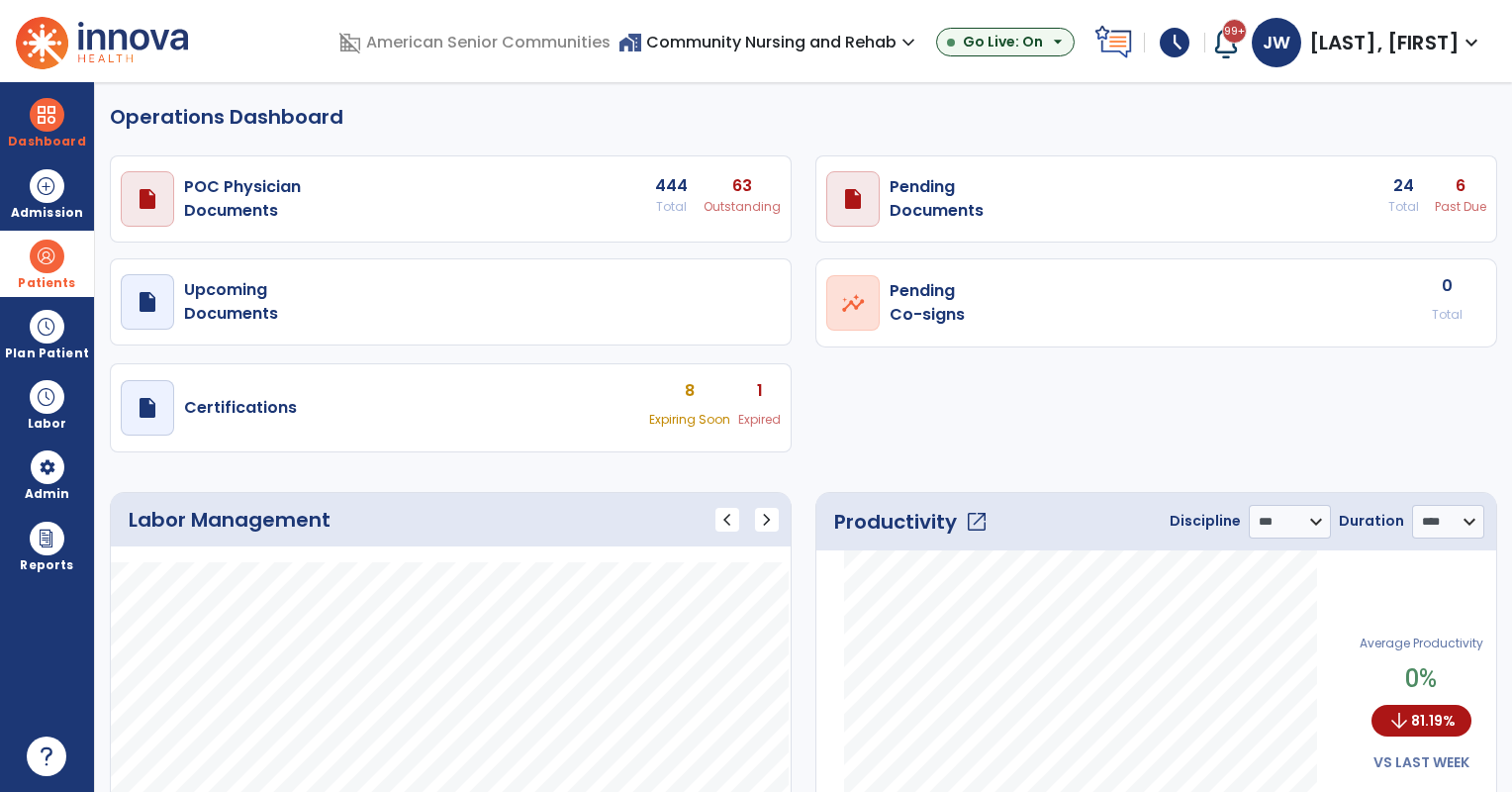 click at bounding box center [47, 256] 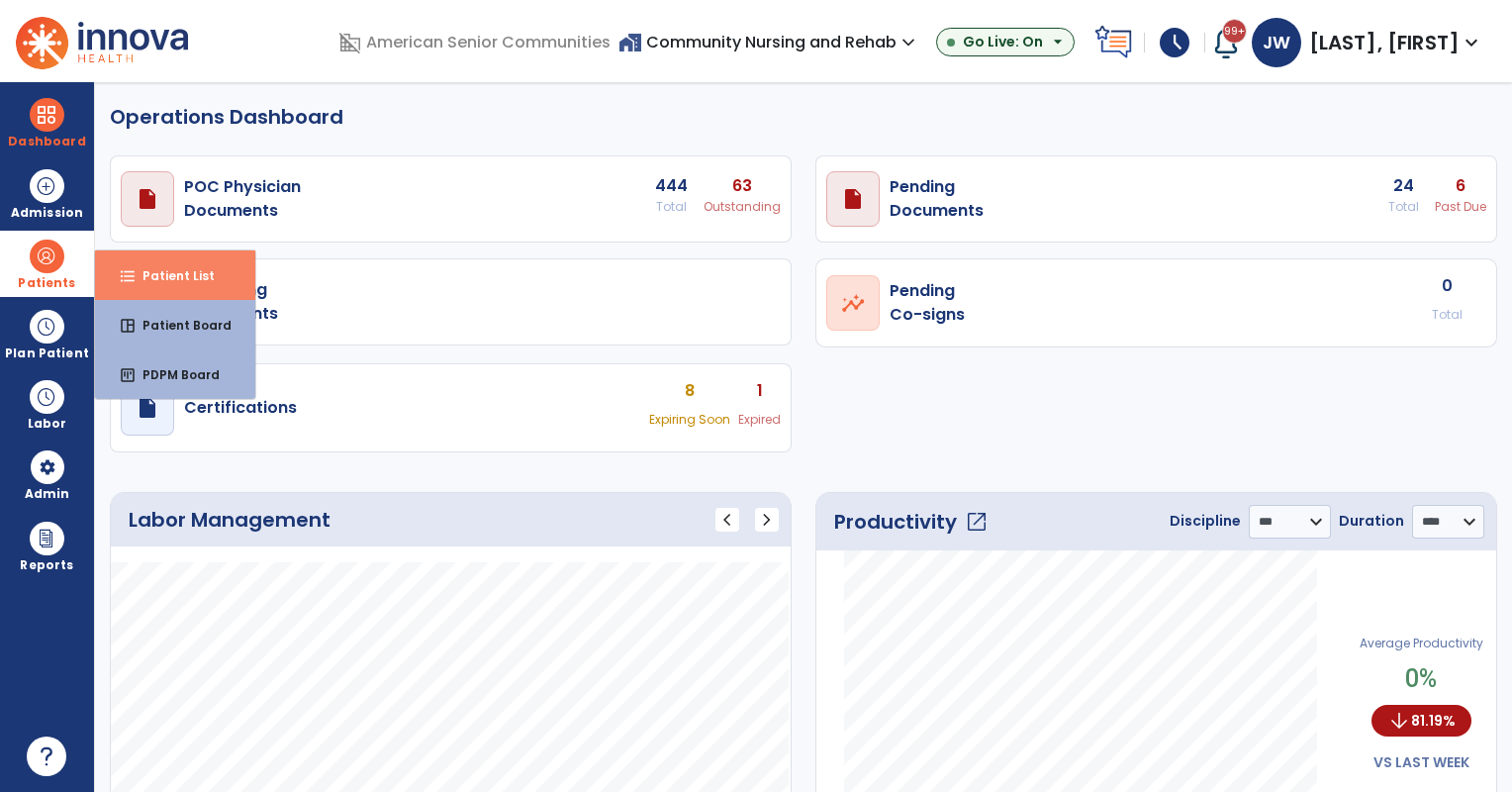 click on "format_list_bulleted  Patient List" at bounding box center (175, 275) 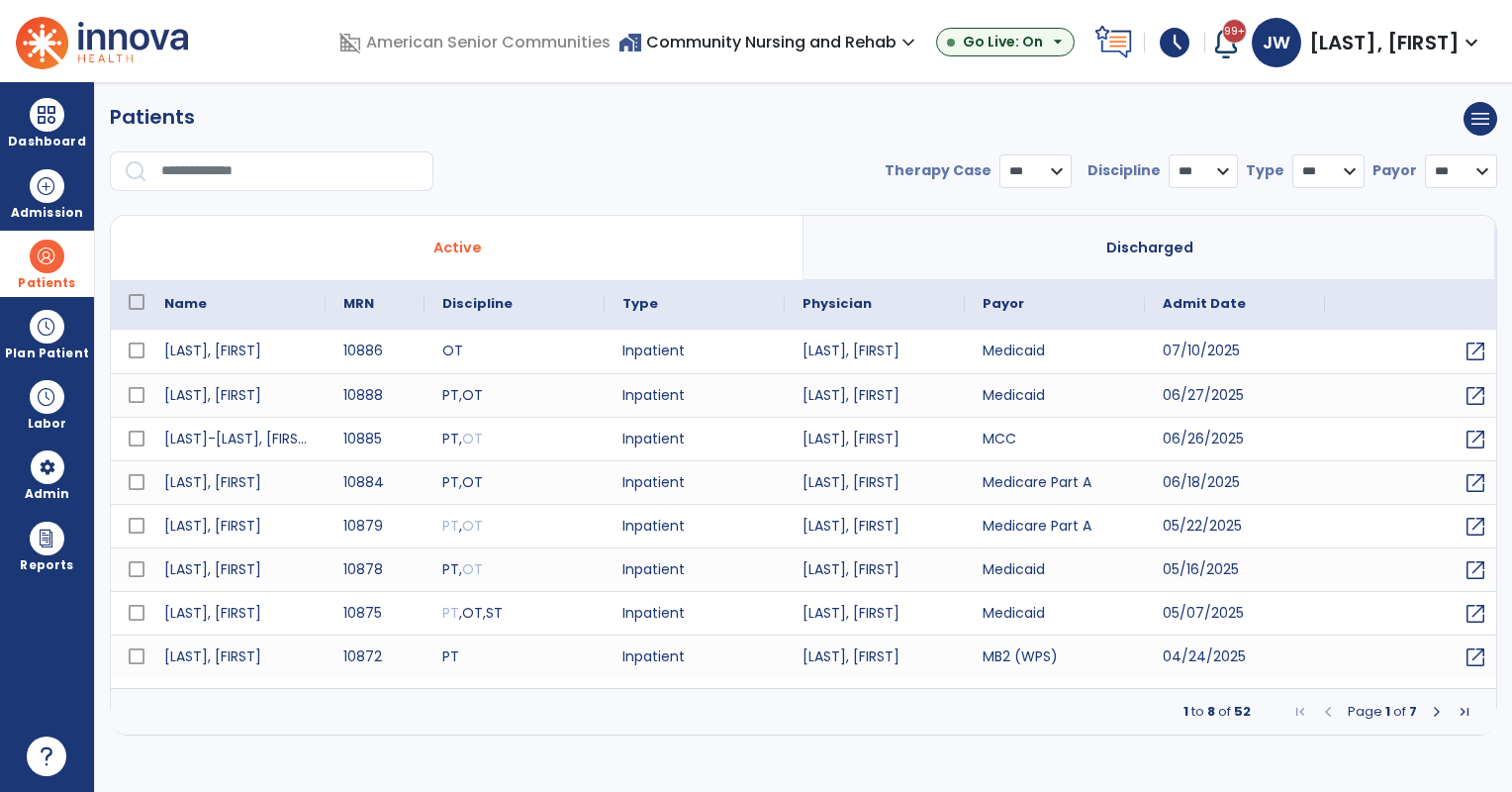 select on "***" 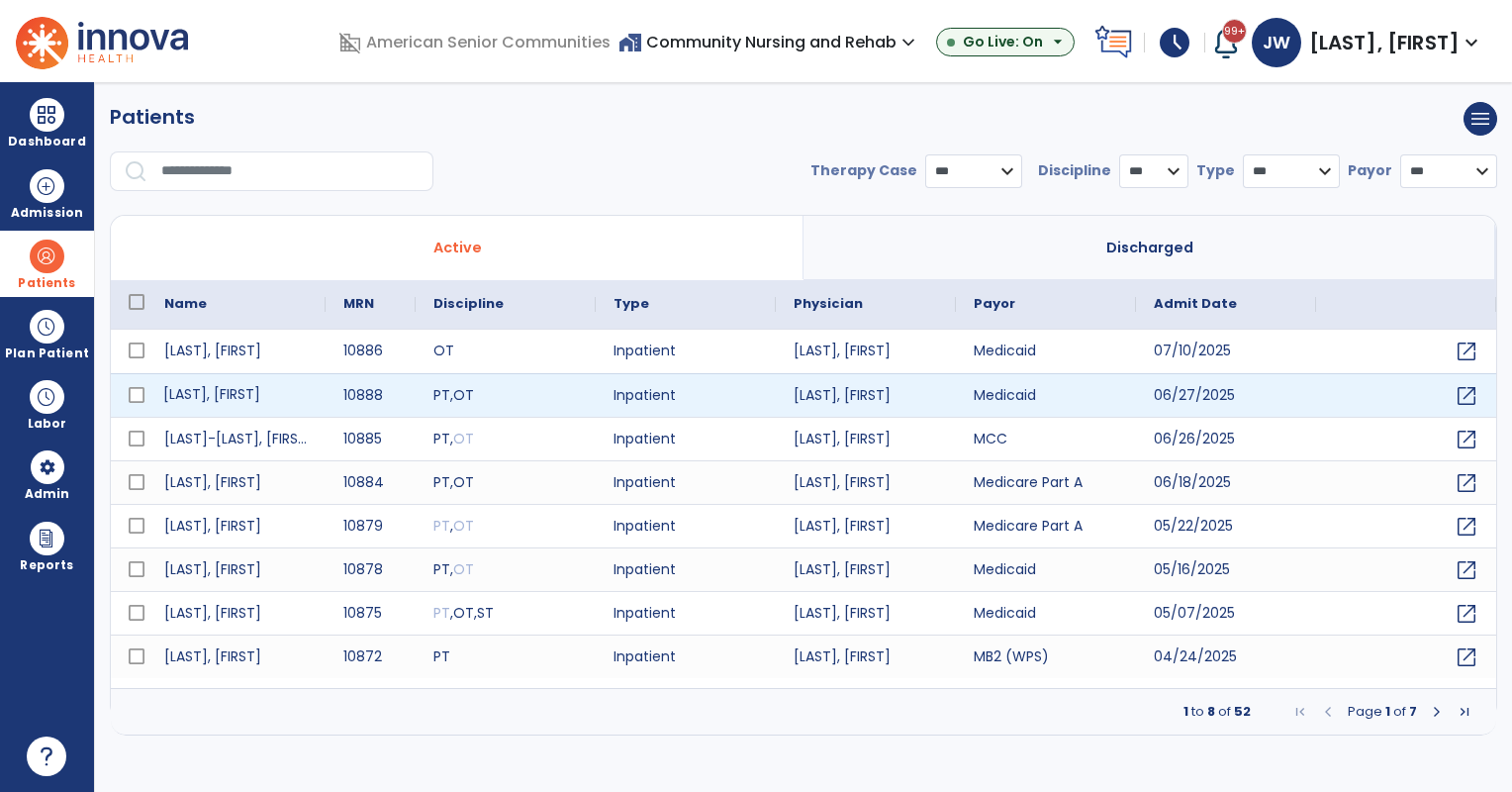 click on "[LAST], [FIRST]" at bounding box center [236, 395] 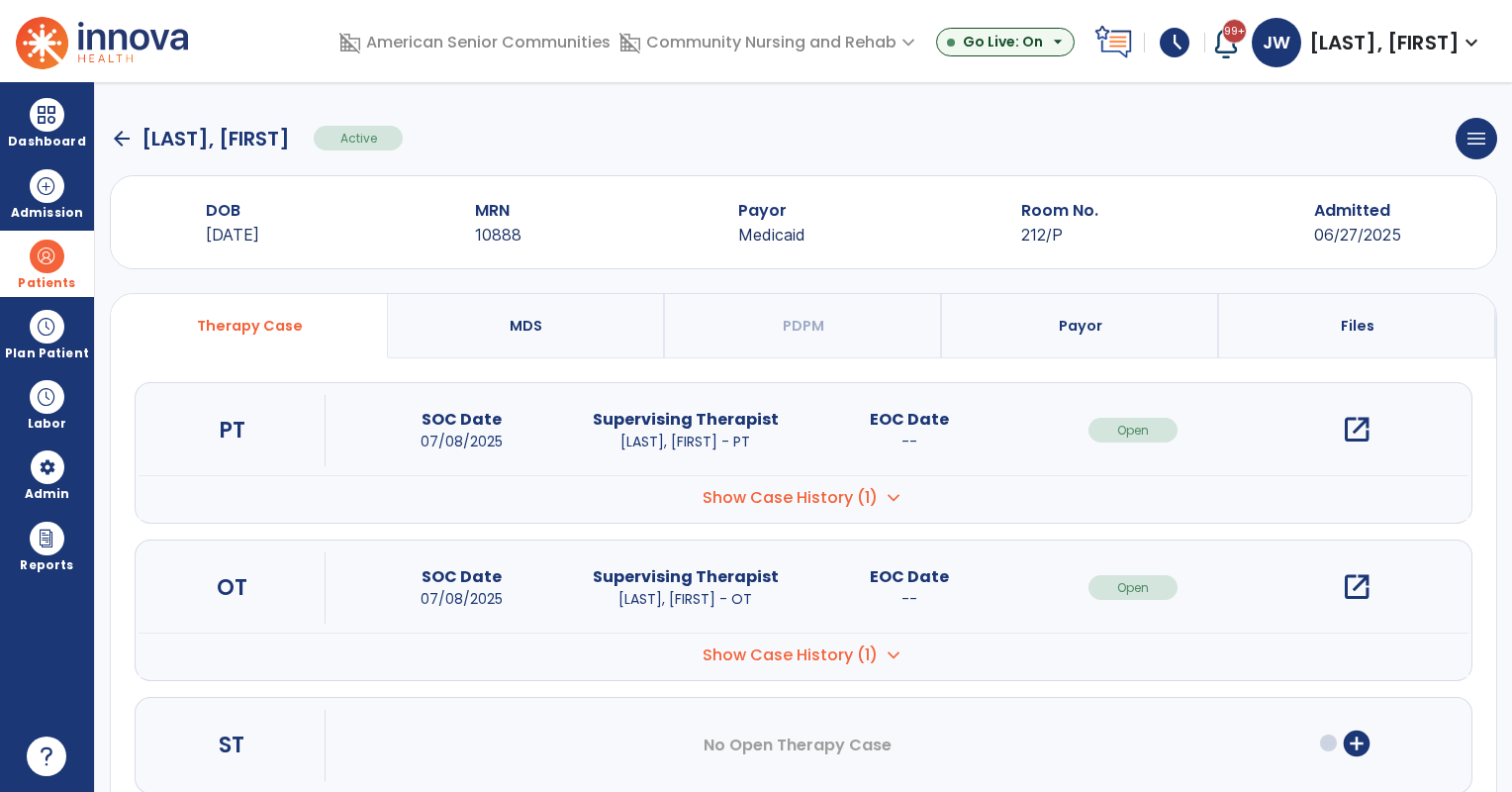 click on "open_in_new" at bounding box center [1357, 430] 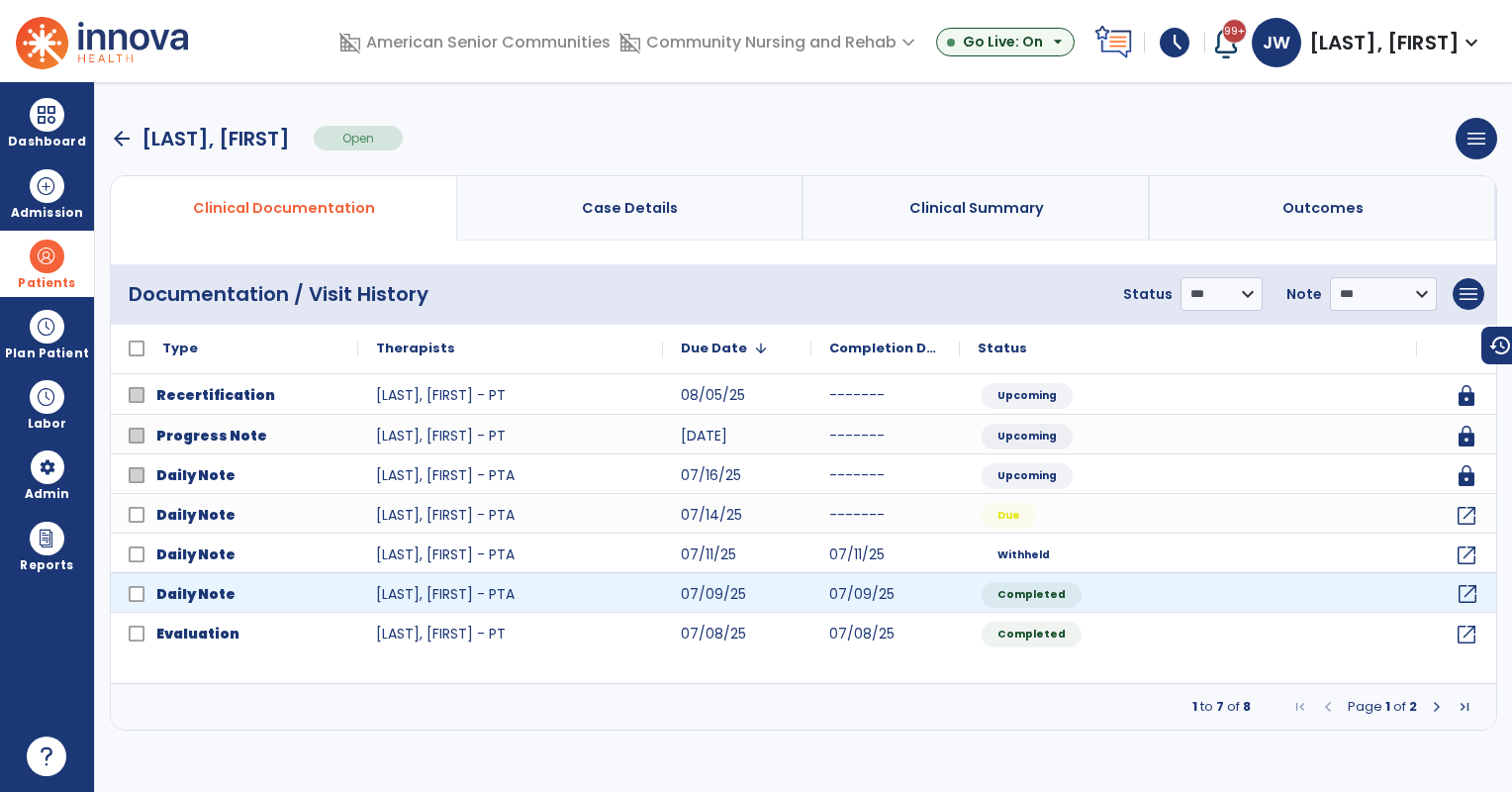 click on "open_in_new" 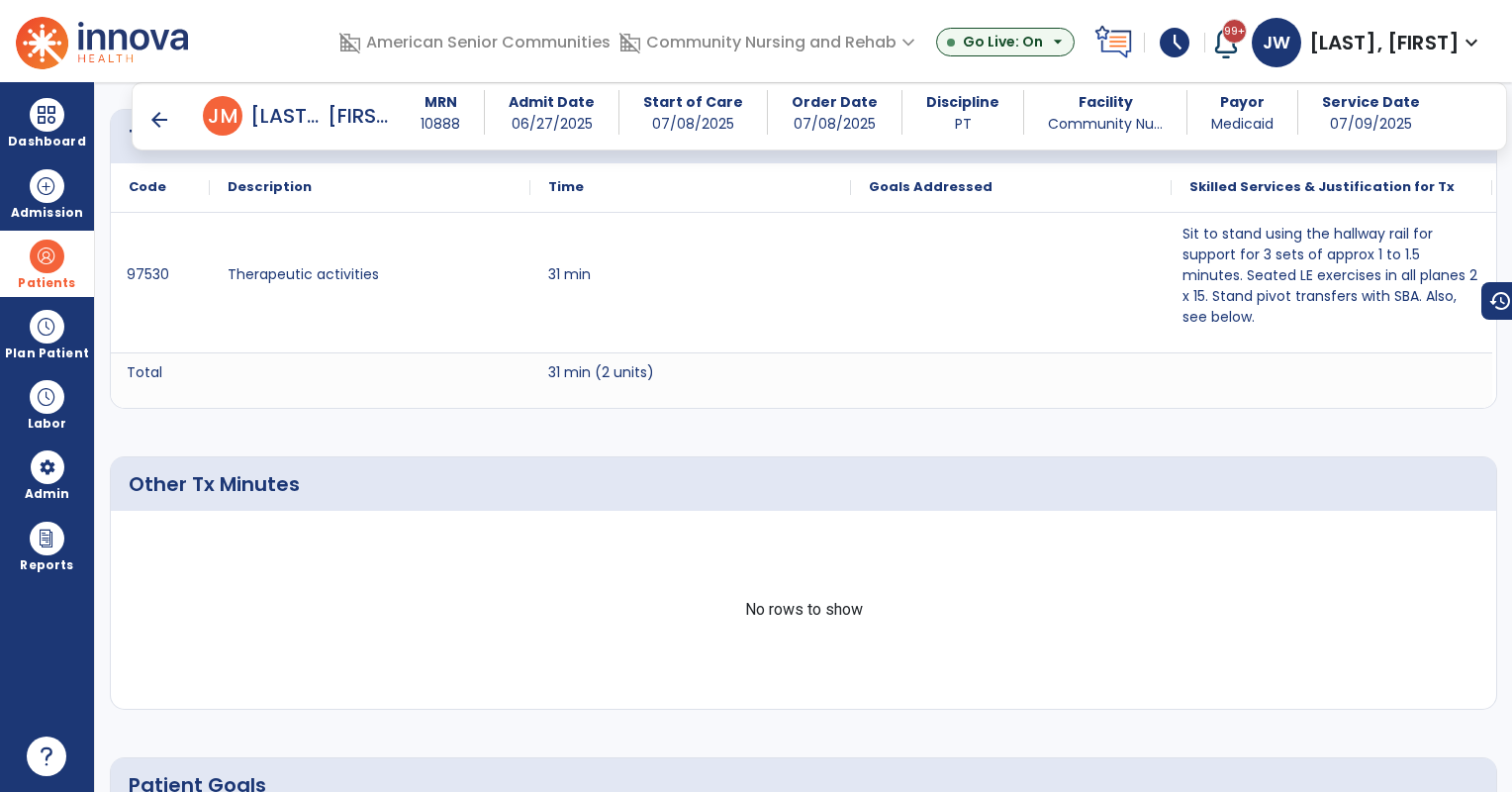 scroll, scrollTop: 1430, scrollLeft: 0, axis: vertical 